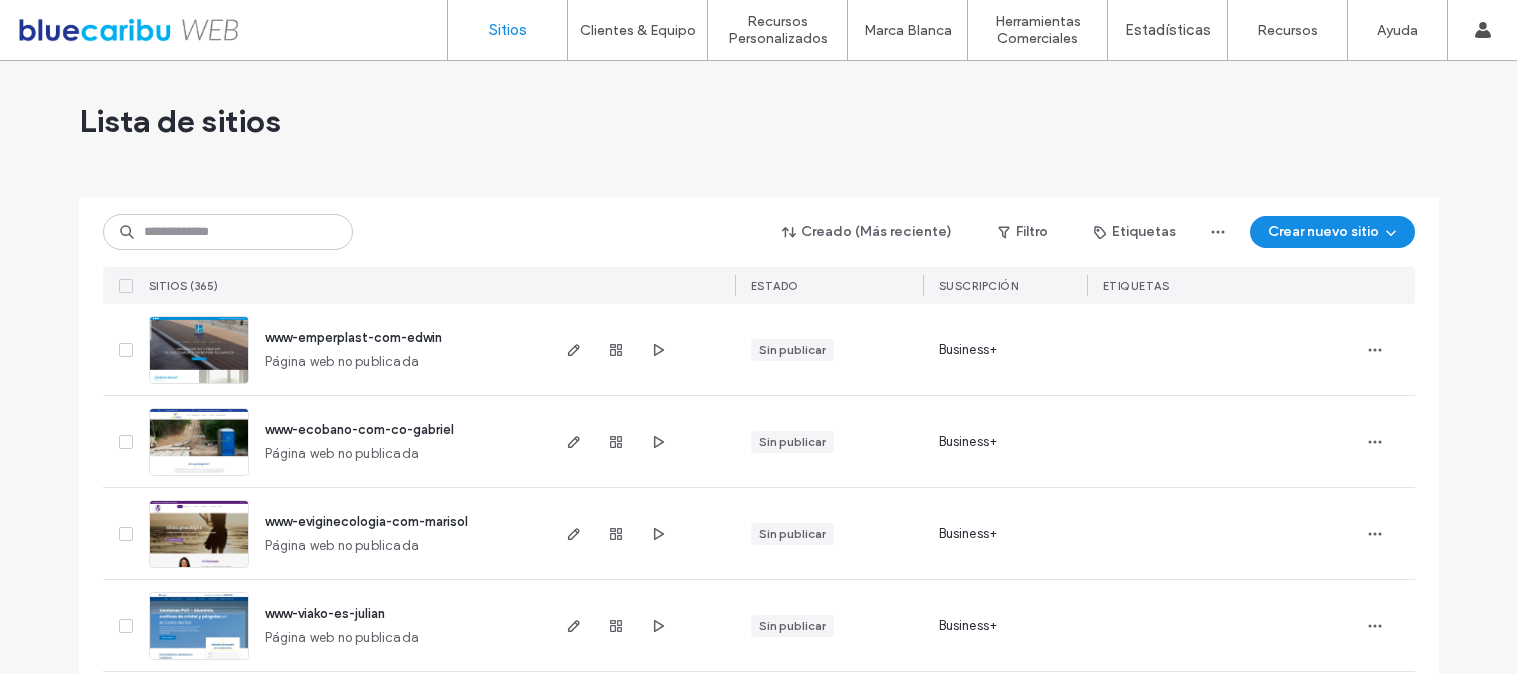 scroll, scrollTop: 0, scrollLeft: 0, axis: both 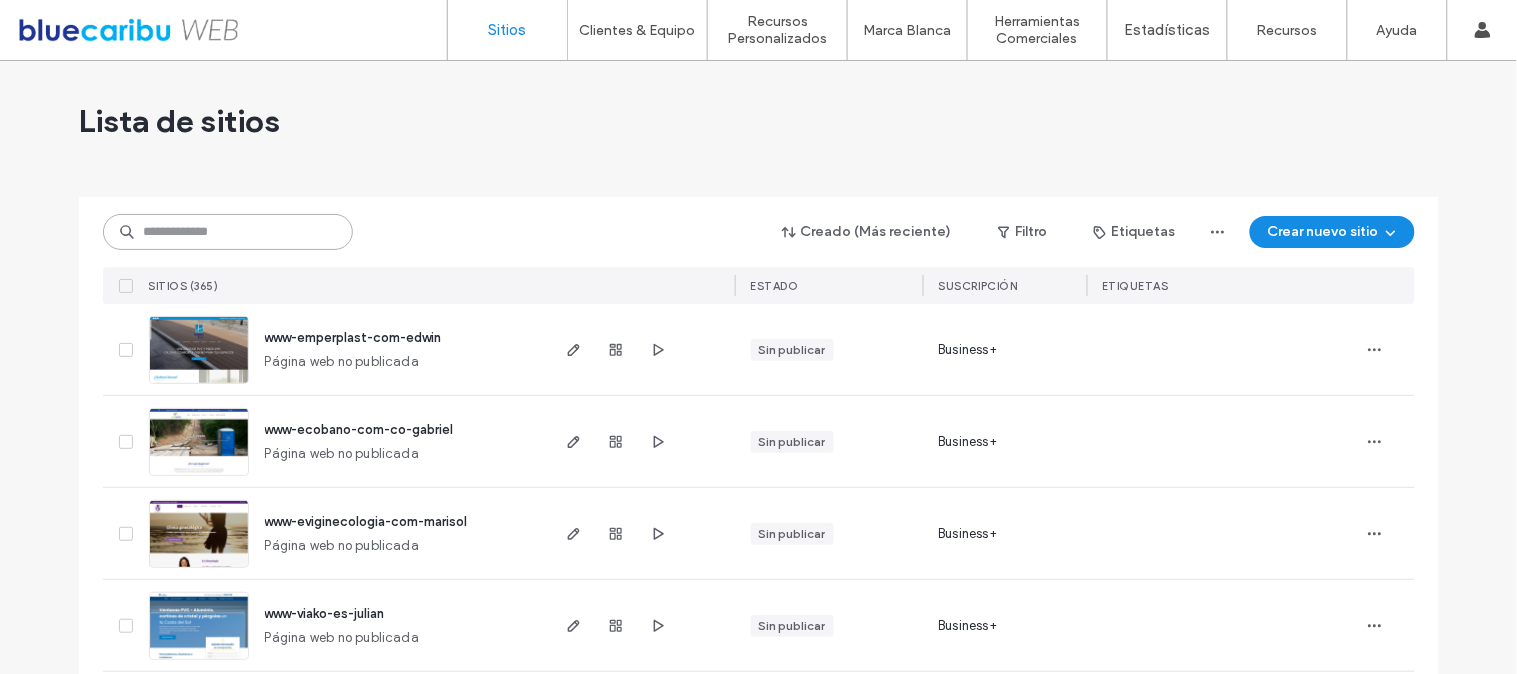 click at bounding box center (228, 232) 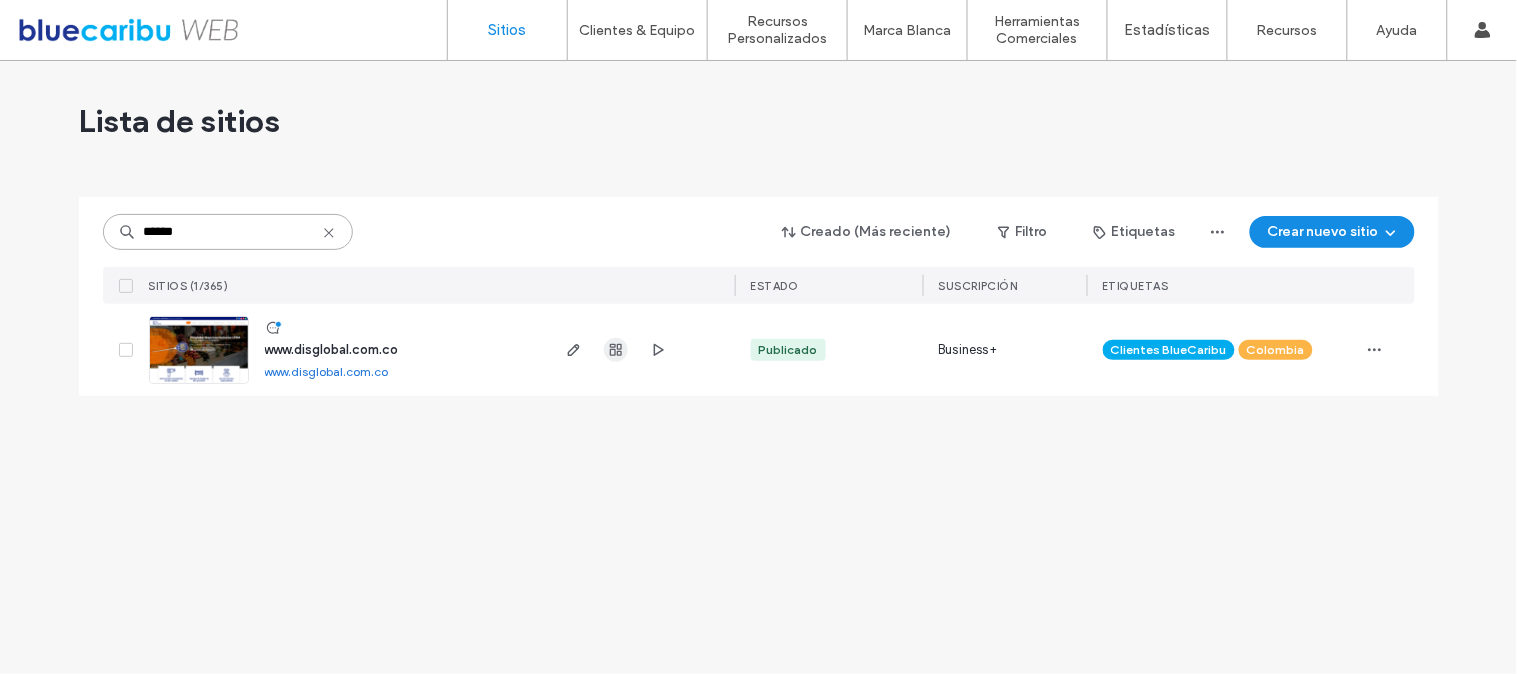 type on "******" 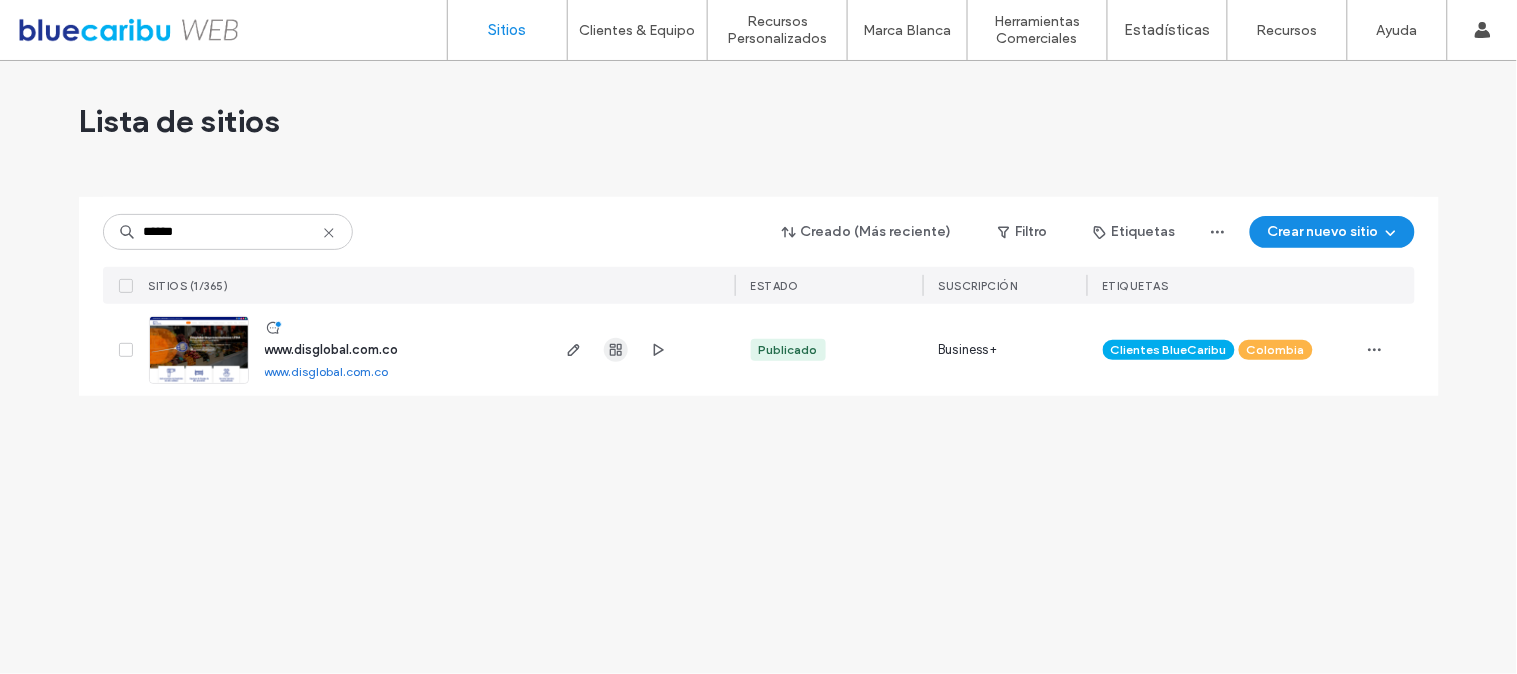 click at bounding box center (616, 350) 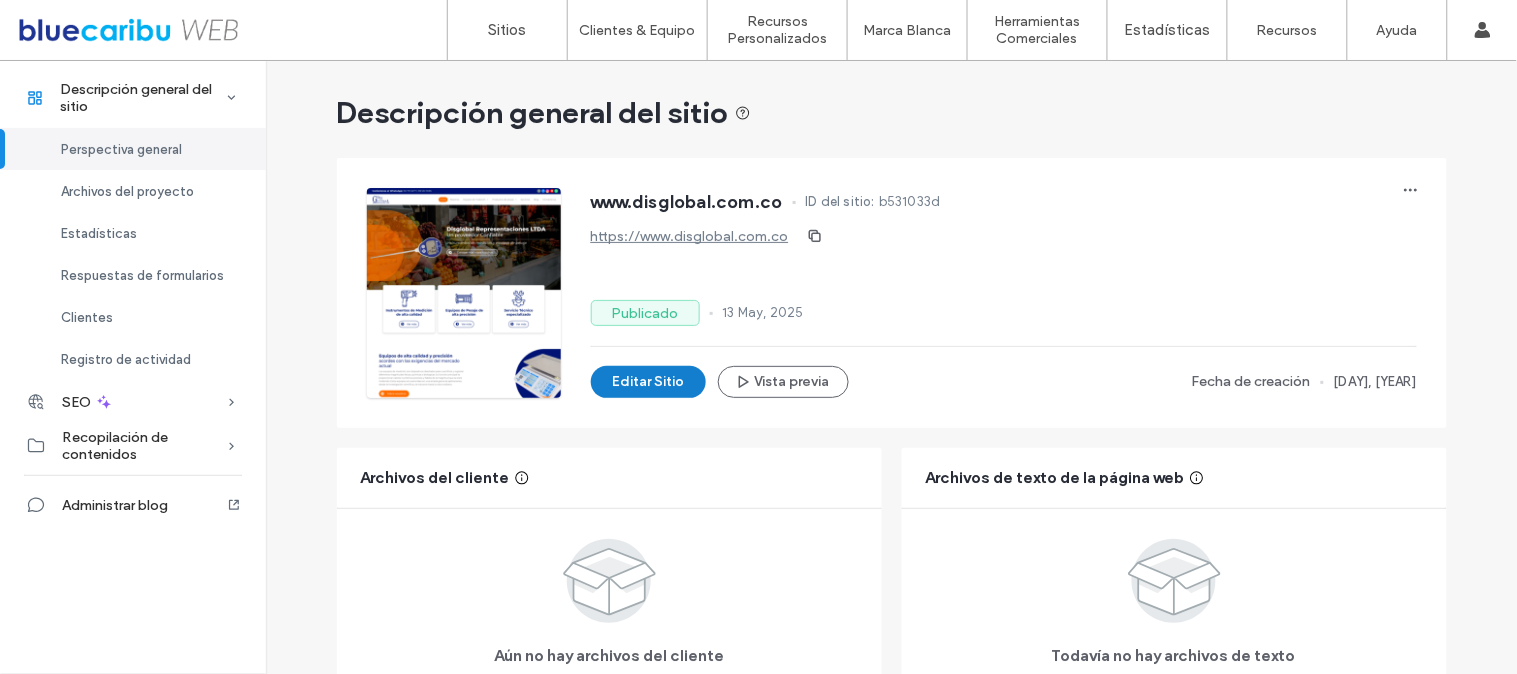 click on "Editar Sitio" at bounding box center (648, 382) 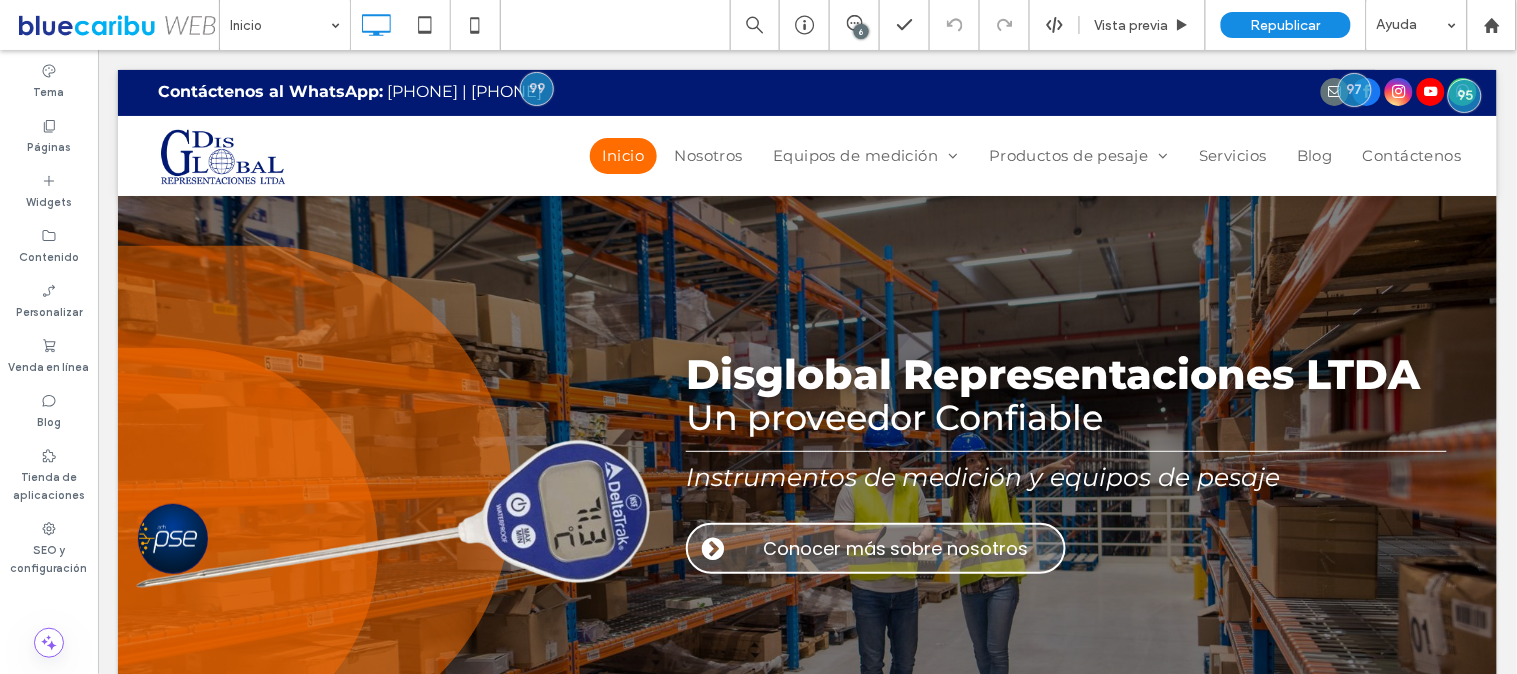 scroll, scrollTop: 0, scrollLeft: 0, axis: both 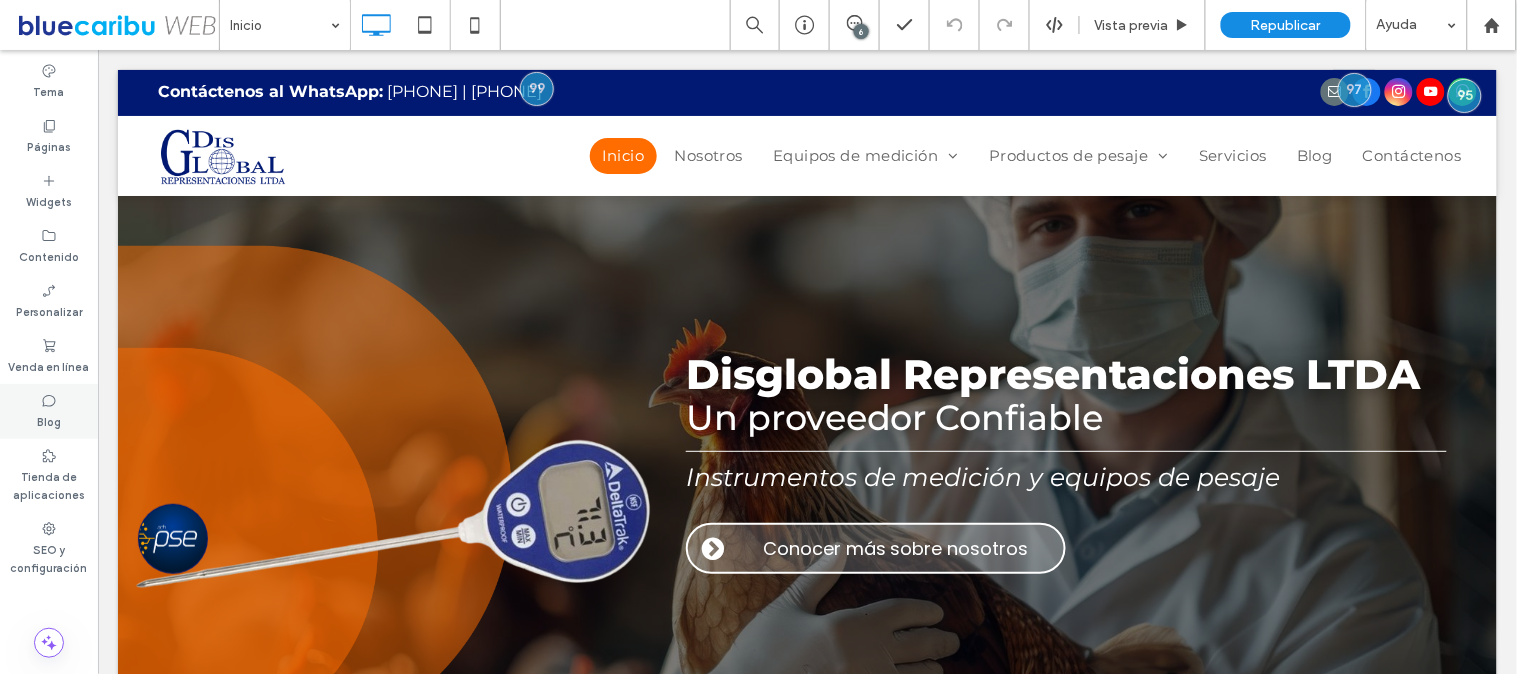 click on "Blog" at bounding box center [49, 420] 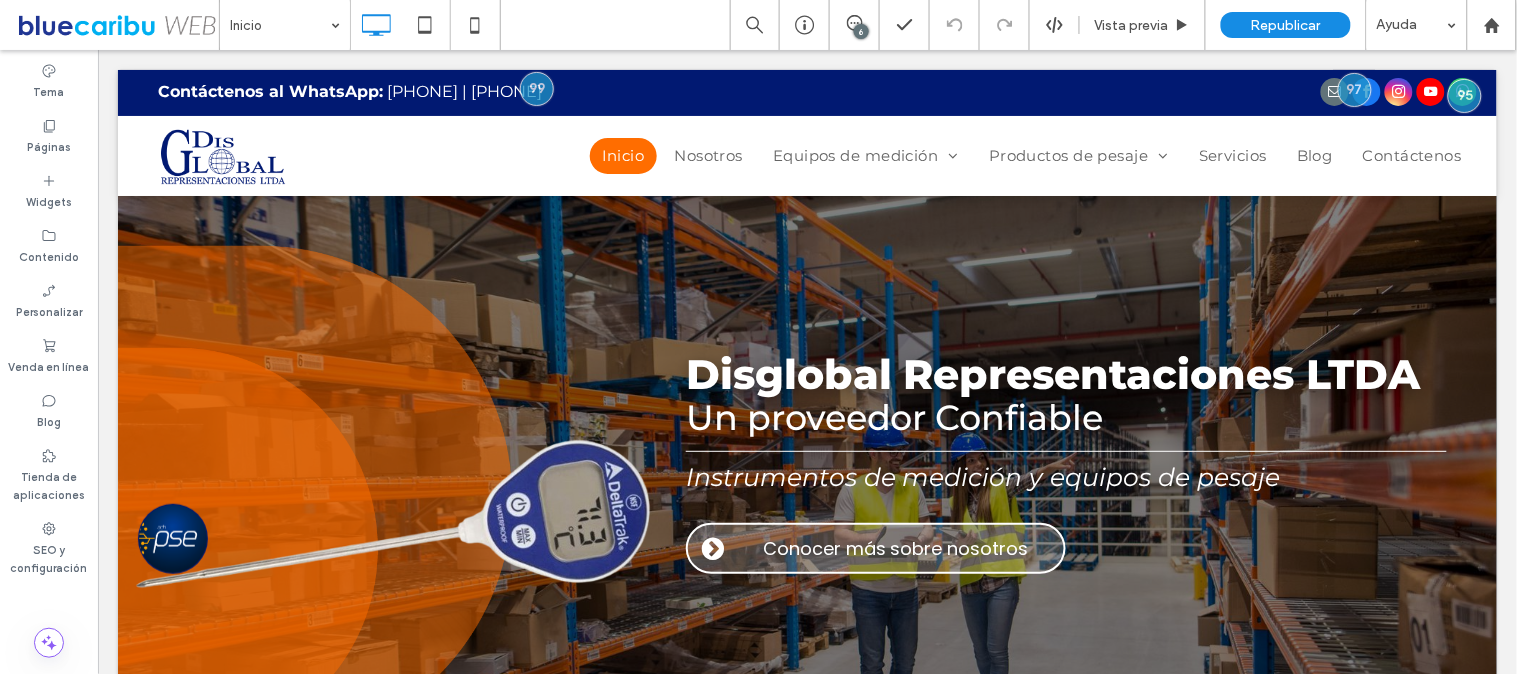 scroll, scrollTop: 0, scrollLeft: 0, axis: both 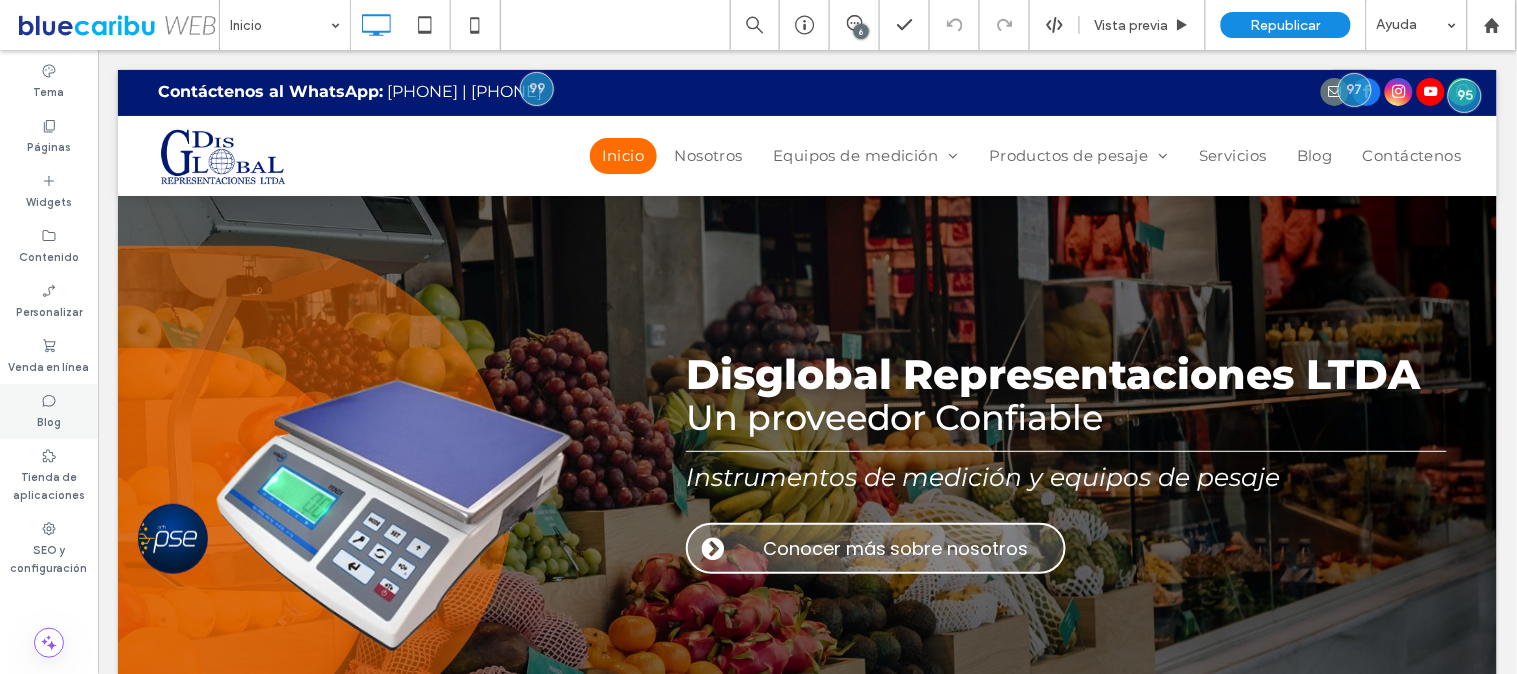 click on "Blog" at bounding box center (49, 411) 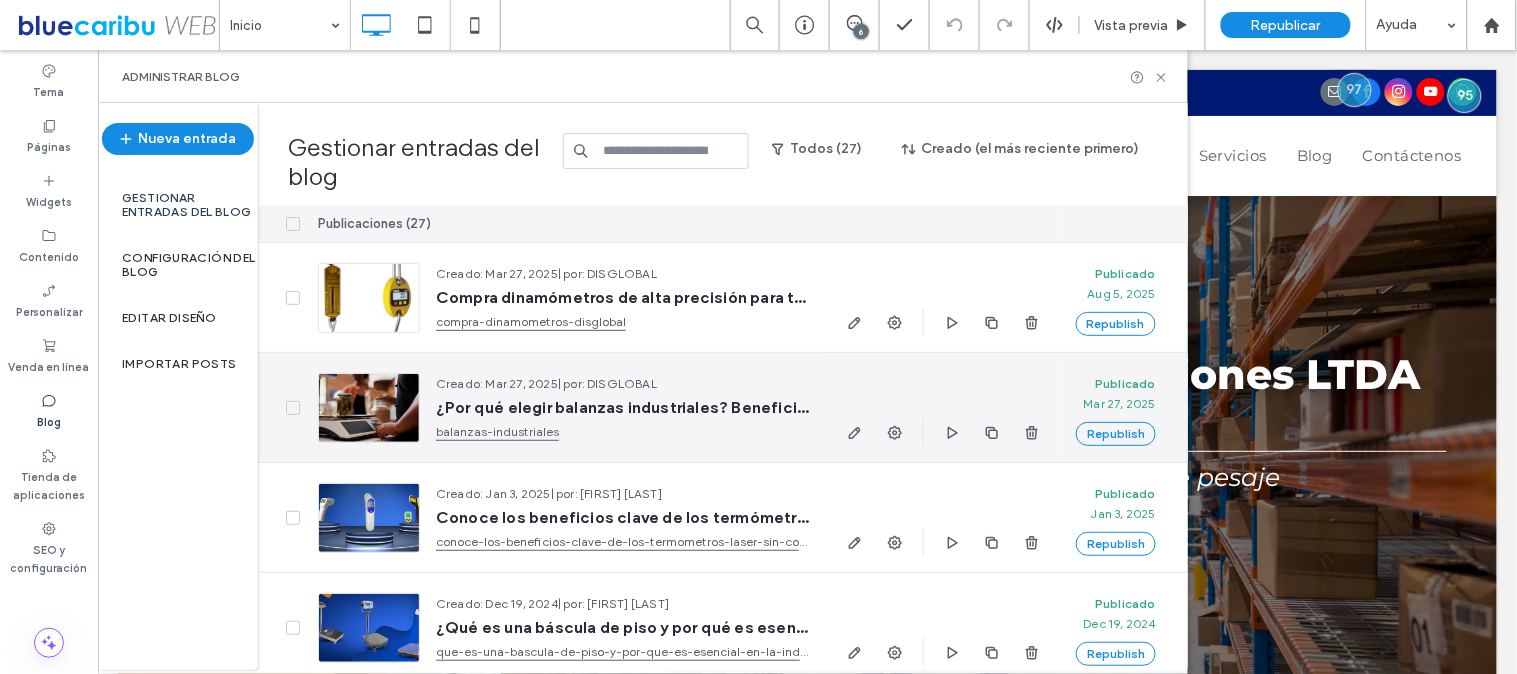 scroll, scrollTop: 111, scrollLeft: 0, axis: vertical 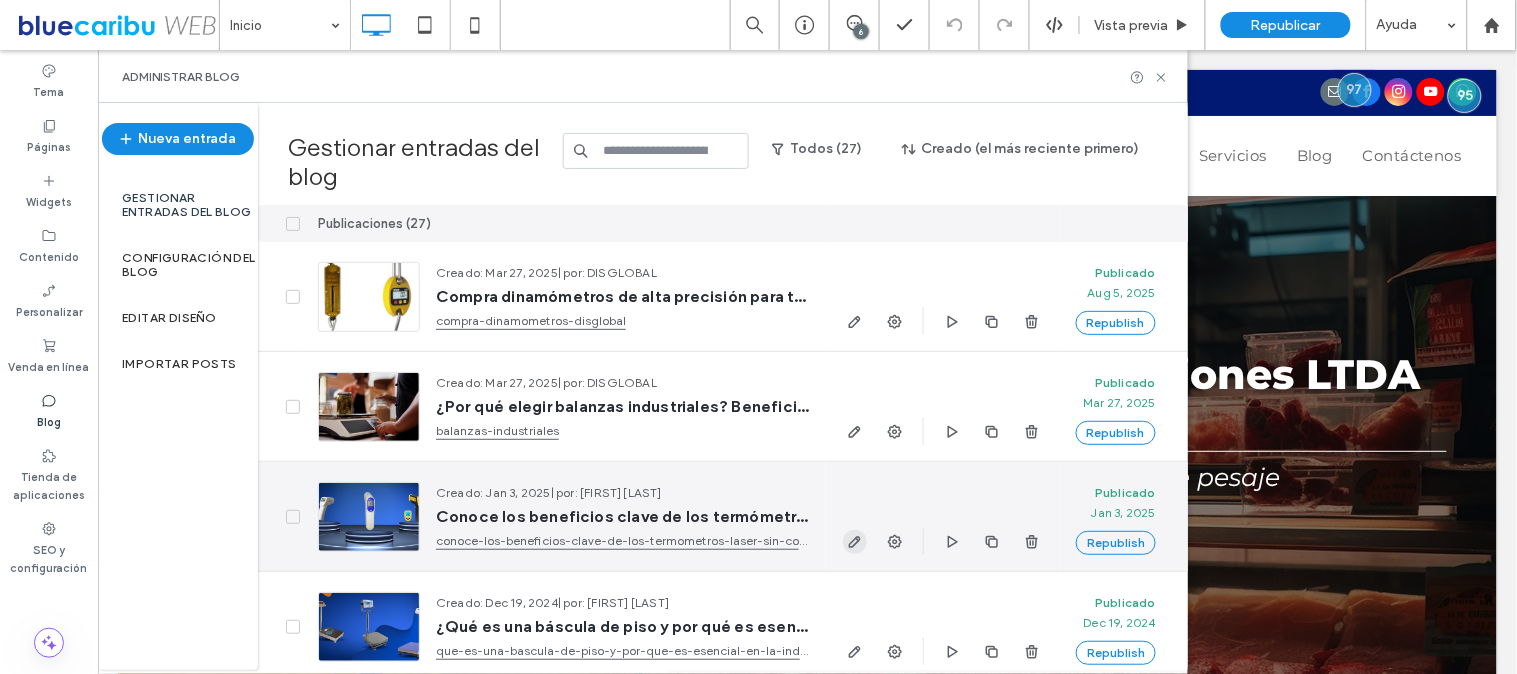 click 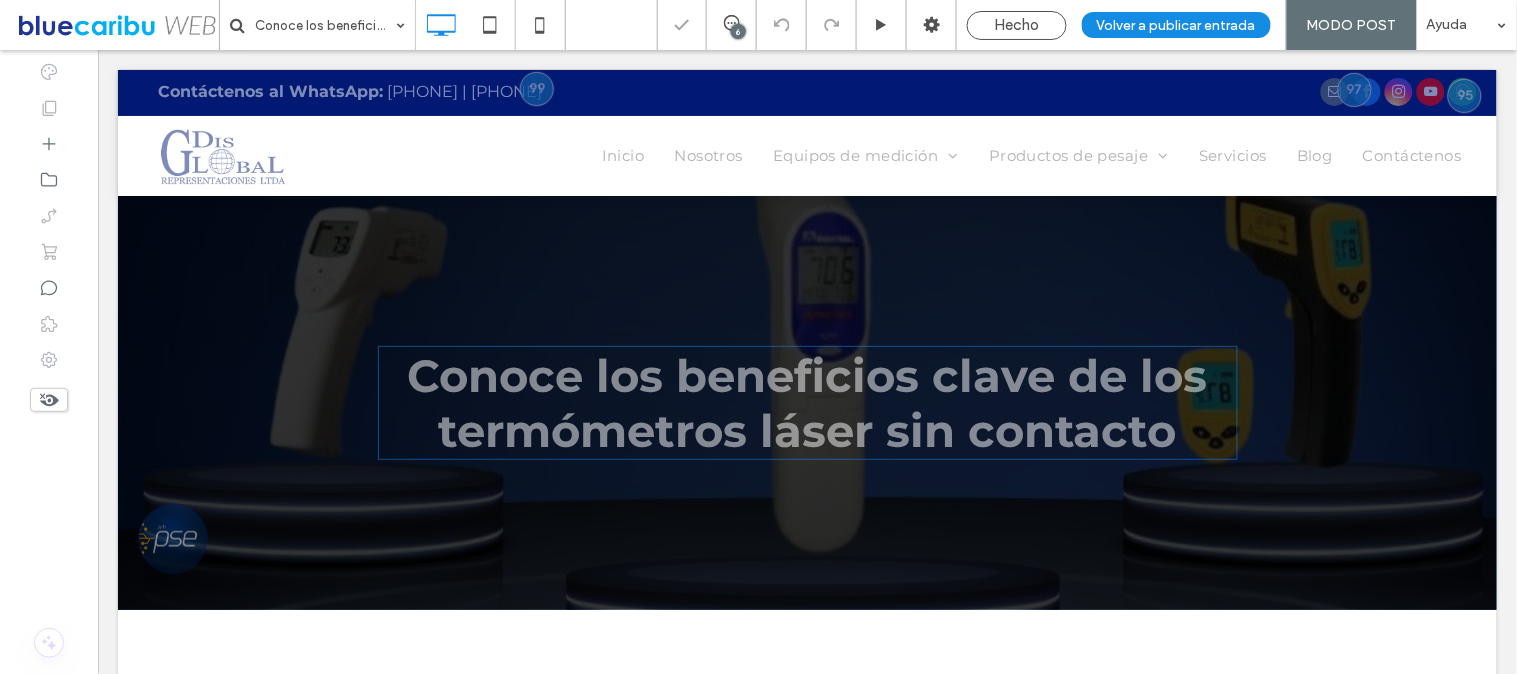 scroll, scrollTop: 0, scrollLeft: 0, axis: both 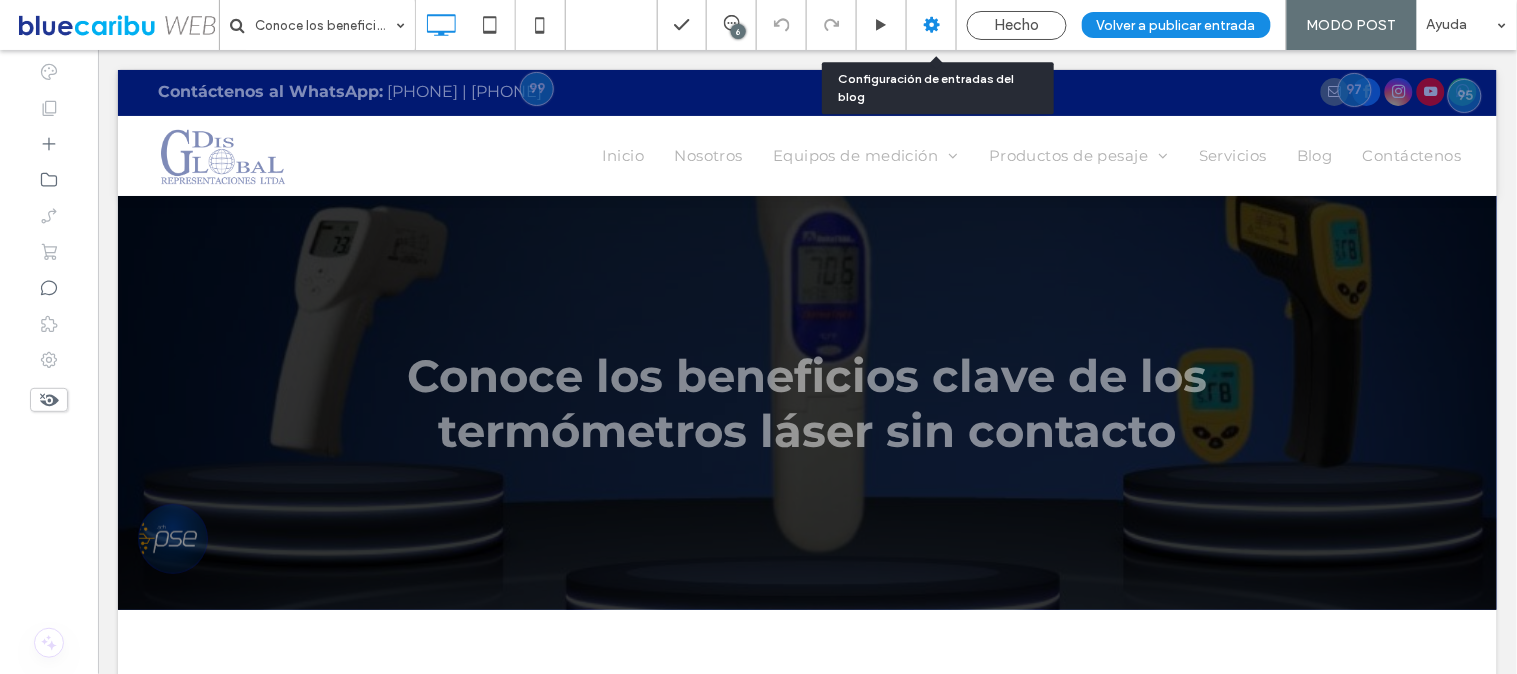 click at bounding box center (932, 25) 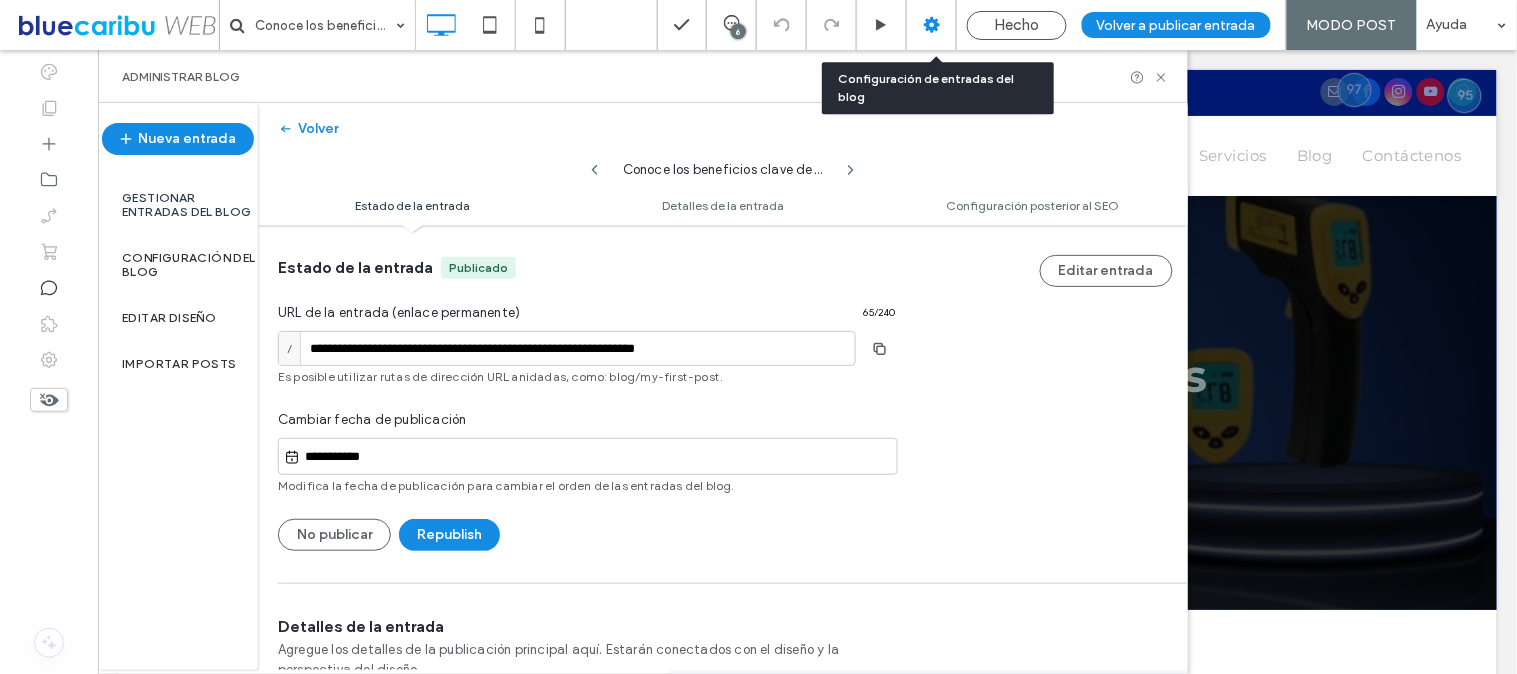 scroll, scrollTop: 1, scrollLeft: 0, axis: vertical 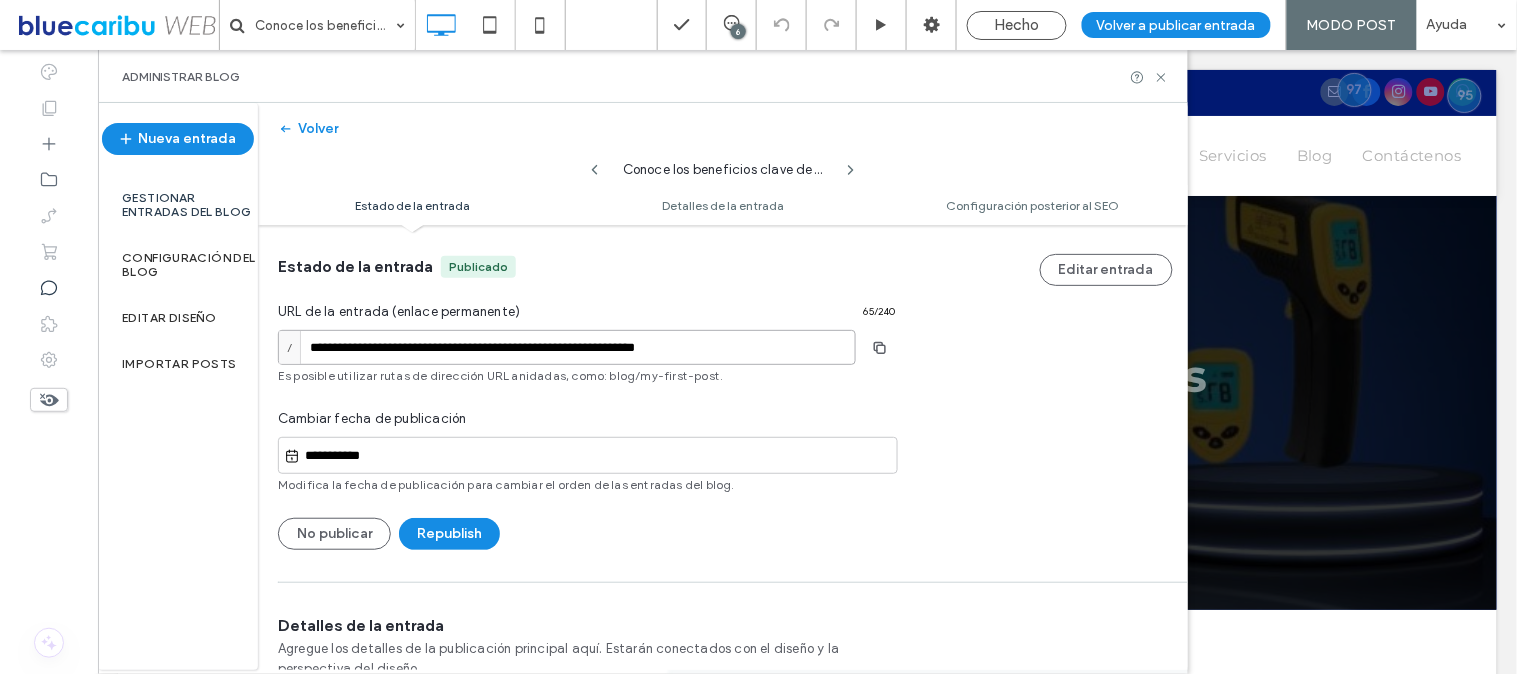 click on "**********" at bounding box center (567, 347) 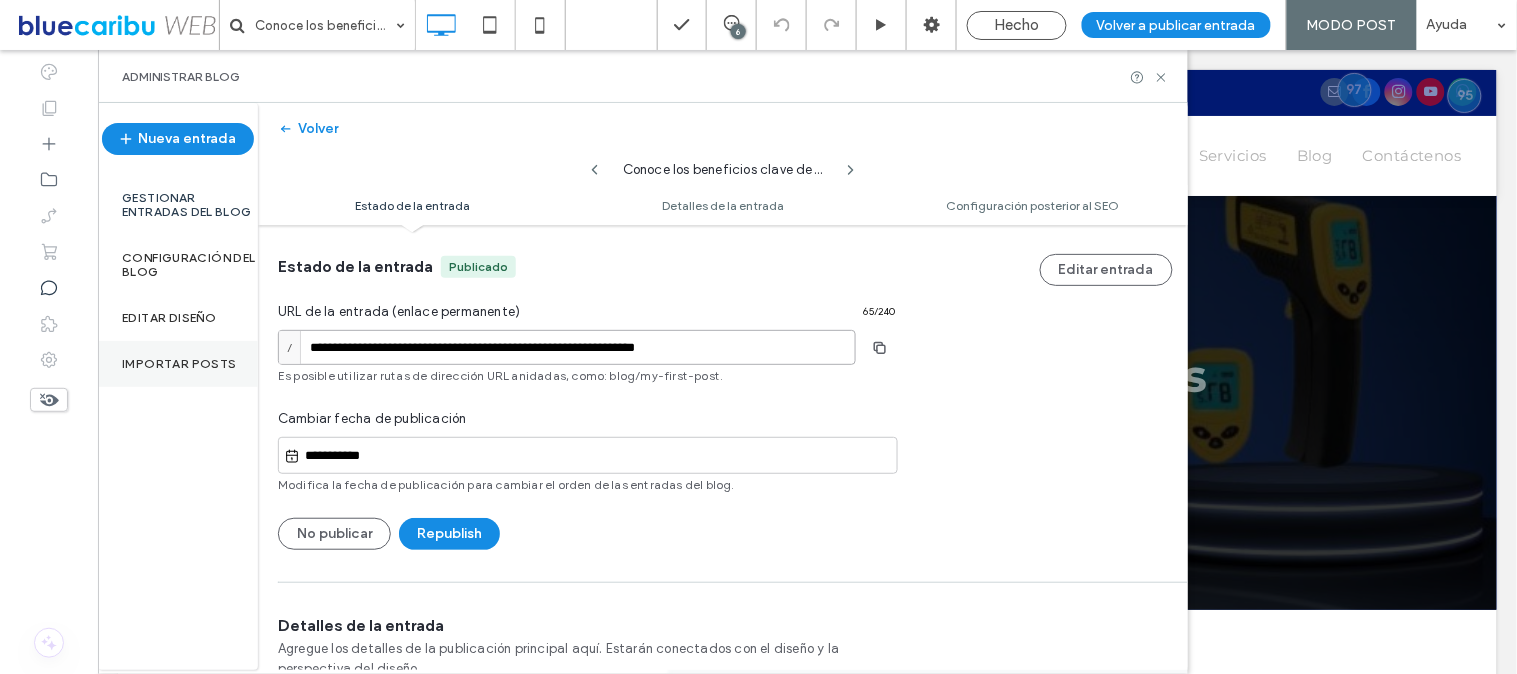 drag, startPoint x: 387, startPoint y: 345, endPoint x: 225, endPoint y: 345, distance: 162 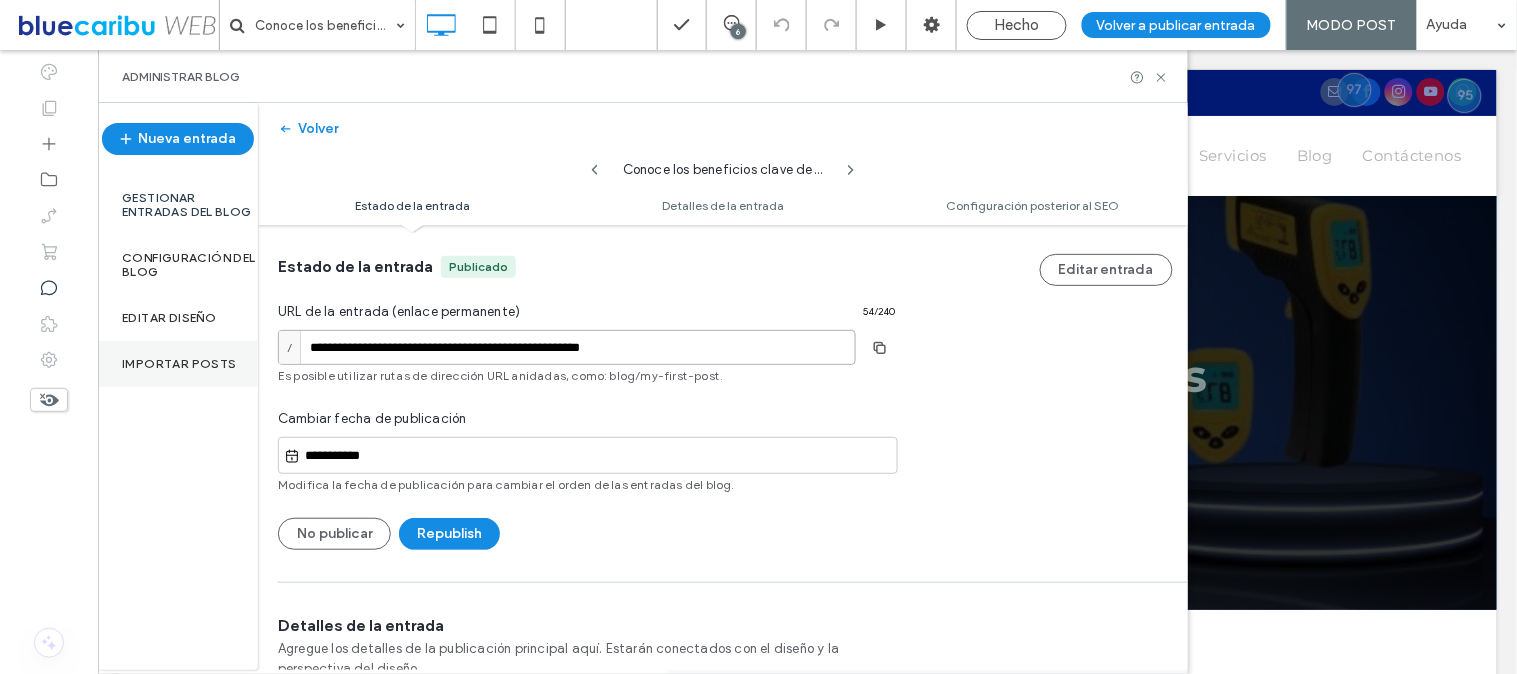drag, startPoint x: 462, startPoint y: 354, endPoint x: 125, endPoint y: 346, distance: 337.09494 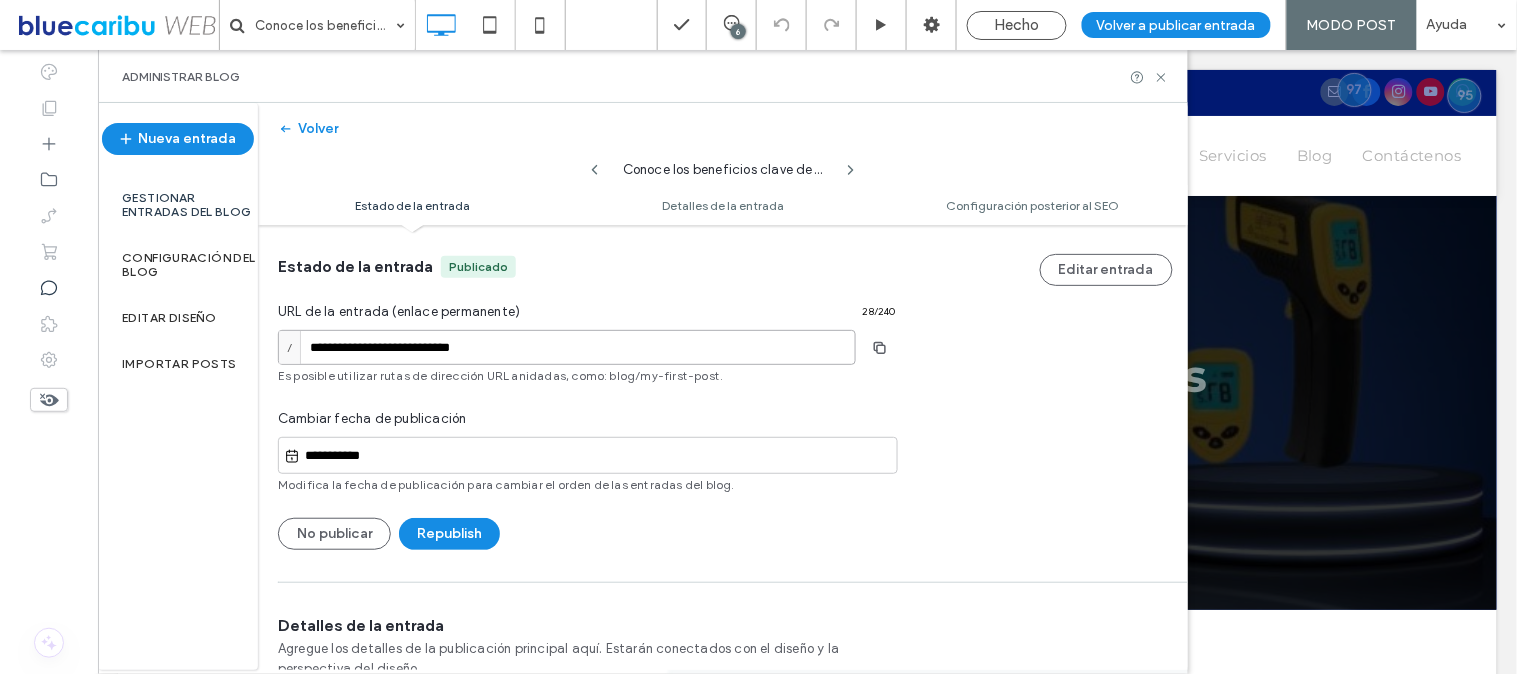 type on "**********" 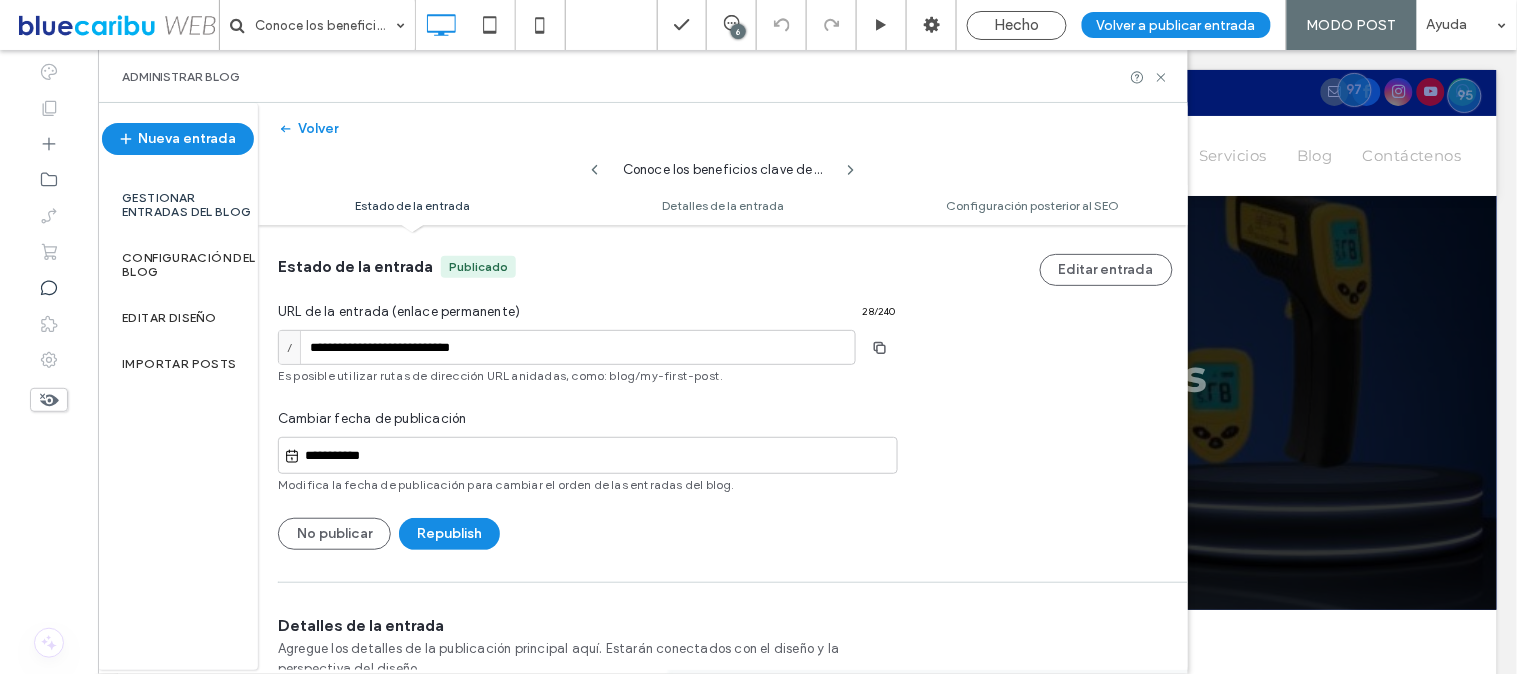 click on "**********" at bounding box center [723, 387] 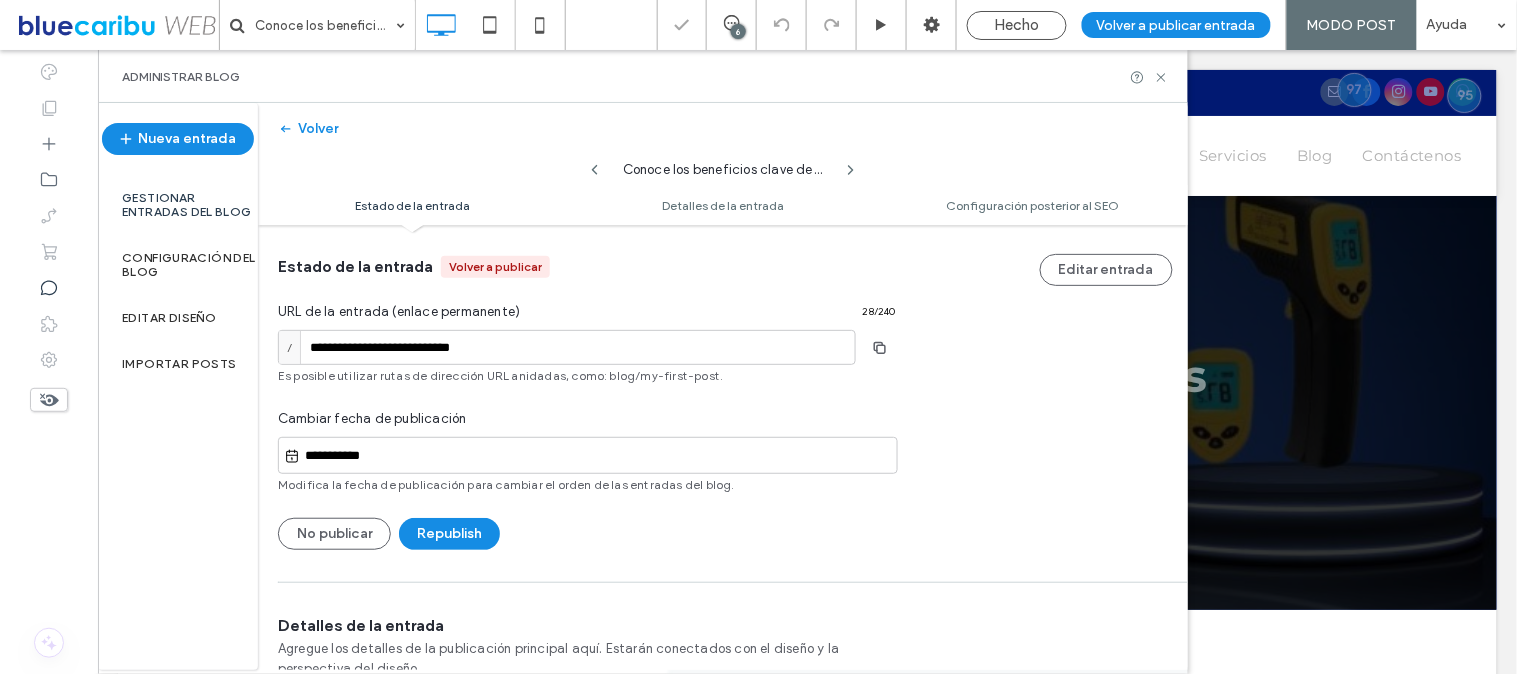 scroll, scrollTop: 0, scrollLeft: 0, axis: both 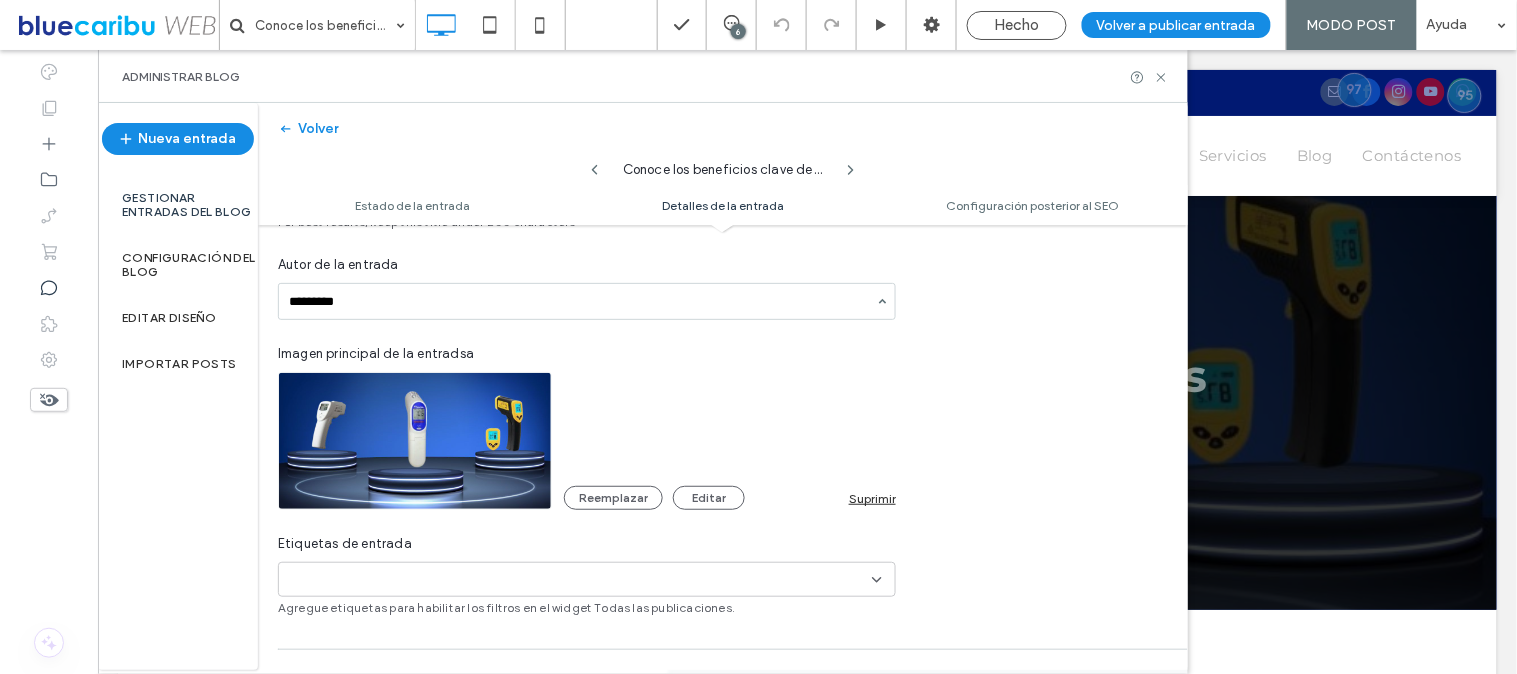 type on "*********" 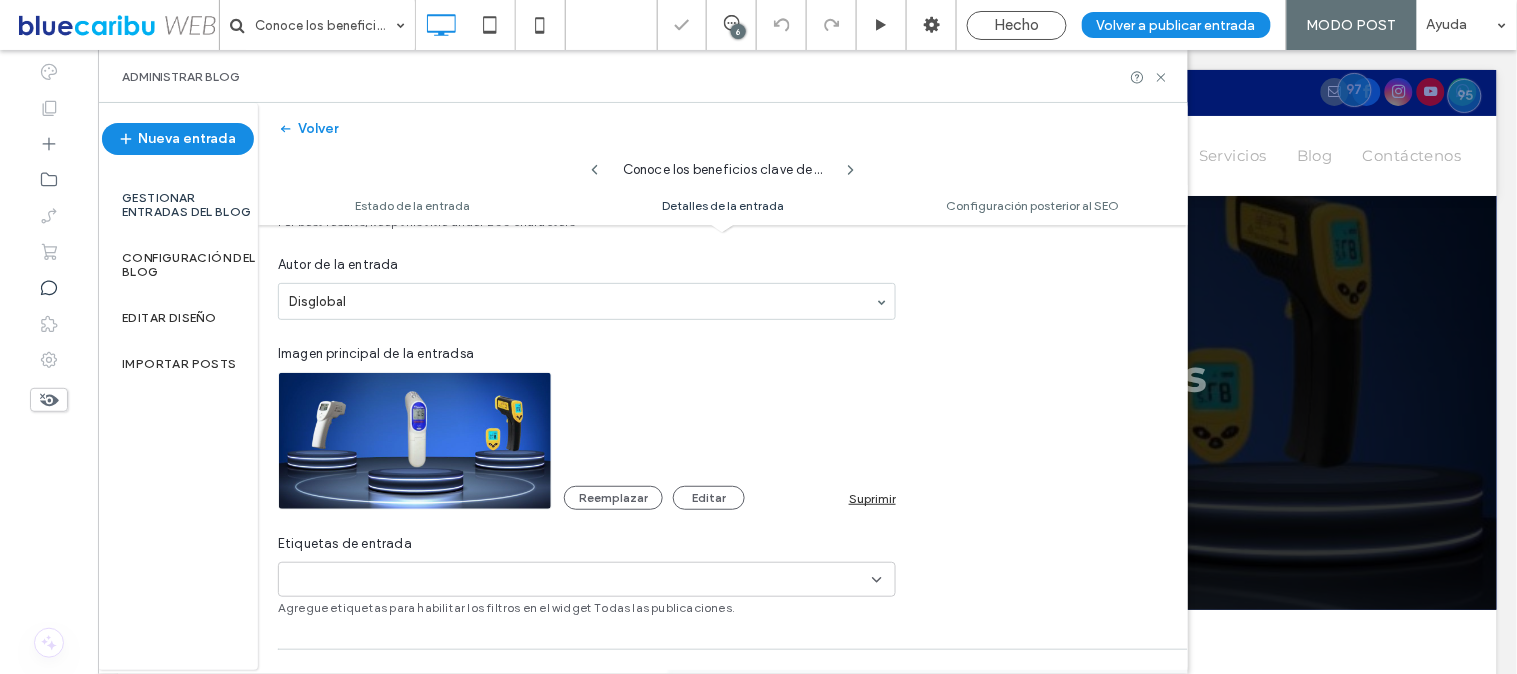 click on "Reemplazar Editar Suprimir" at bounding box center (587, 441) 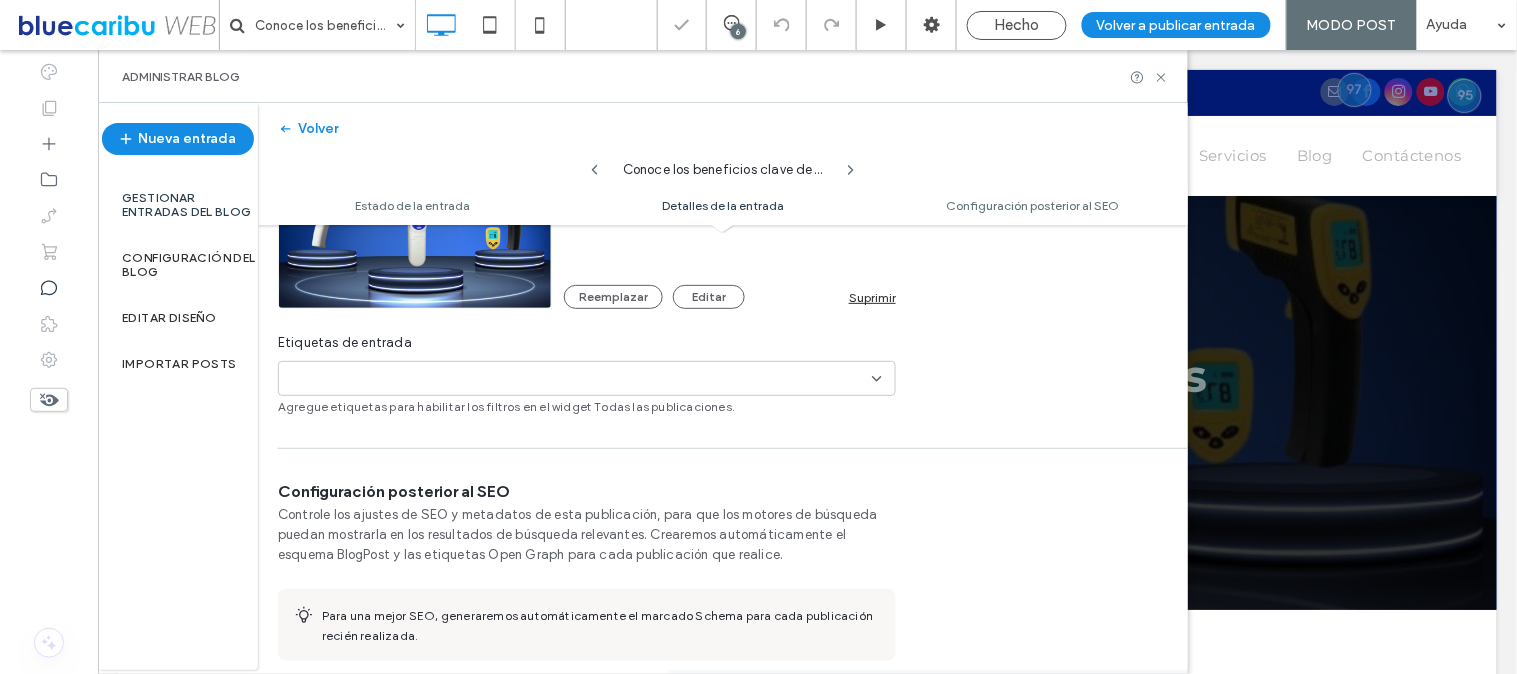 scroll, scrollTop: 778, scrollLeft: 0, axis: vertical 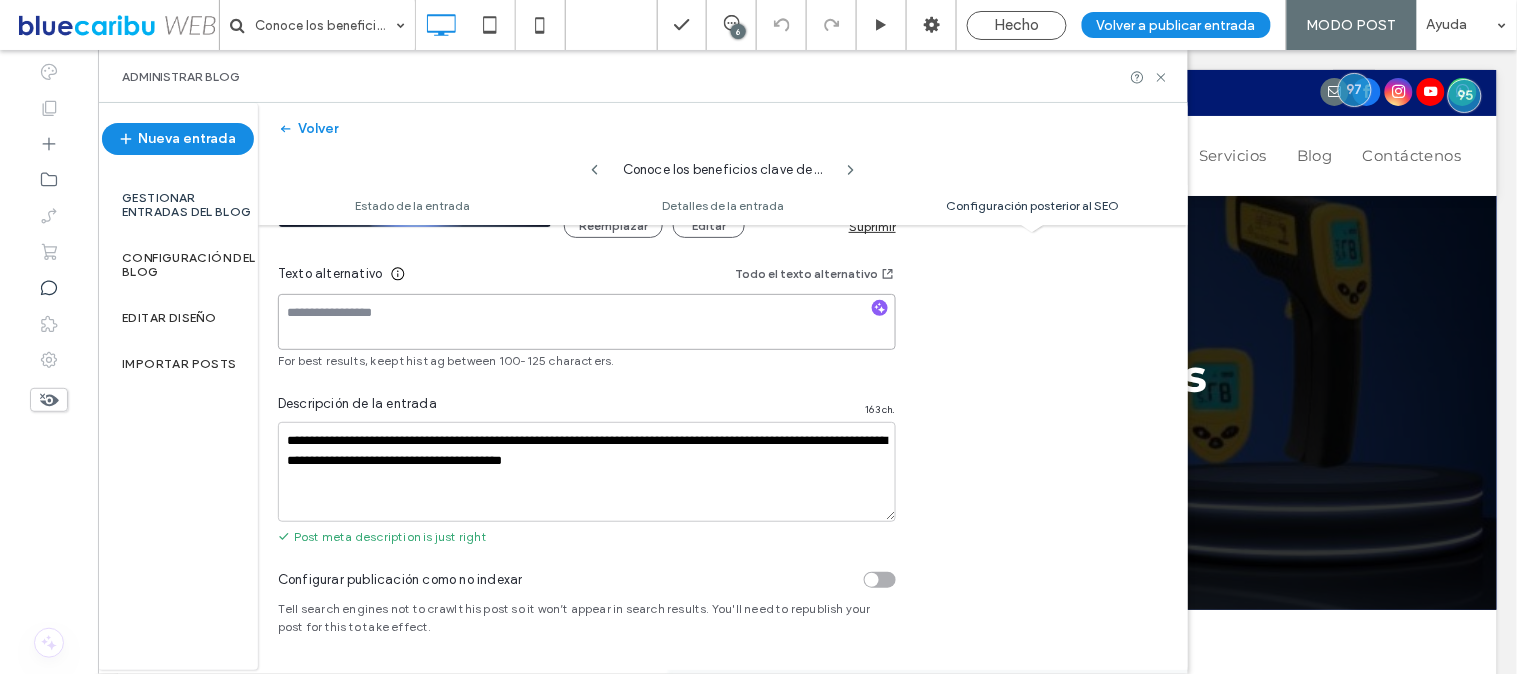 click at bounding box center (587, 322) 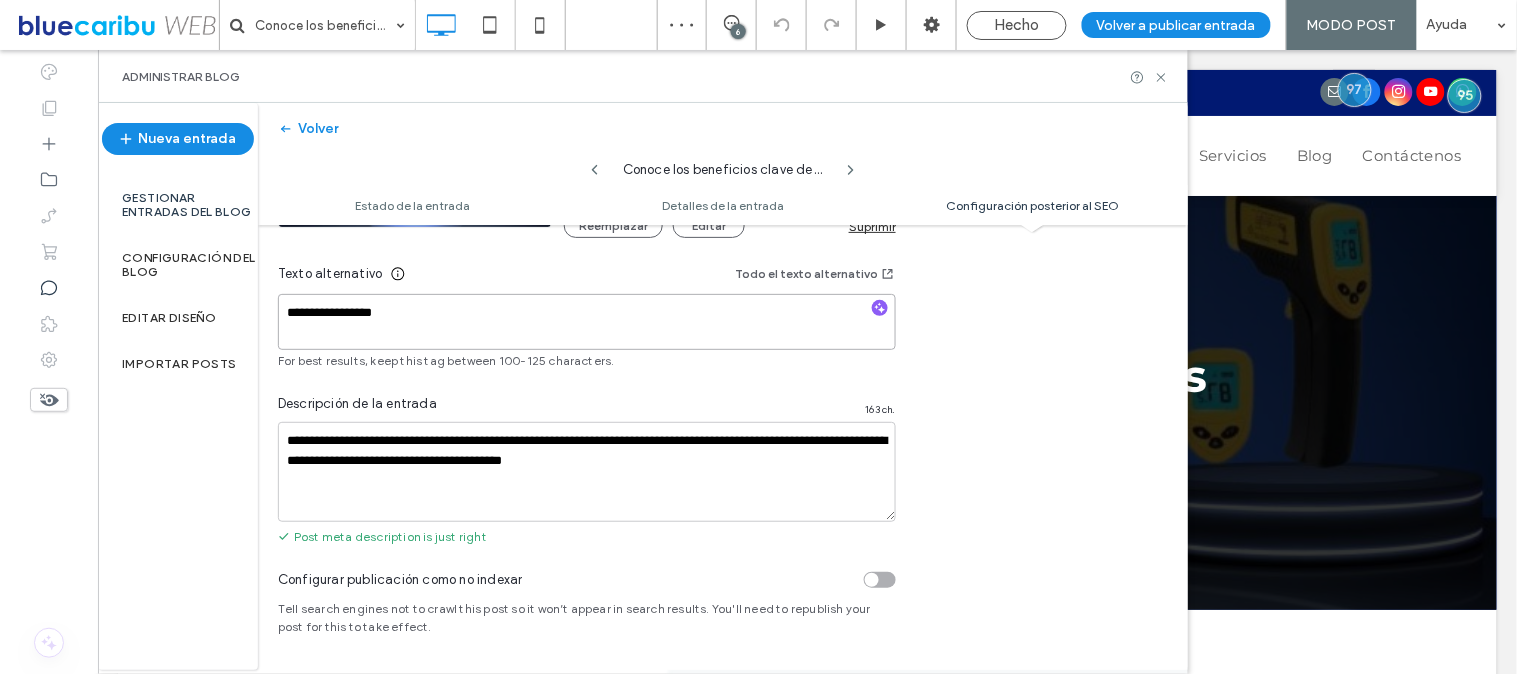 scroll, scrollTop: 0, scrollLeft: 0, axis: both 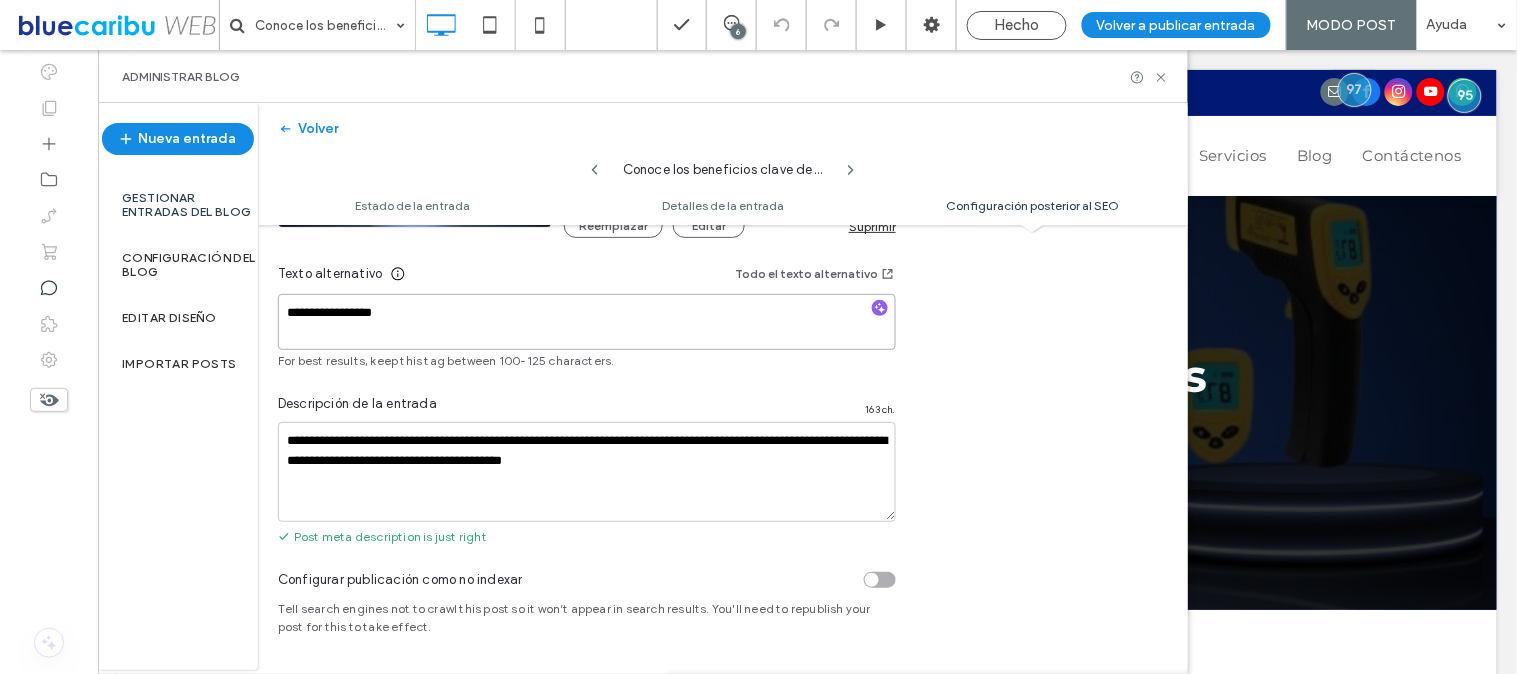 click on "**********" 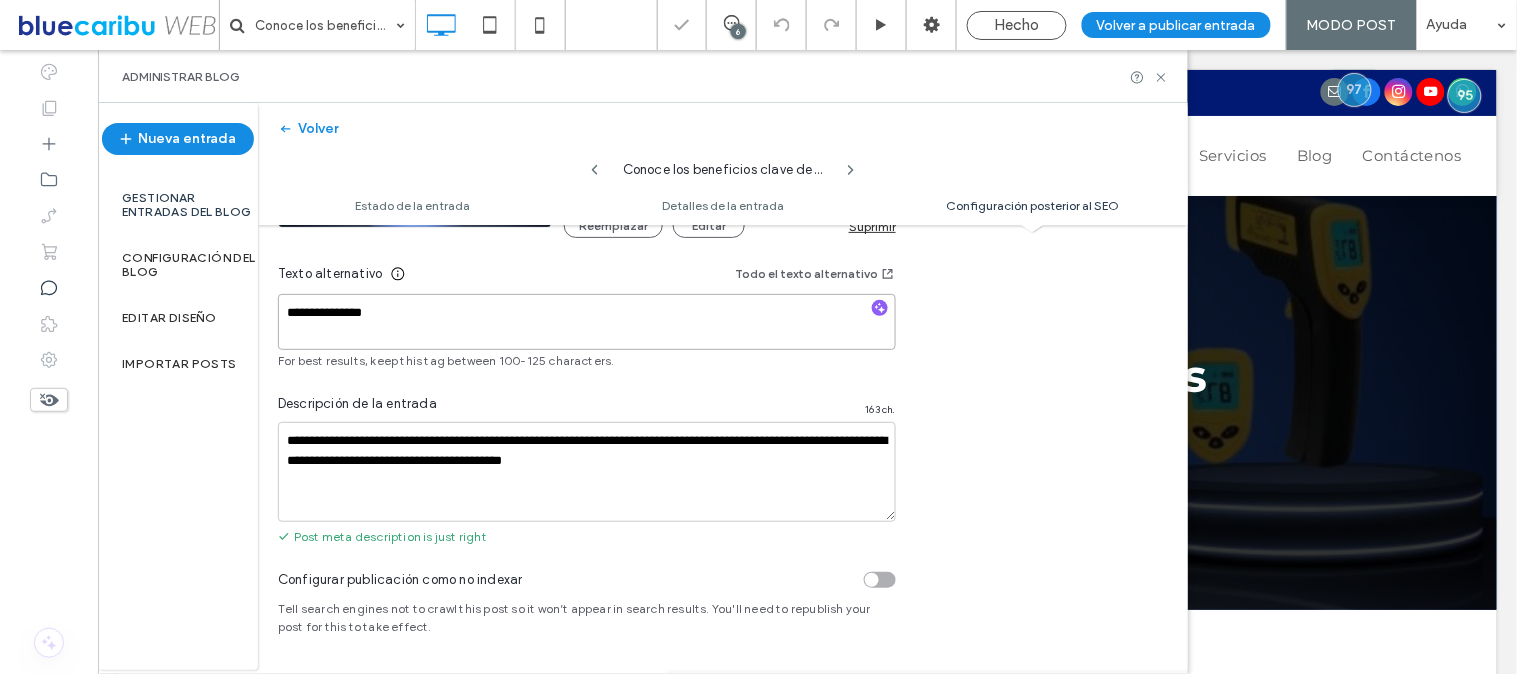 click on "**********" at bounding box center [587, 322] 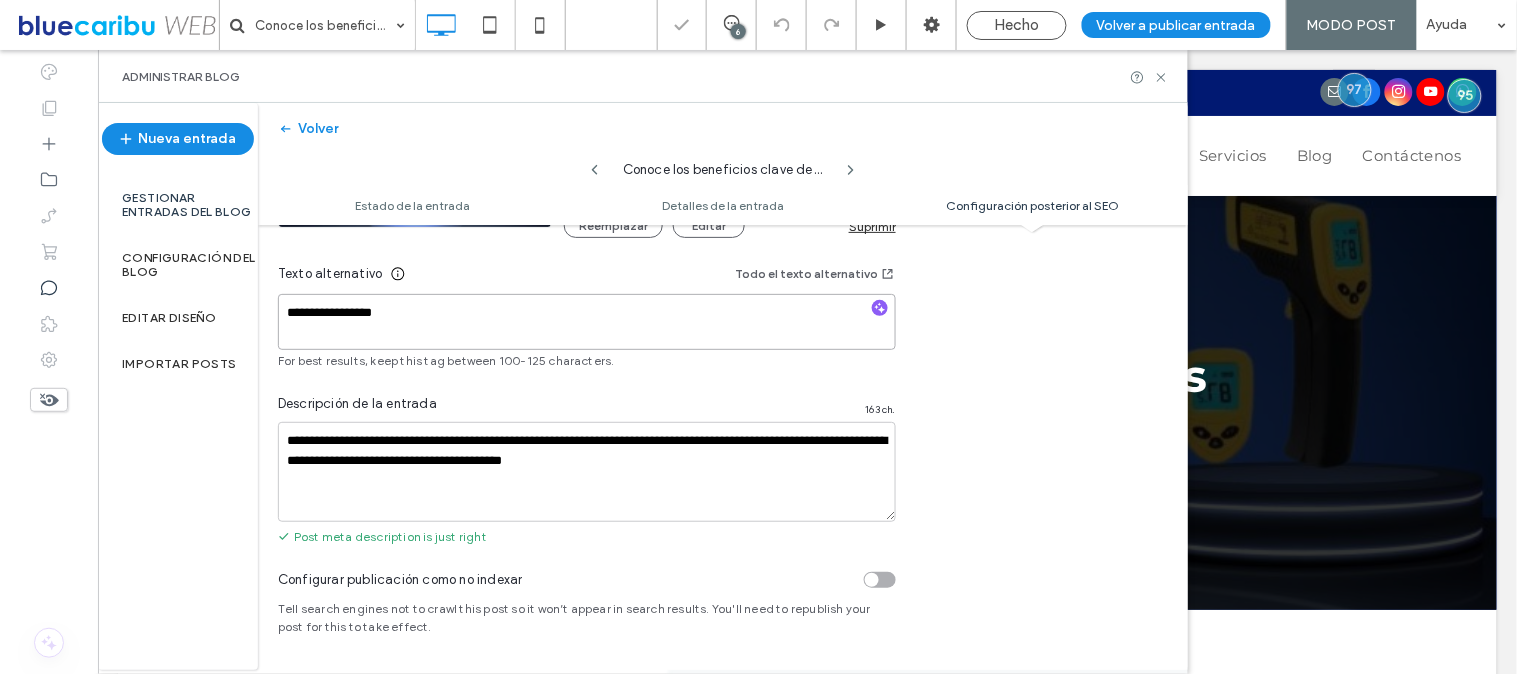 type on "**********" 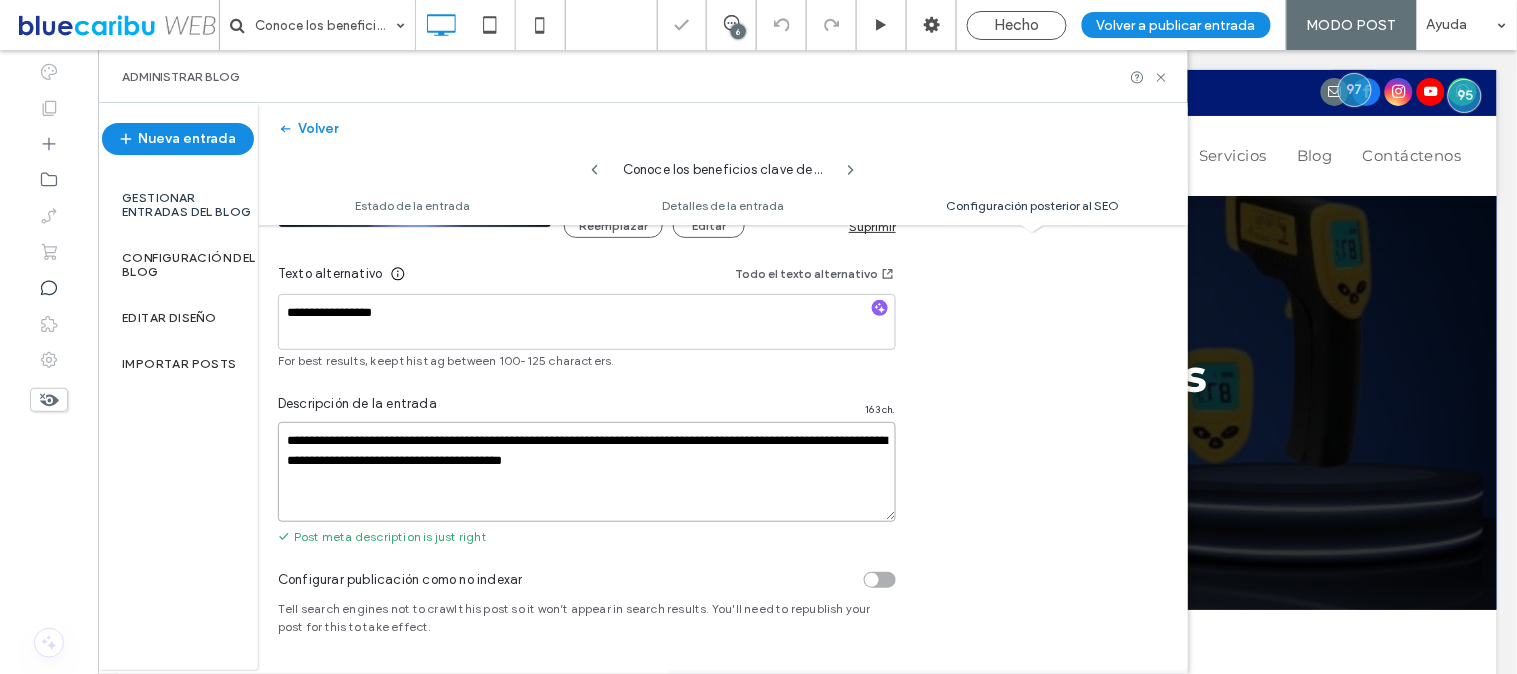 click on "**********" at bounding box center (587, 472) 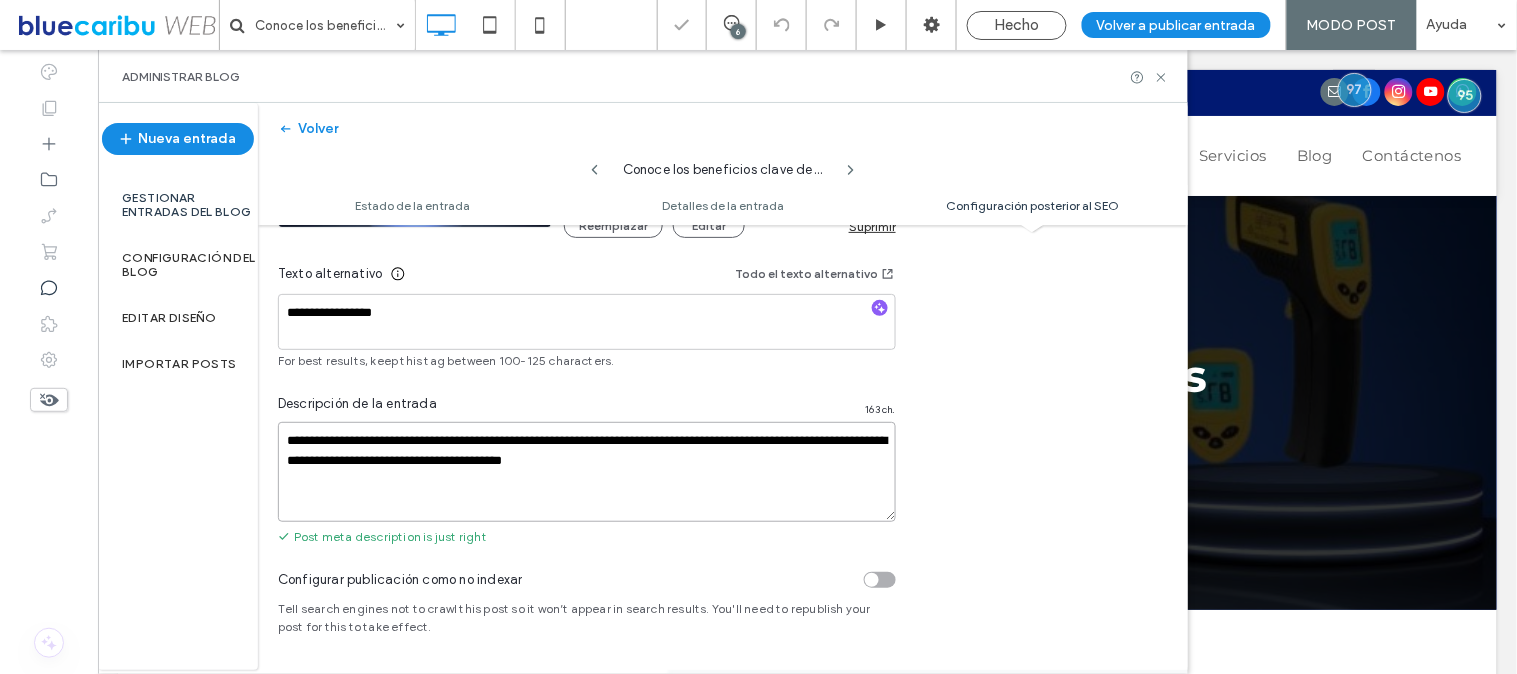 scroll, scrollTop: 0, scrollLeft: 0, axis: both 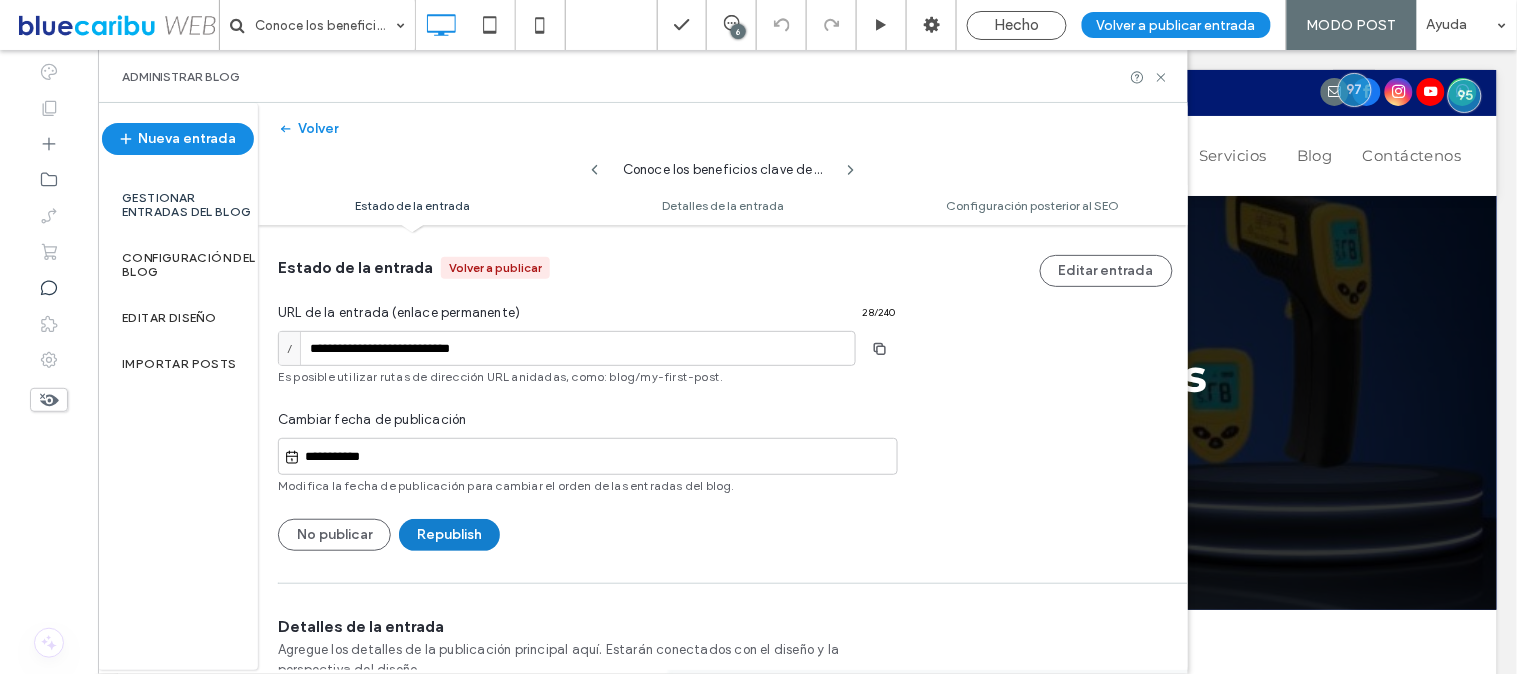 click on "Republish" at bounding box center [449, 535] 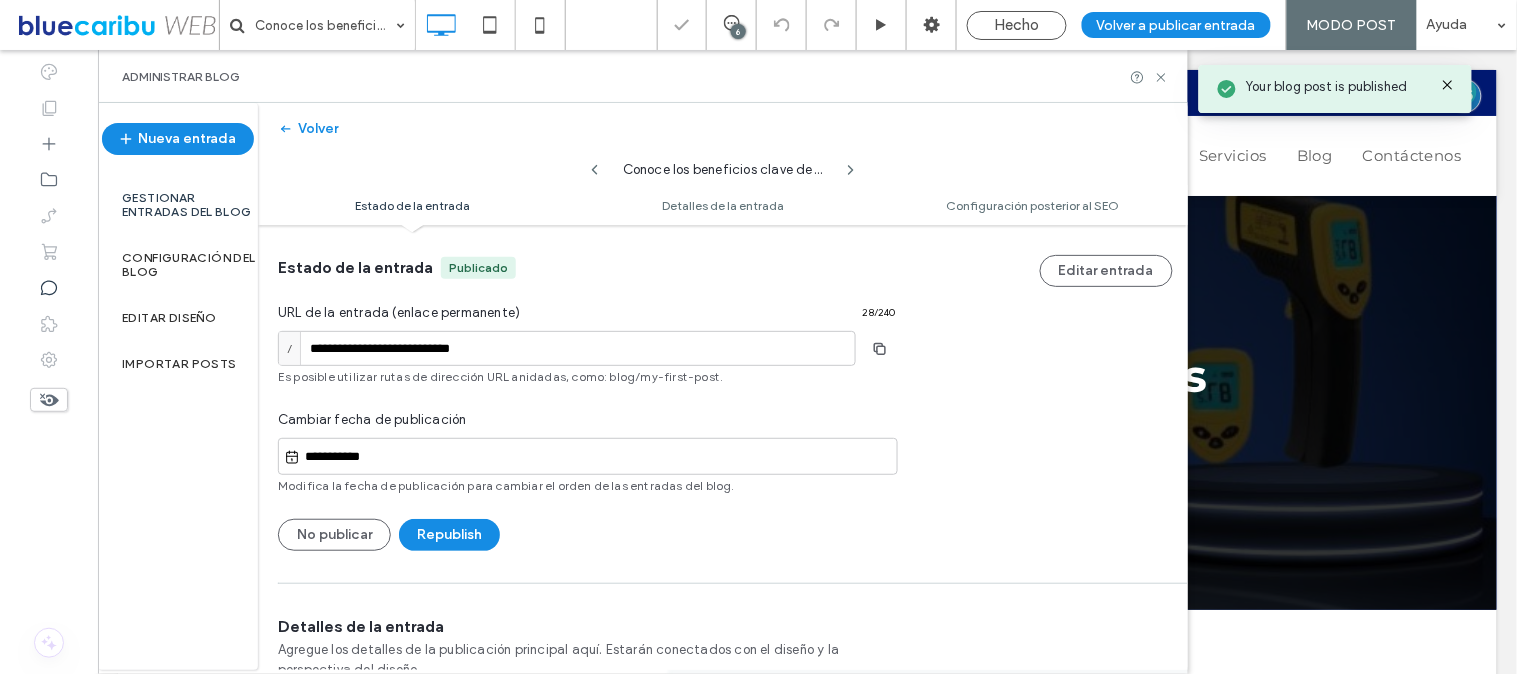 scroll, scrollTop: 0, scrollLeft: 0, axis: both 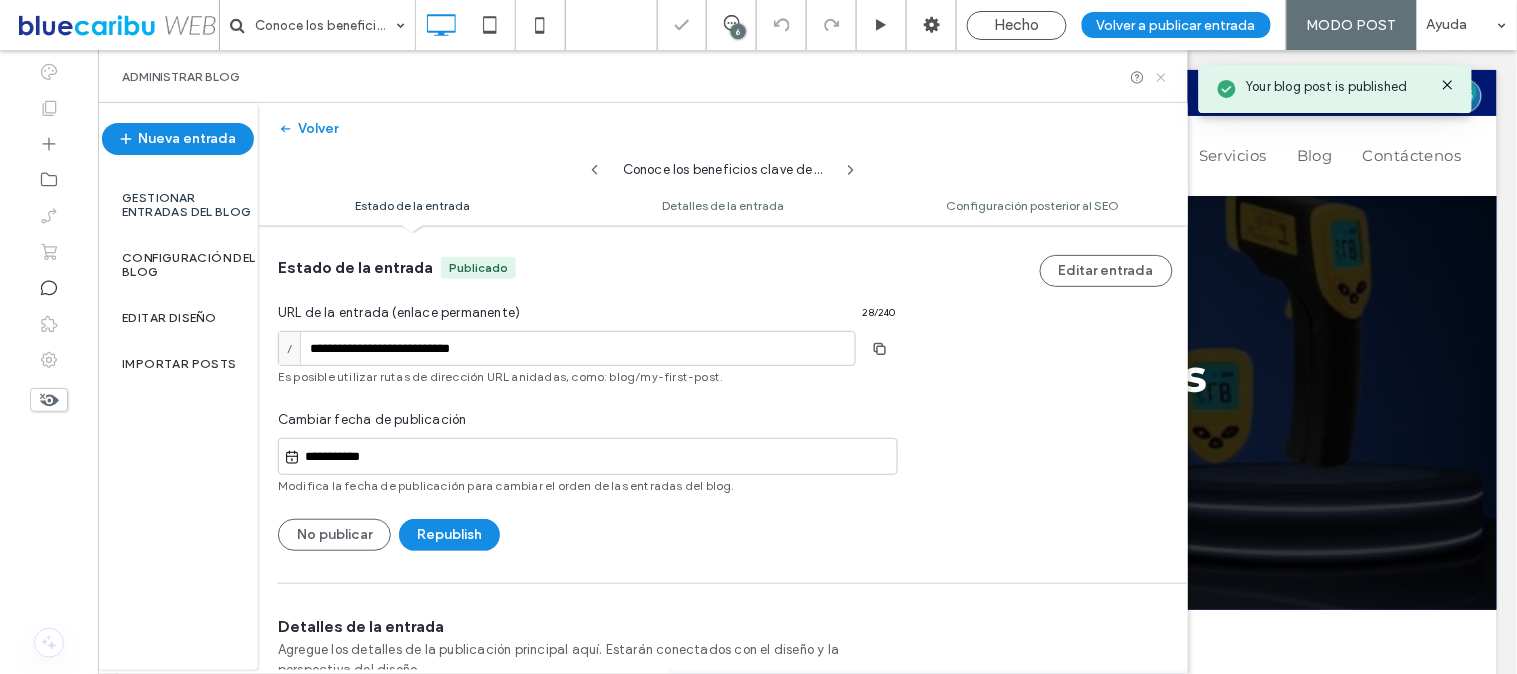click 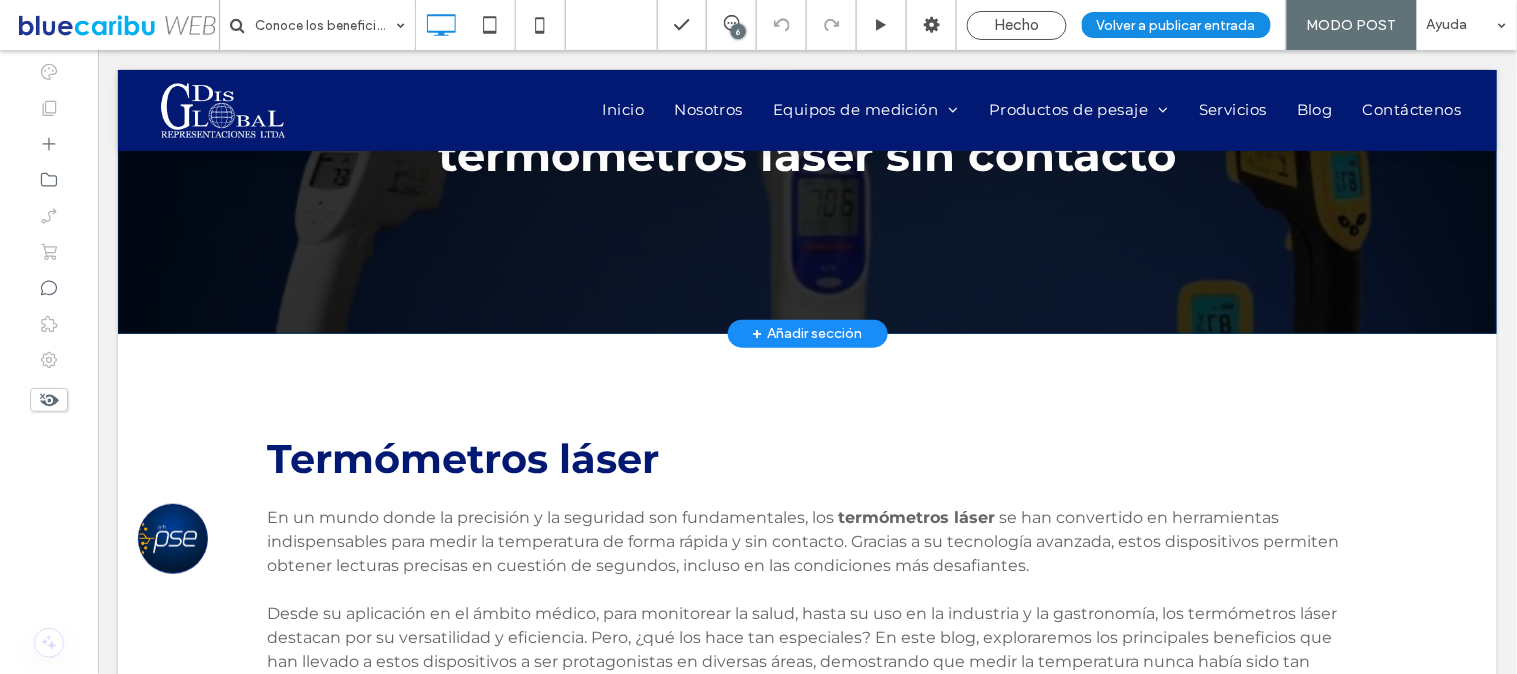 scroll, scrollTop: 0, scrollLeft: 0, axis: both 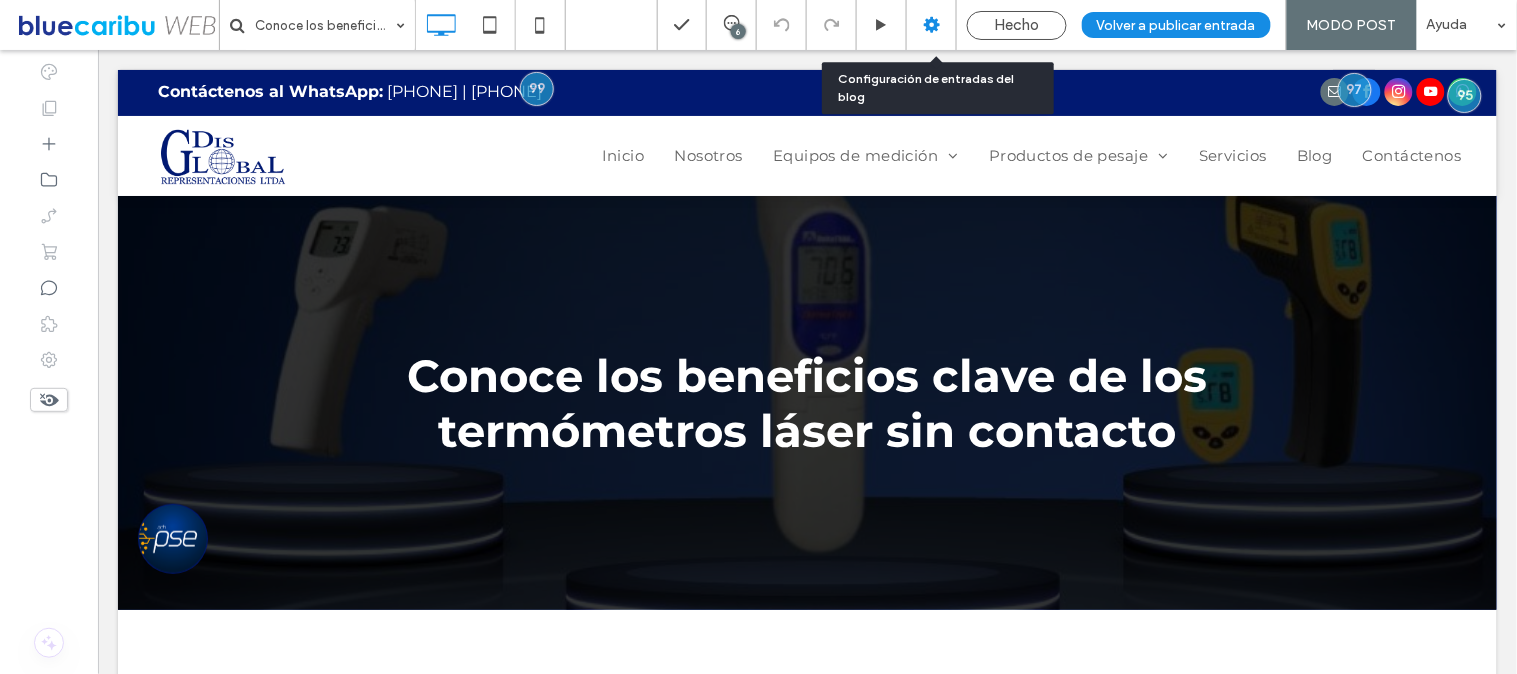 click at bounding box center [931, 25] 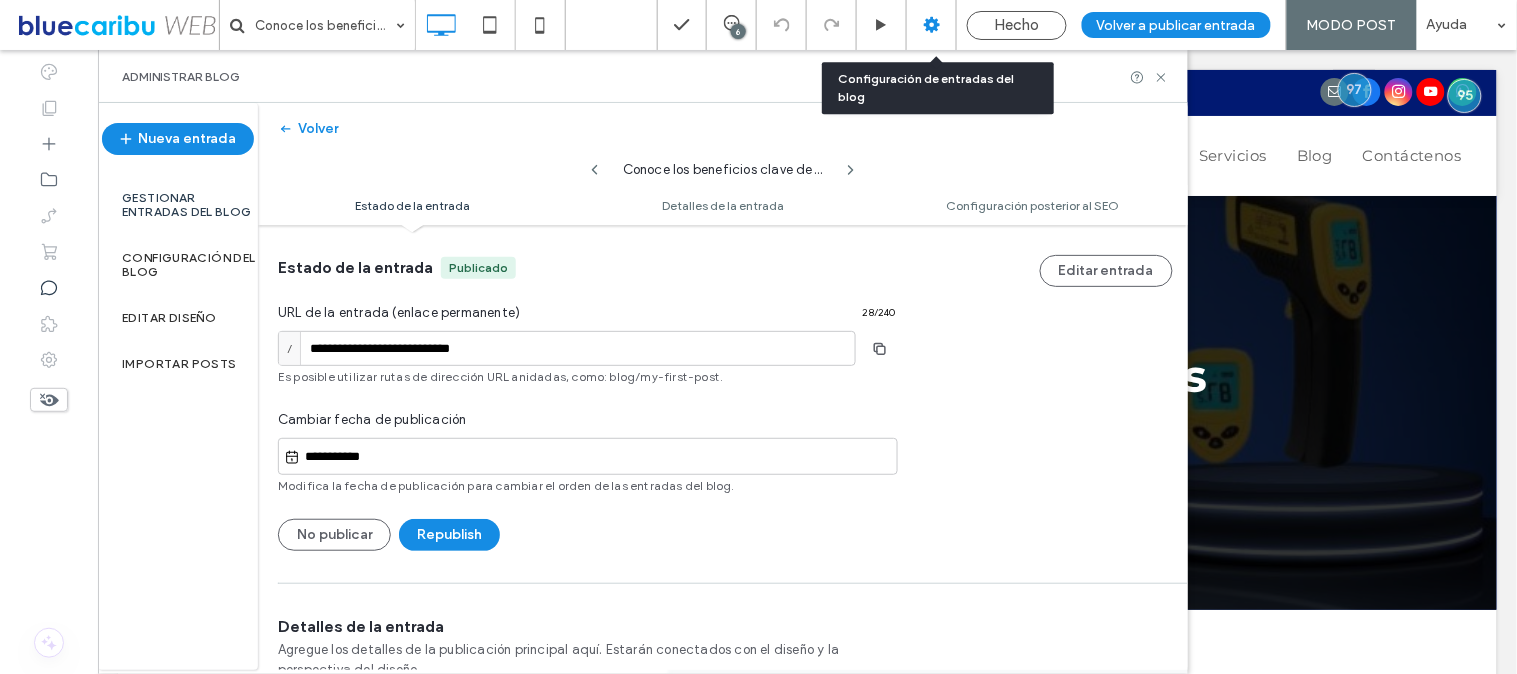 scroll, scrollTop: 1, scrollLeft: 0, axis: vertical 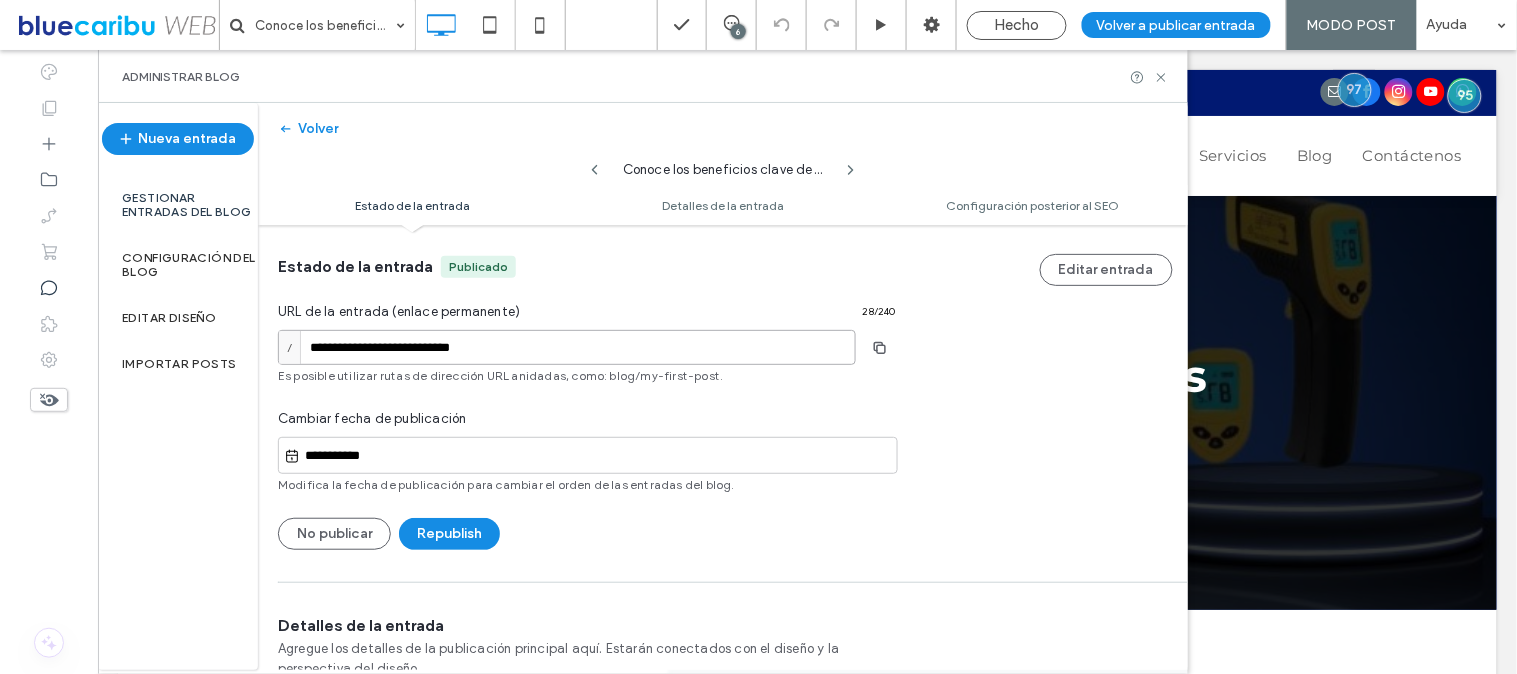 drag, startPoint x: 378, startPoint y: 347, endPoint x: 278, endPoint y: 348, distance: 100.005 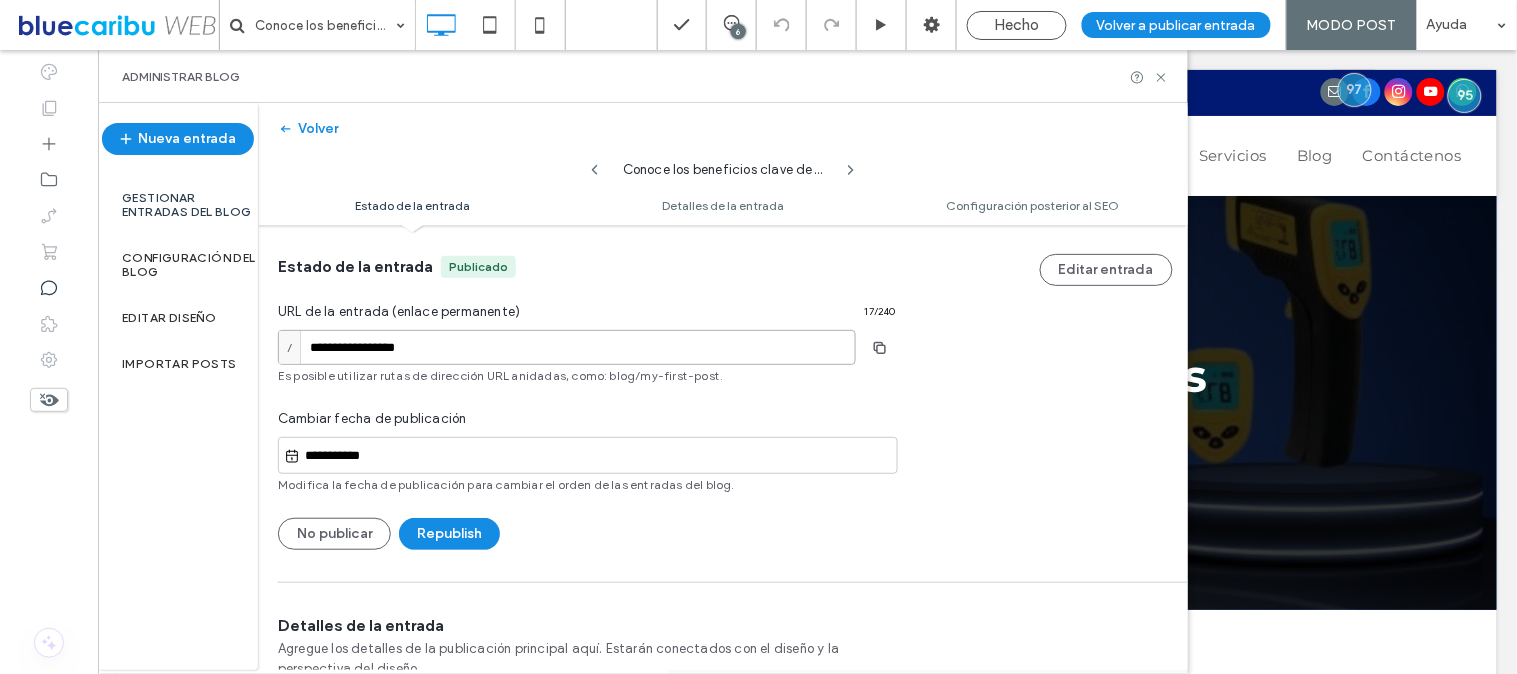 type on "**********" 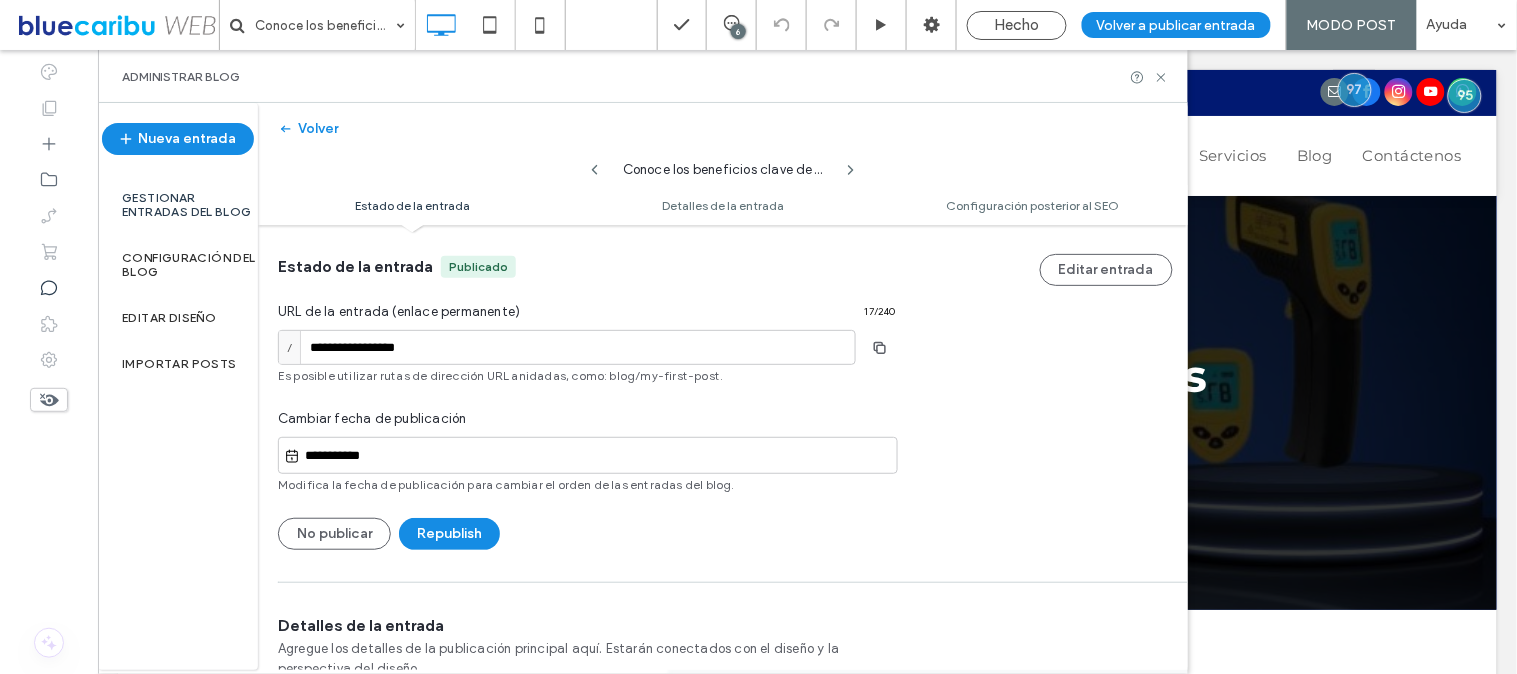 click on "**********" at bounding box center (723, 387) 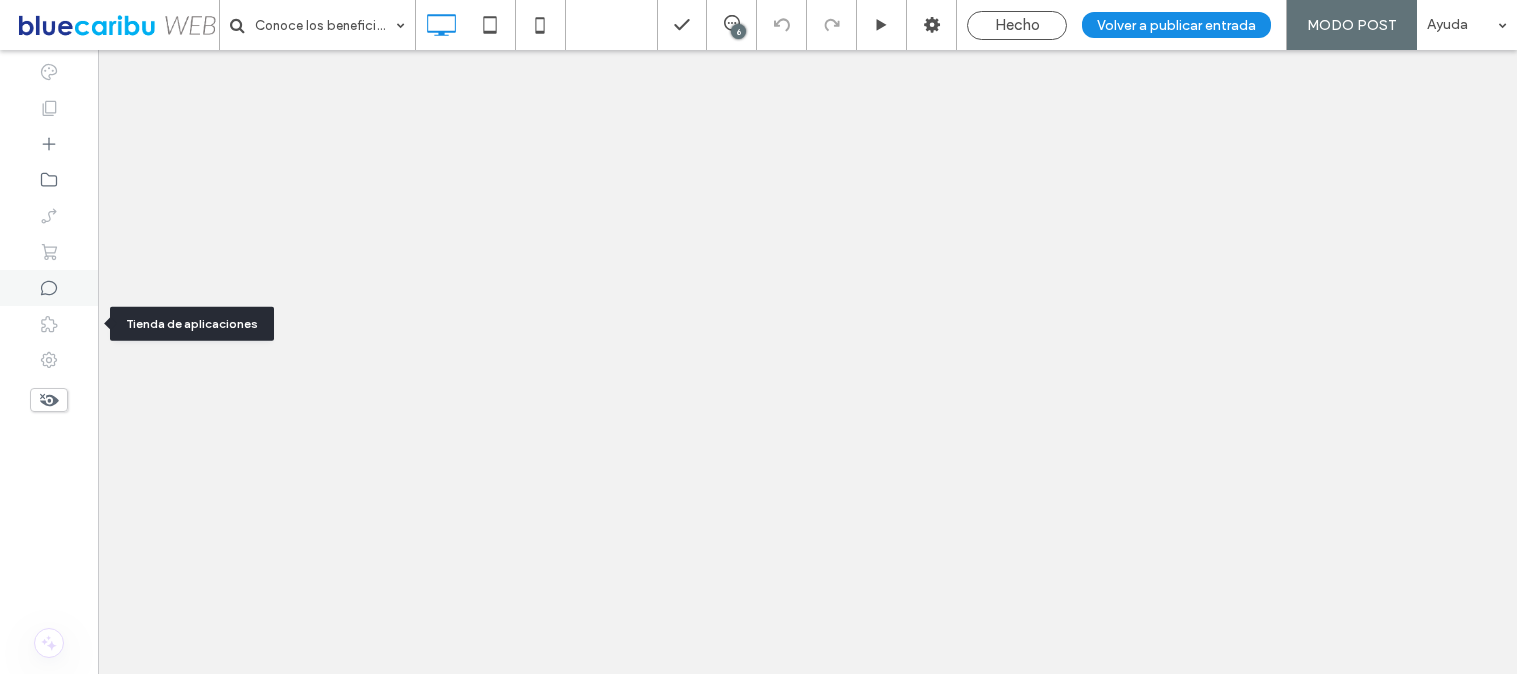 scroll, scrollTop: 0, scrollLeft: 0, axis: both 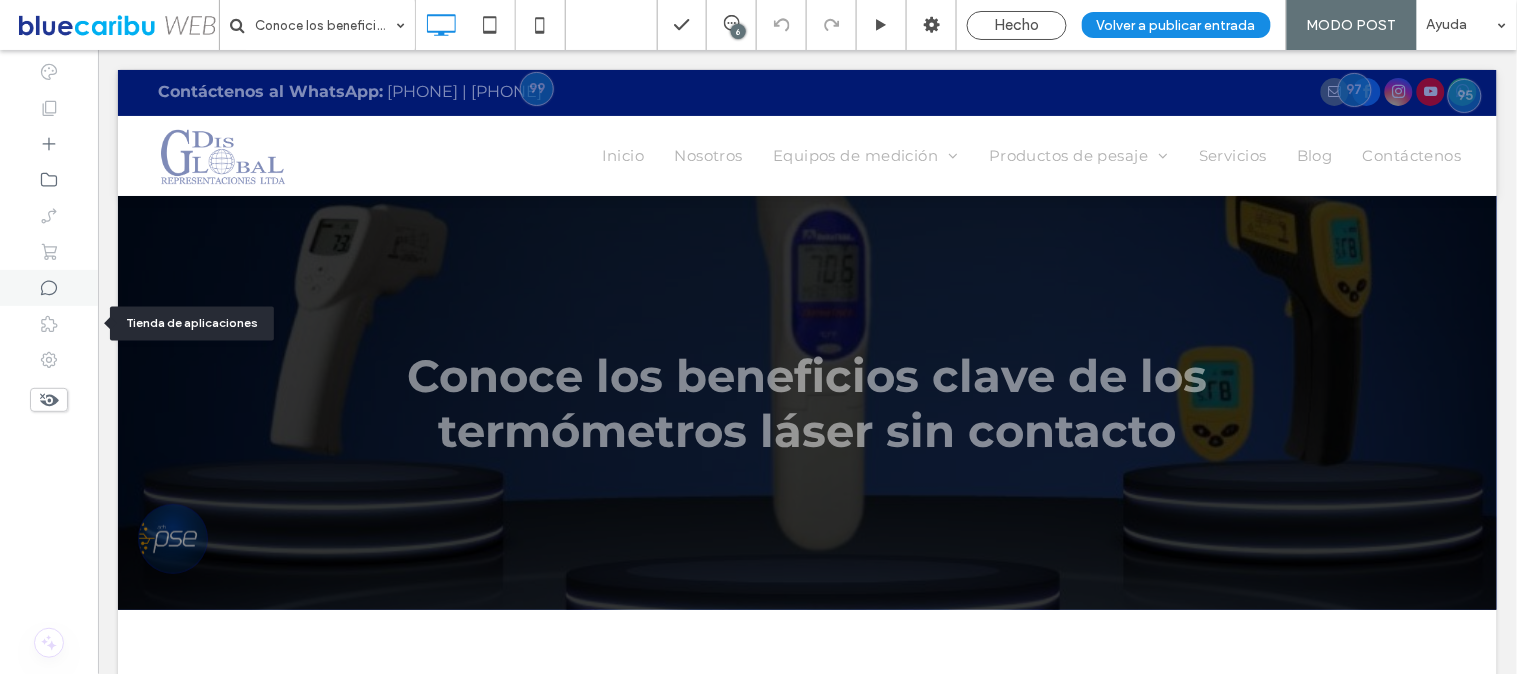 click at bounding box center (49, 288) 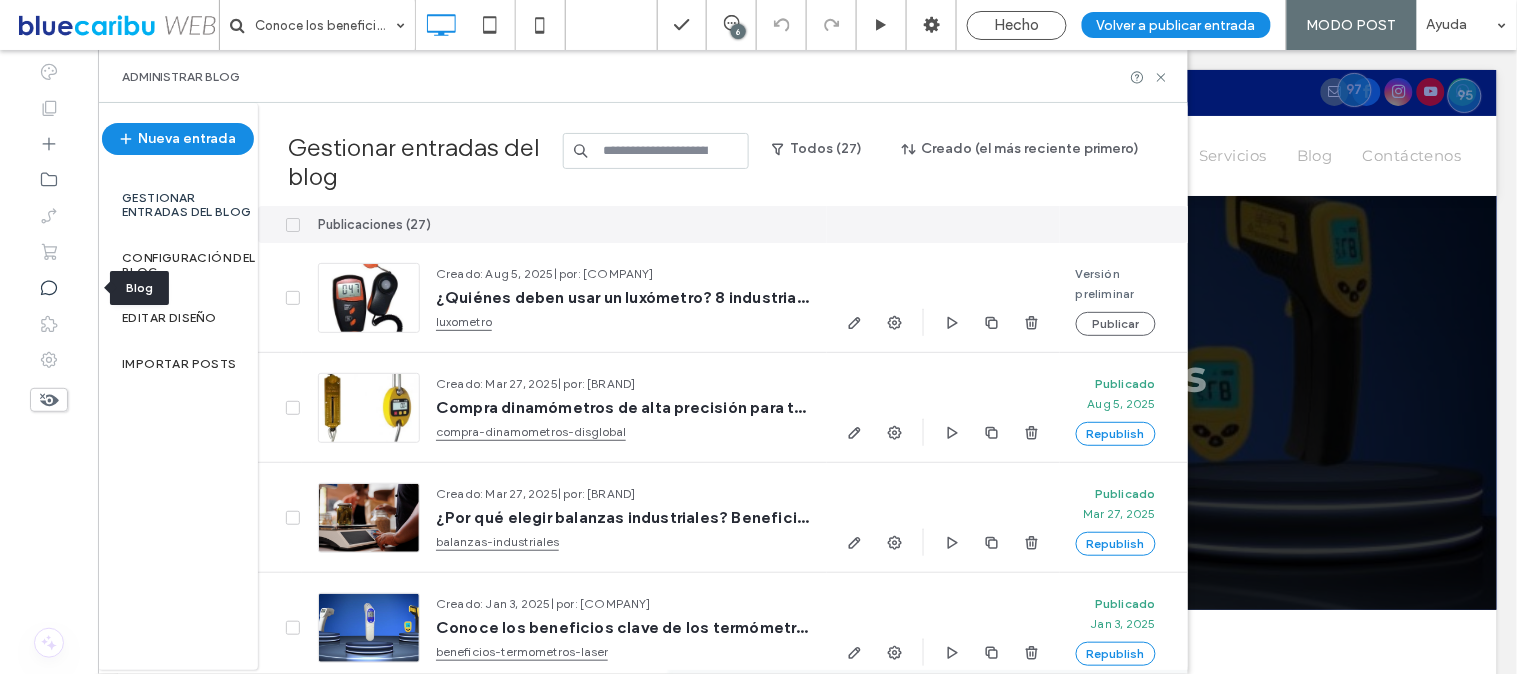 scroll, scrollTop: 0, scrollLeft: 0, axis: both 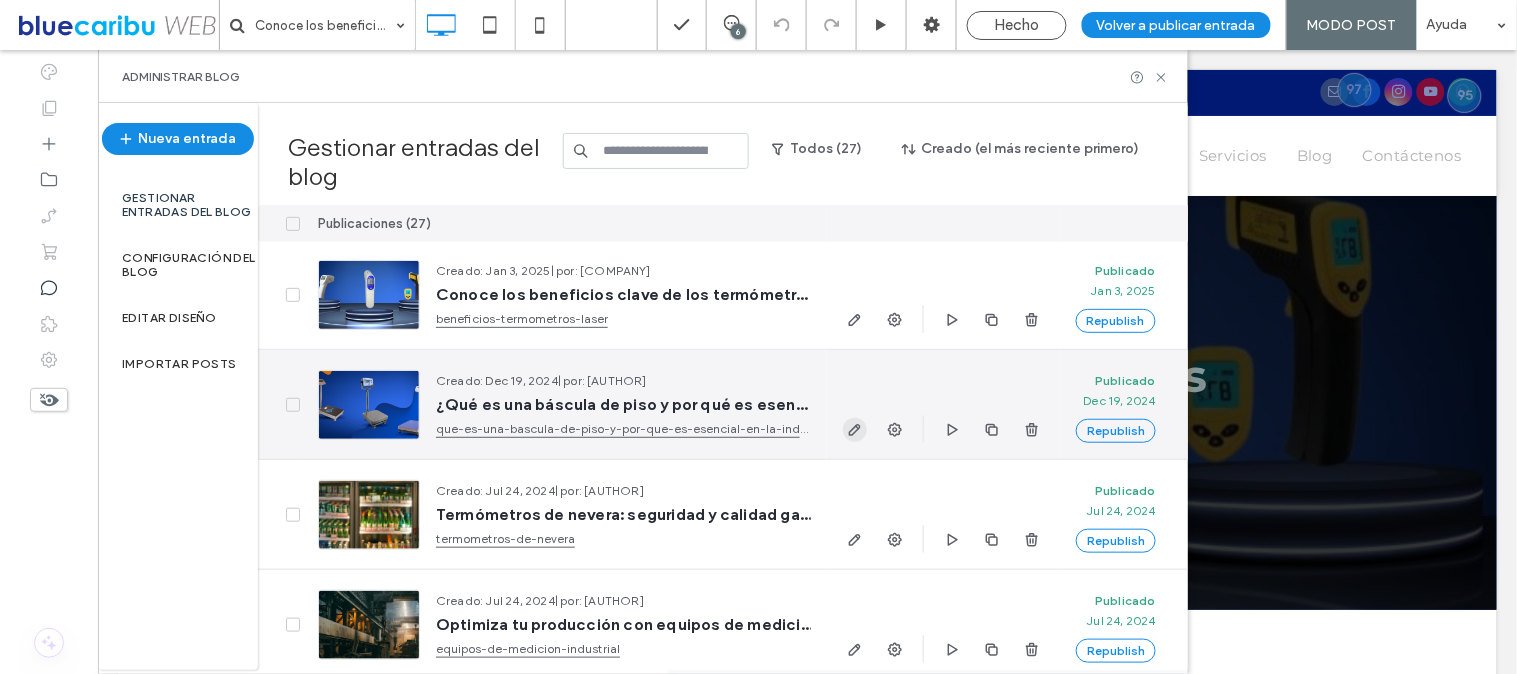 click 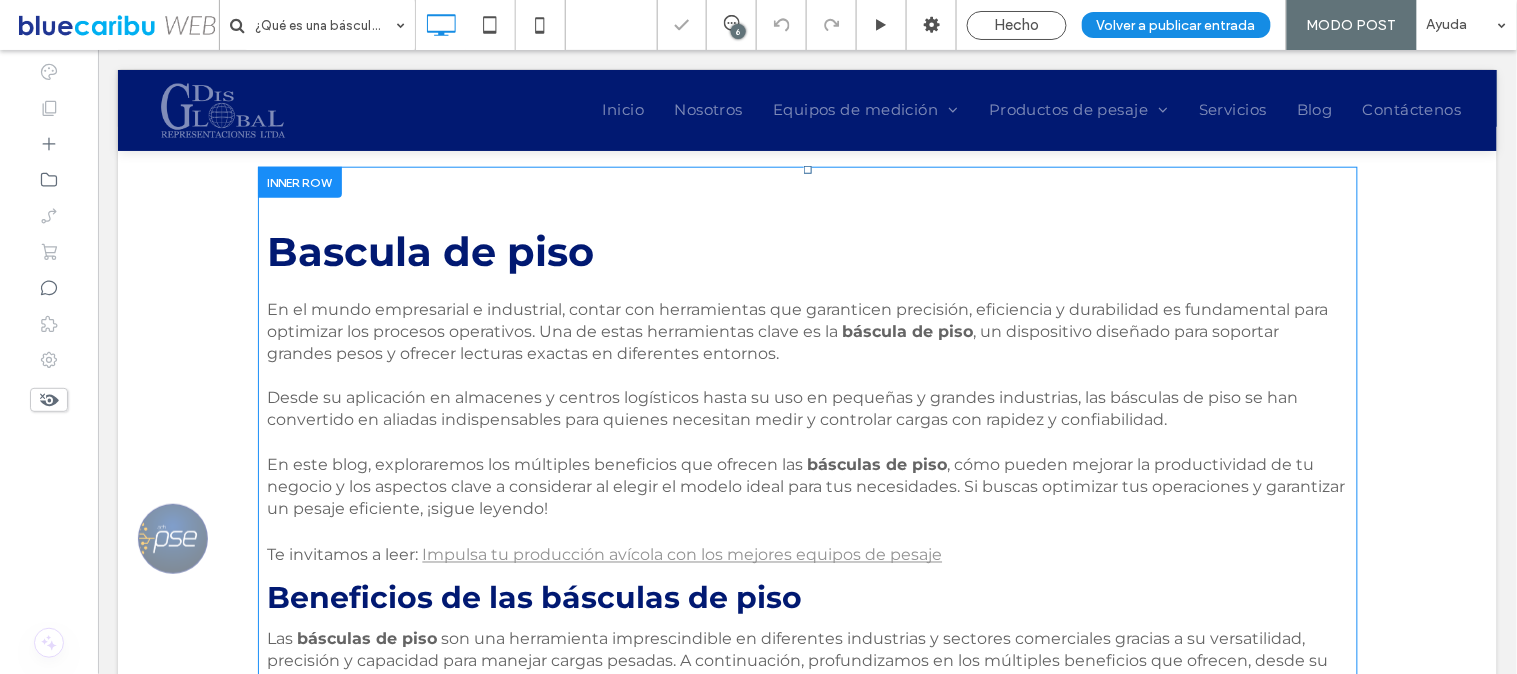 scroll, scrollTop: 444, scrollLeft: 0, axis: vertical 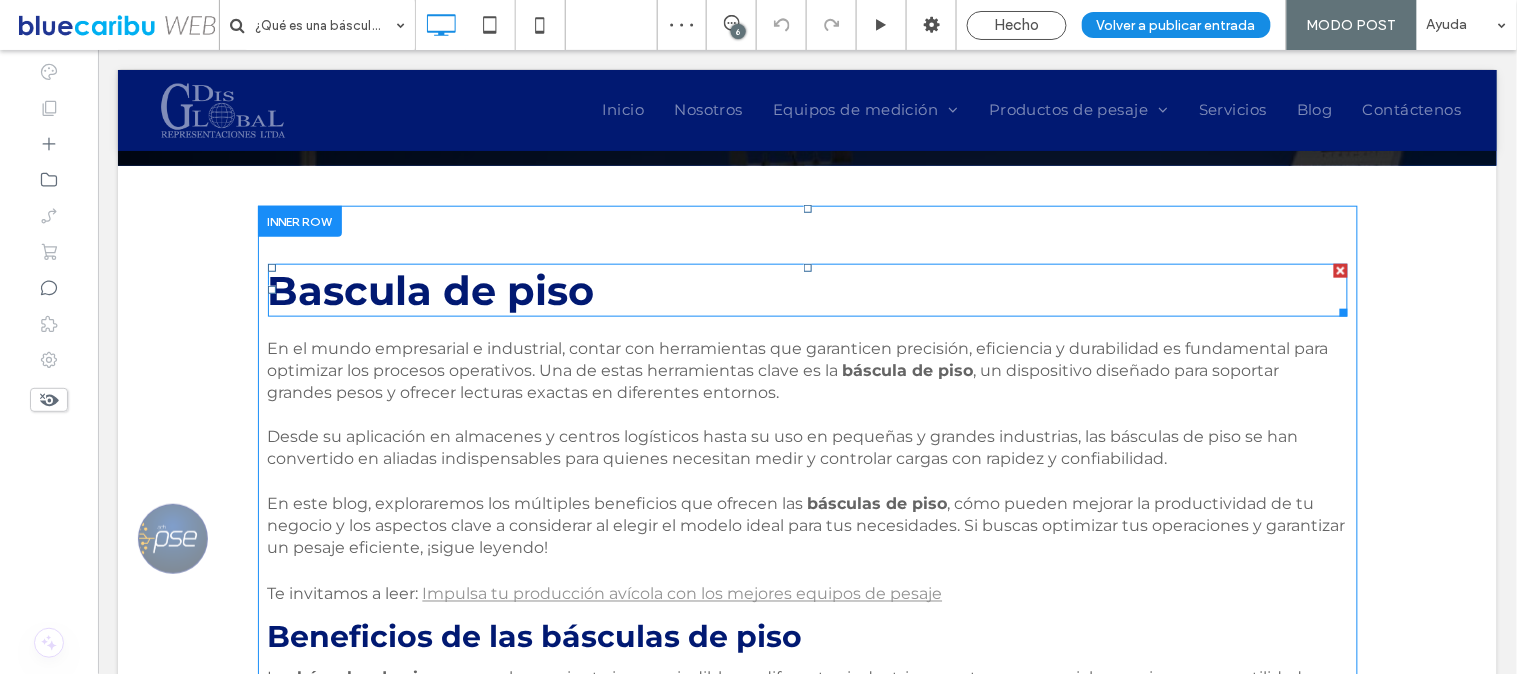 click on "Bascula de piso" at bounding box center [430, 289] 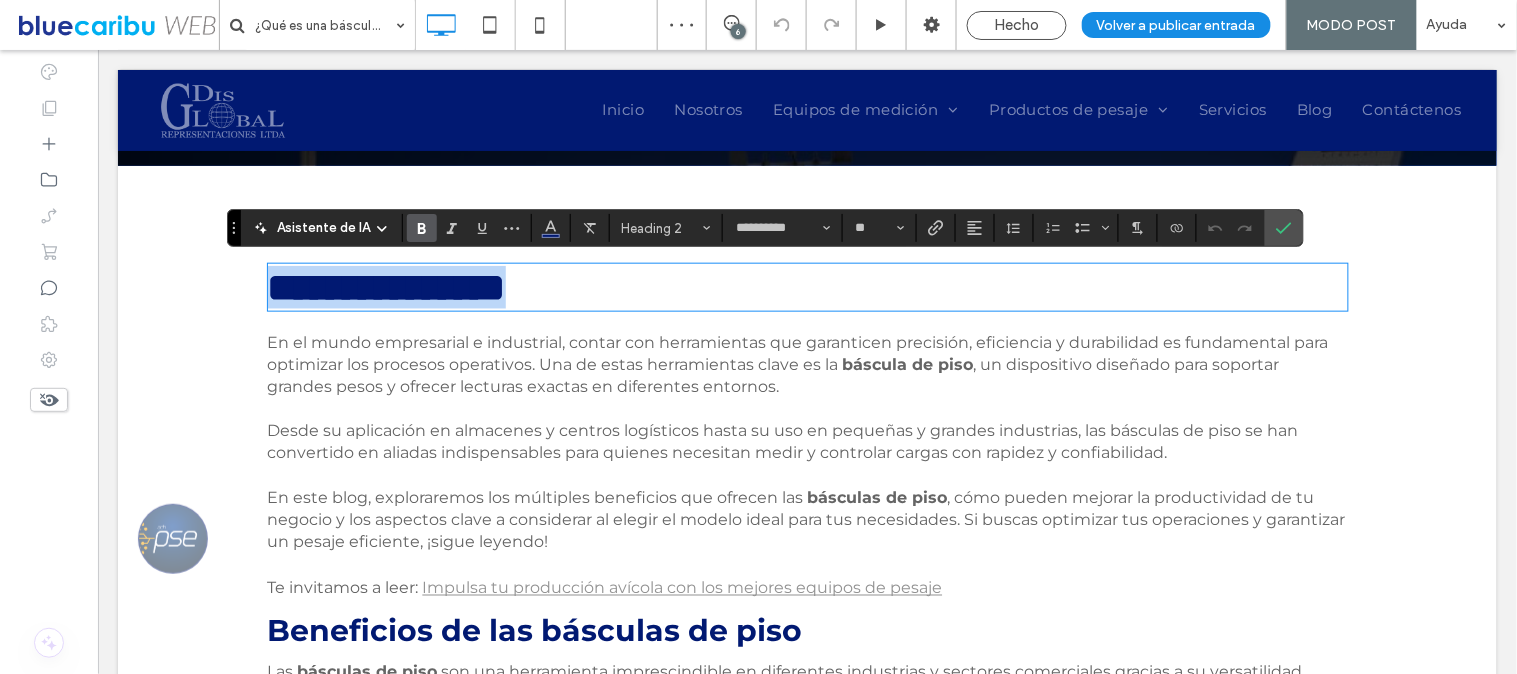 click on "**********" at bounding box center [386, 286] 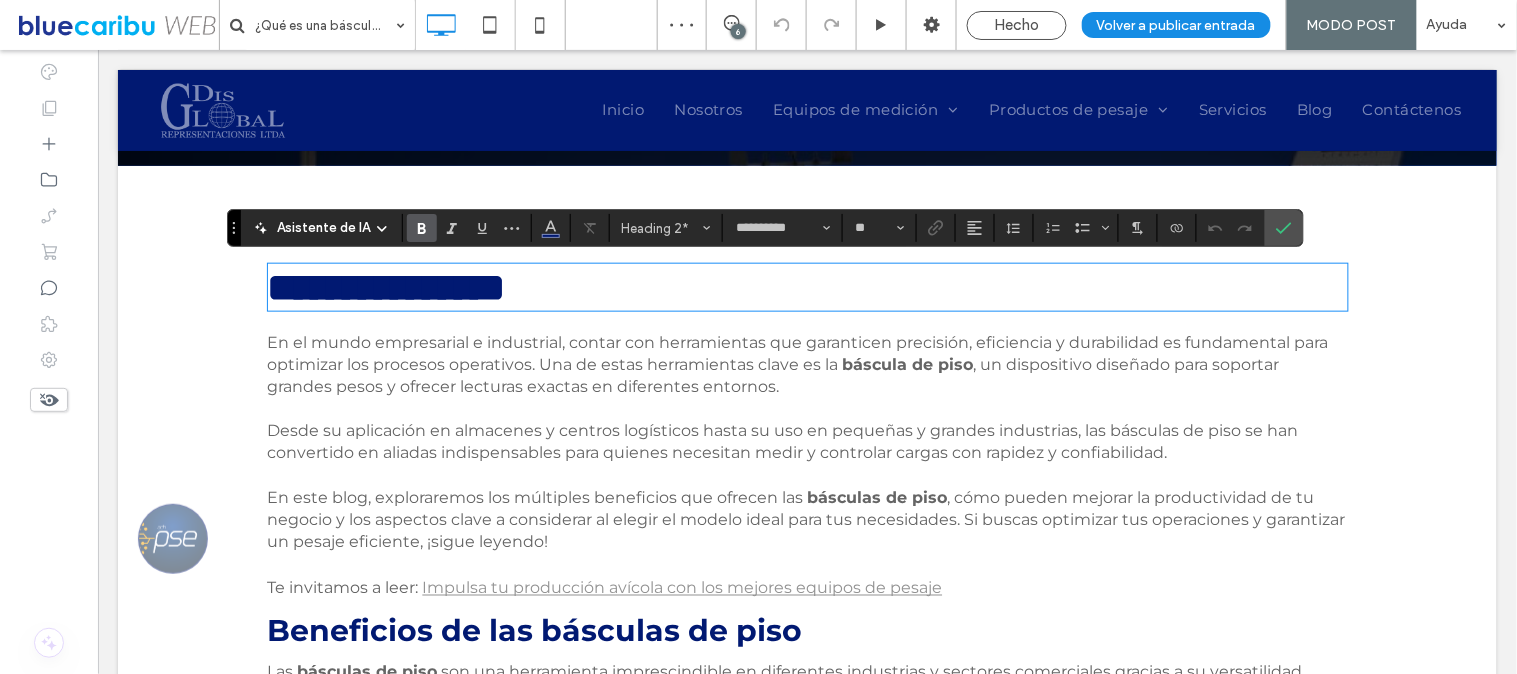 click on "**********" at bounding box center (386, 286) 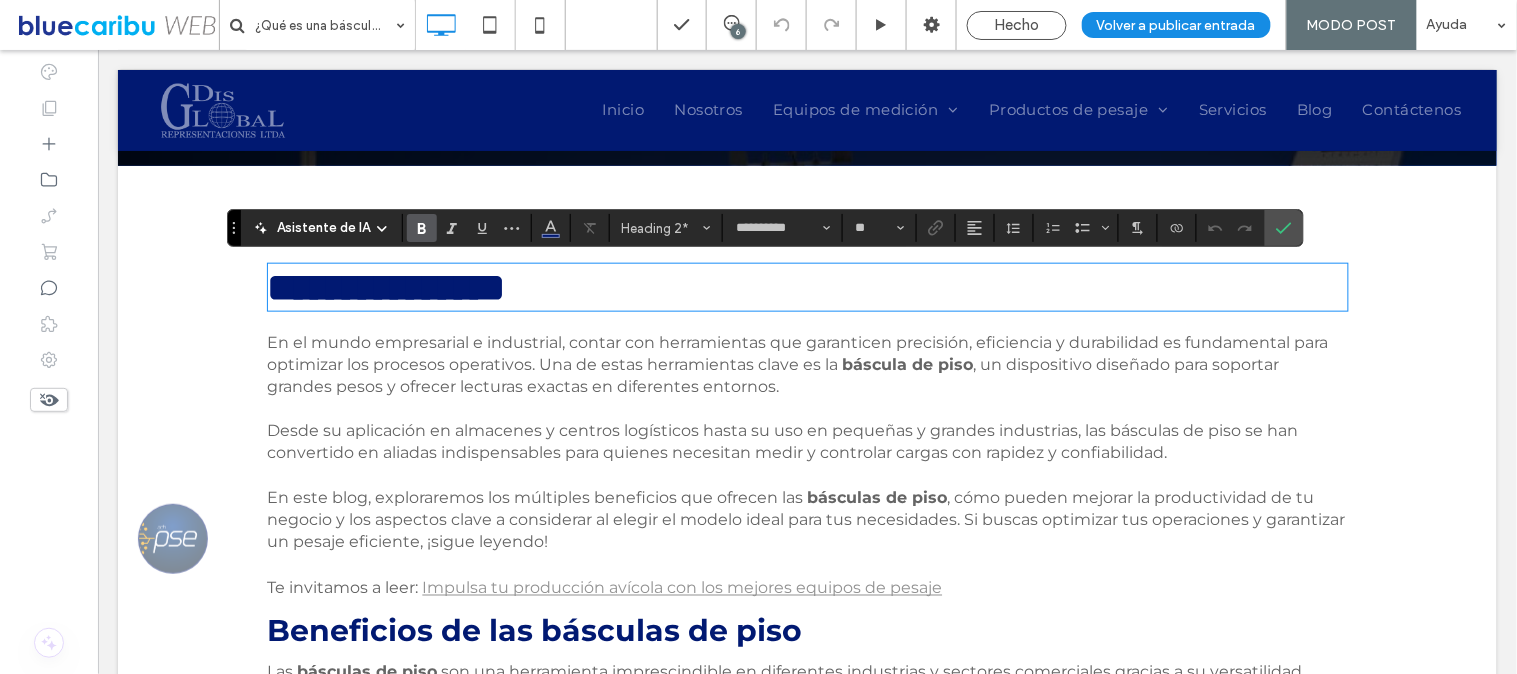 type 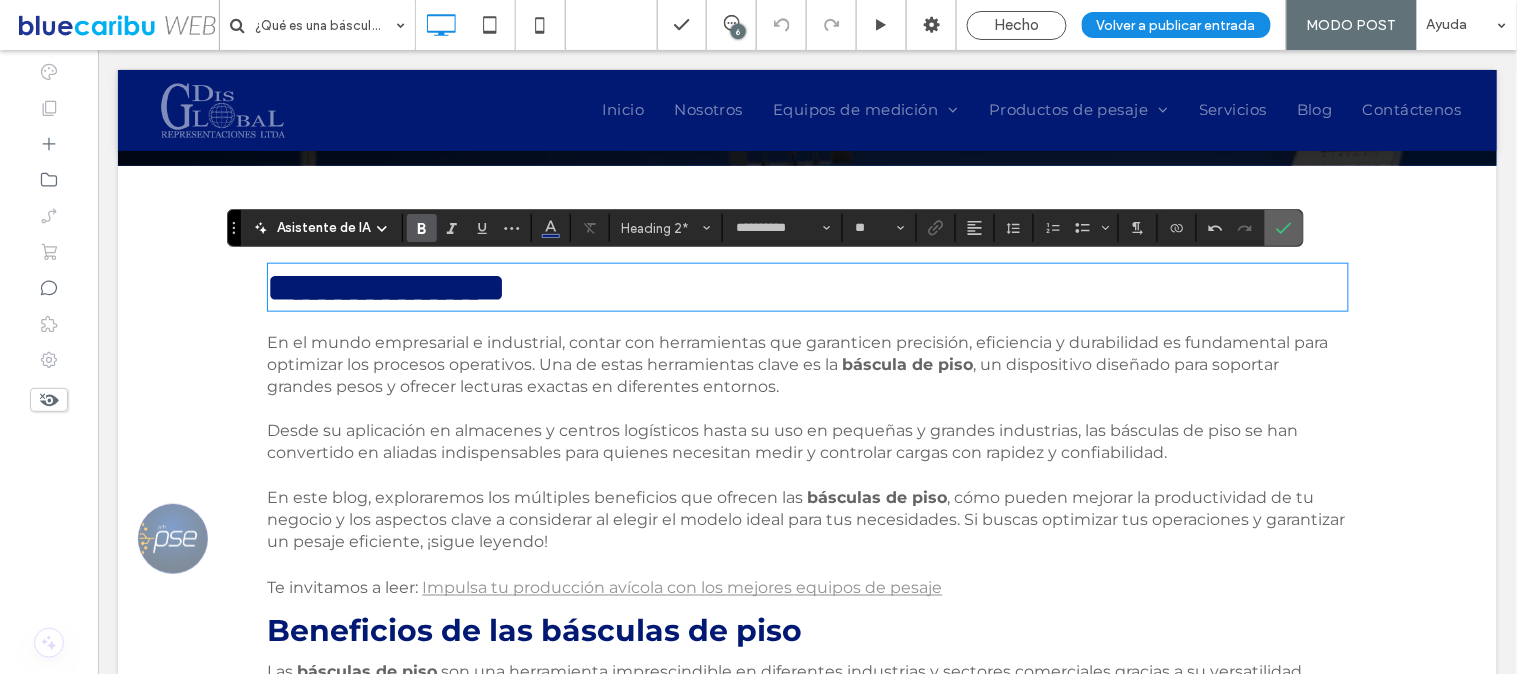 click 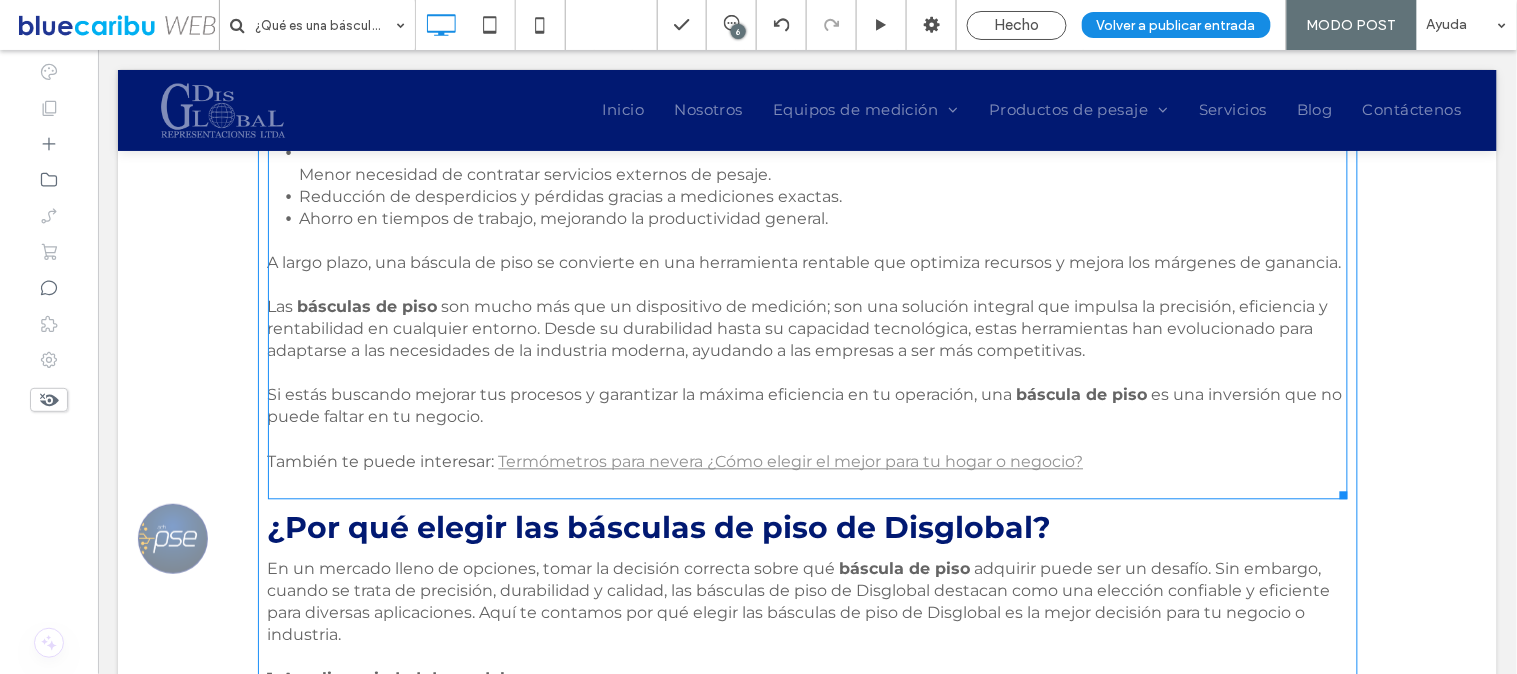 scroll, scrollTop: 3222, scrollLeft: 0, axis: vertical 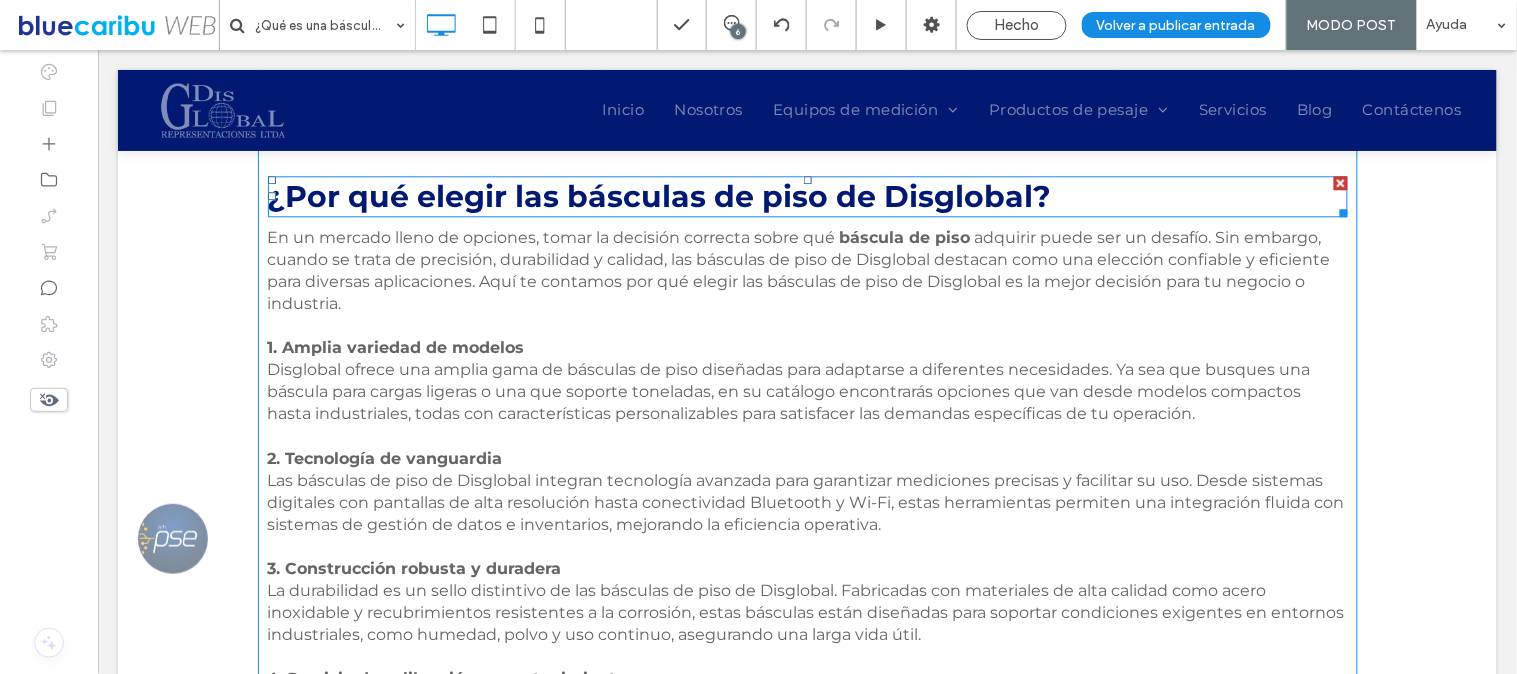 click on "¿Por qué elegir las básculas de piso de Disglobal?" at bounding box center [659, 195] 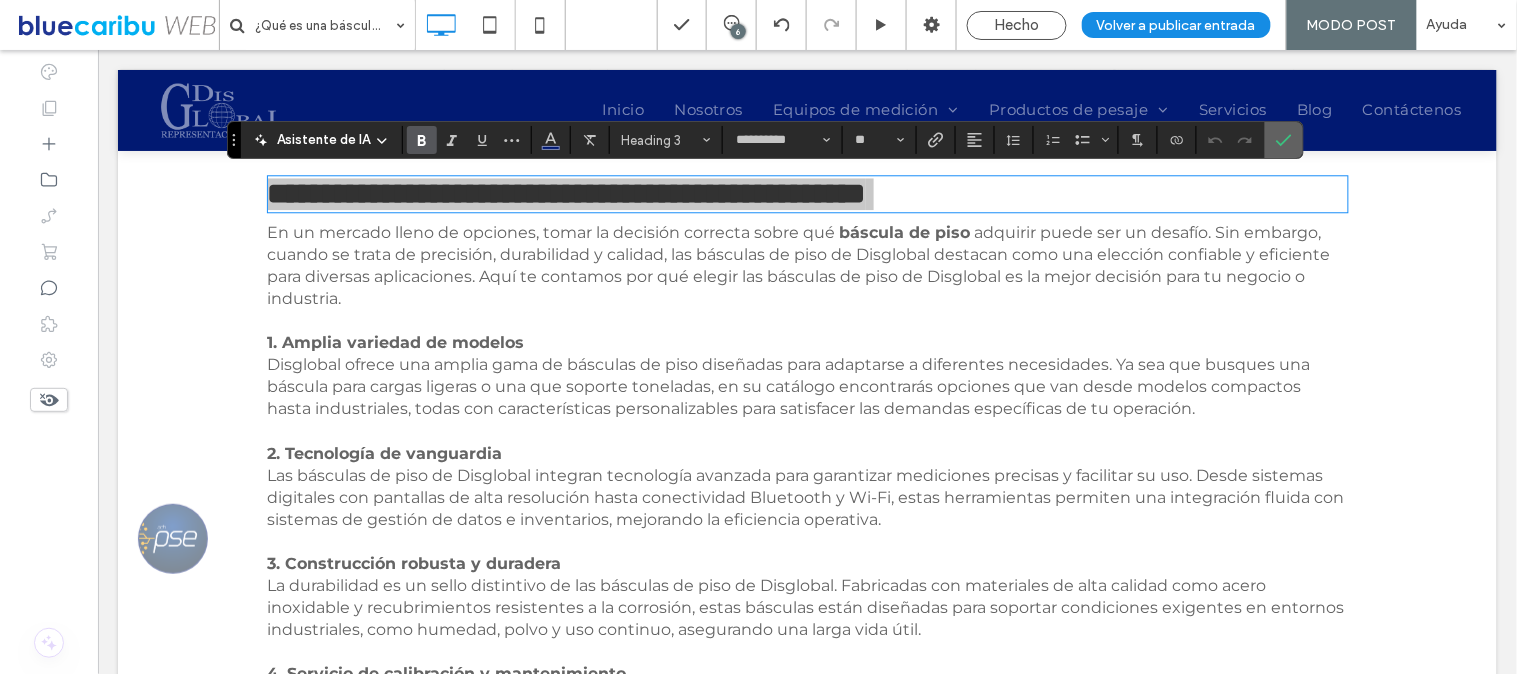 click 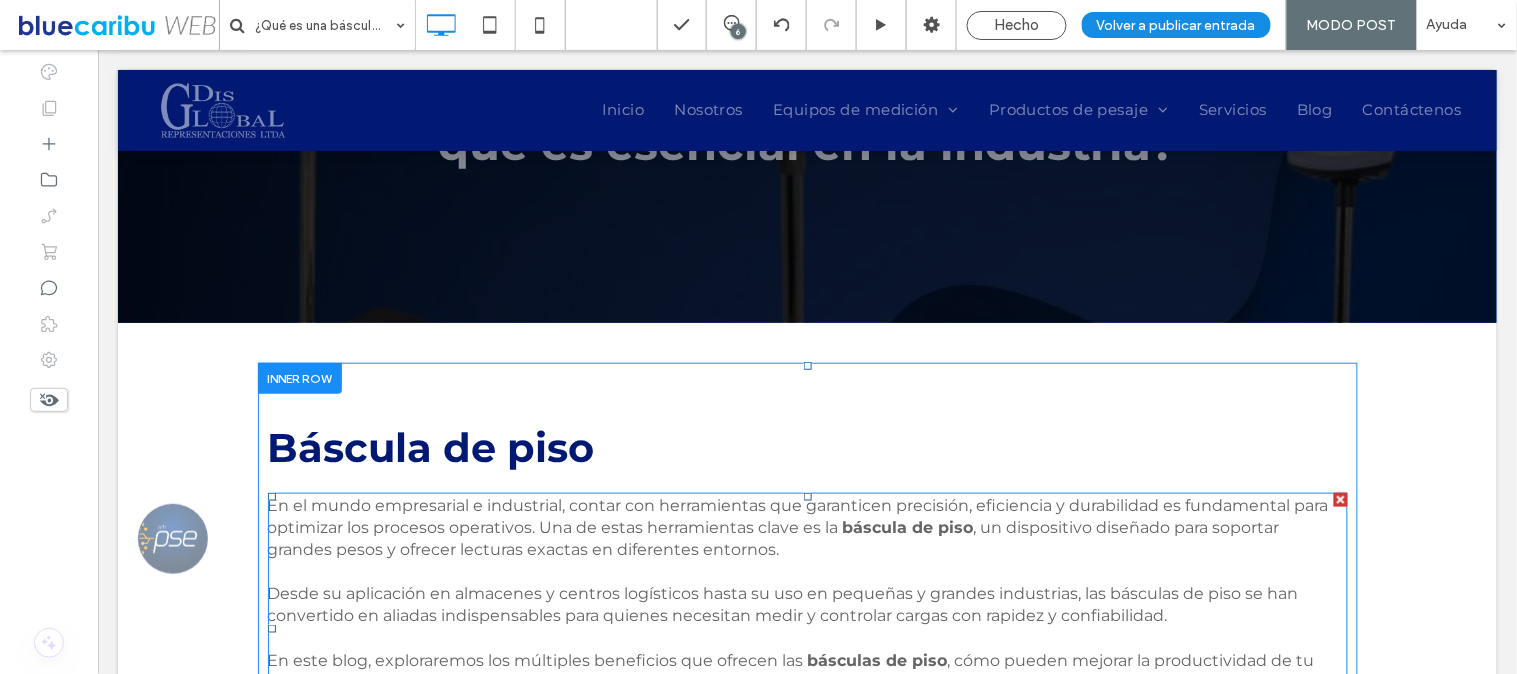 scroll, scrollTop: 222, scrollLeft: 0, axis: vertical 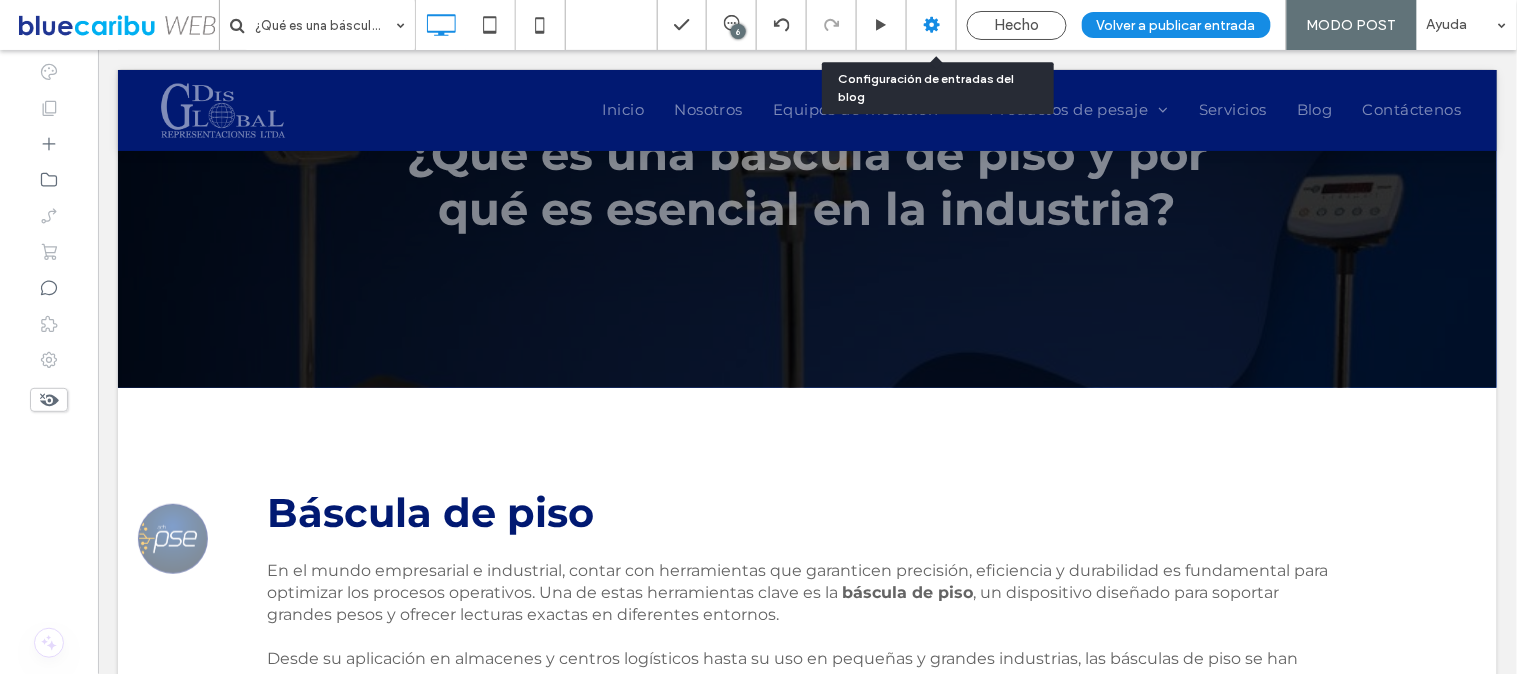 click at bounding box center [932, 25] 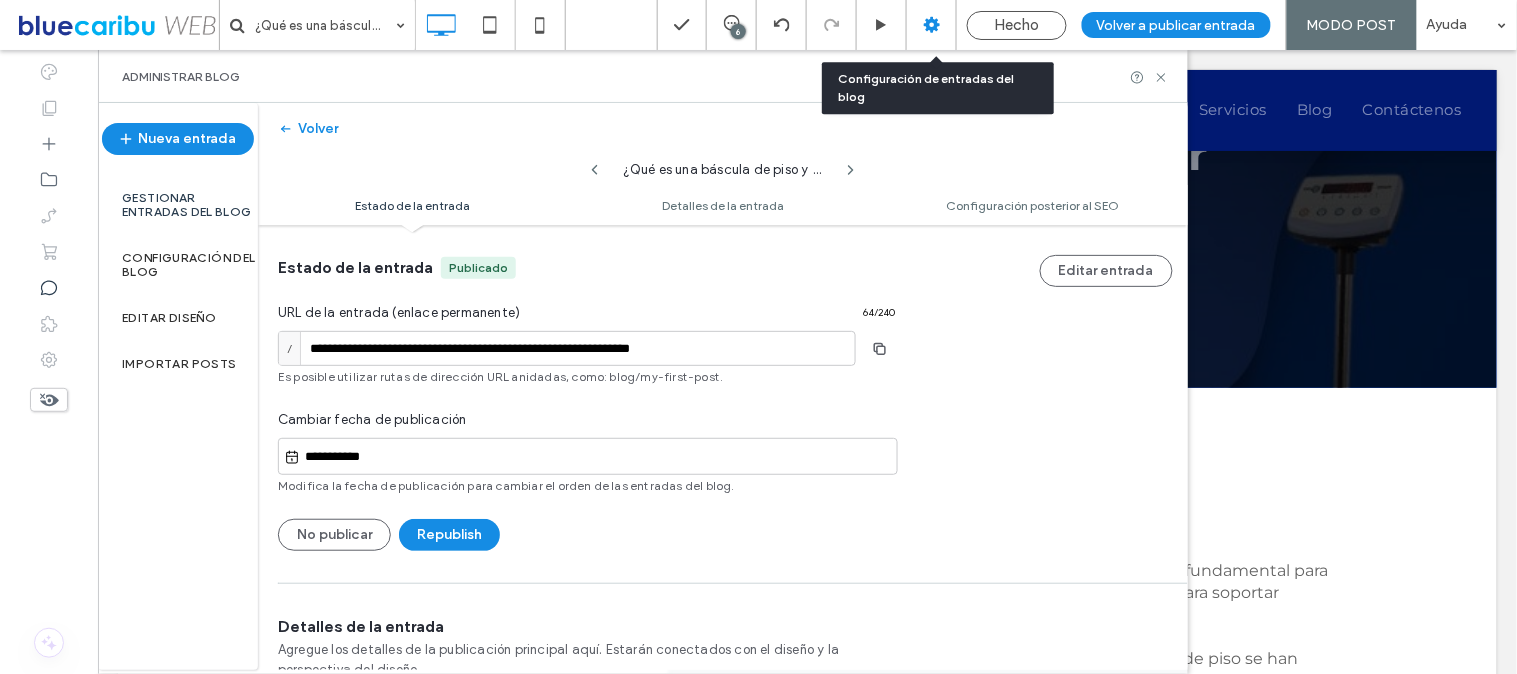 scroll, scrollTop: 1, scrollLeft: 0, axis: vertical 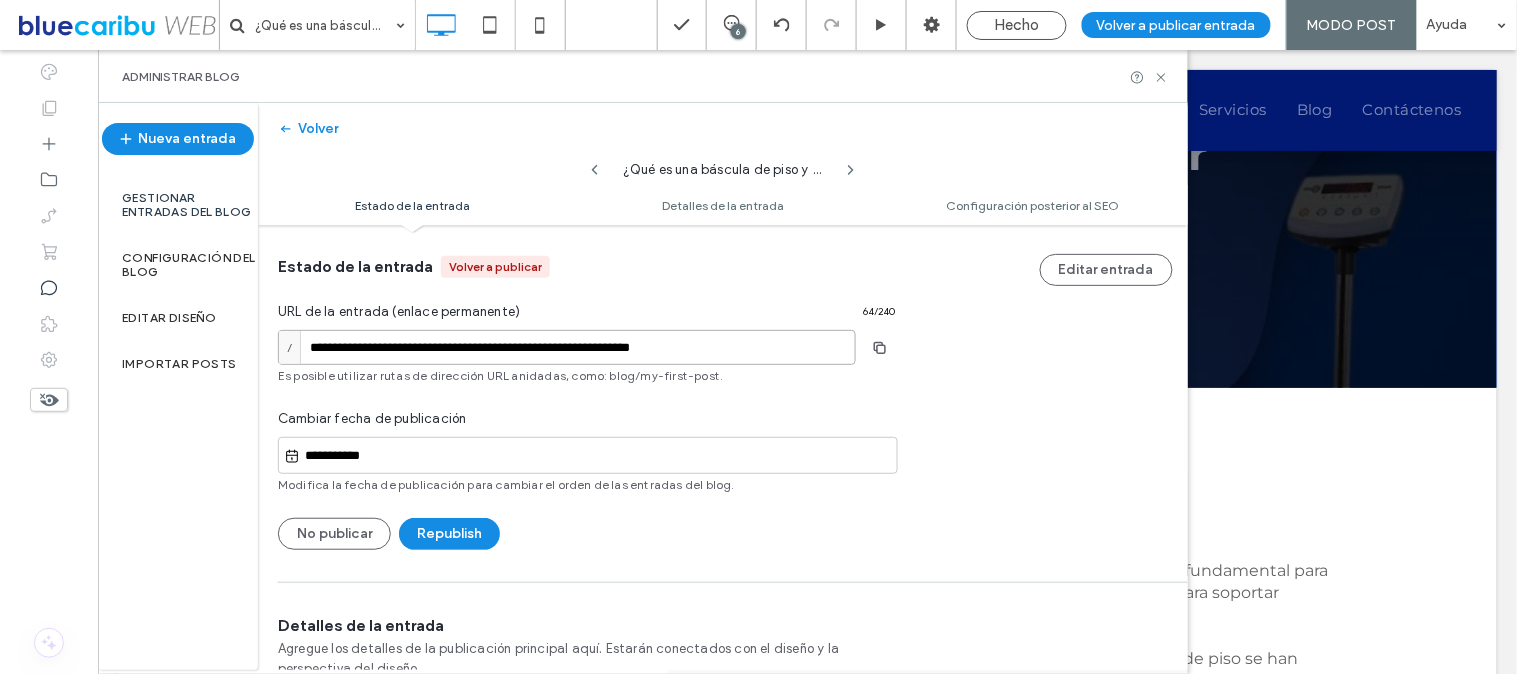 drag, startPoint x: 385, startPoint y: 348, endPoint x: 264, endPoint y: 353, distance: 121.103264 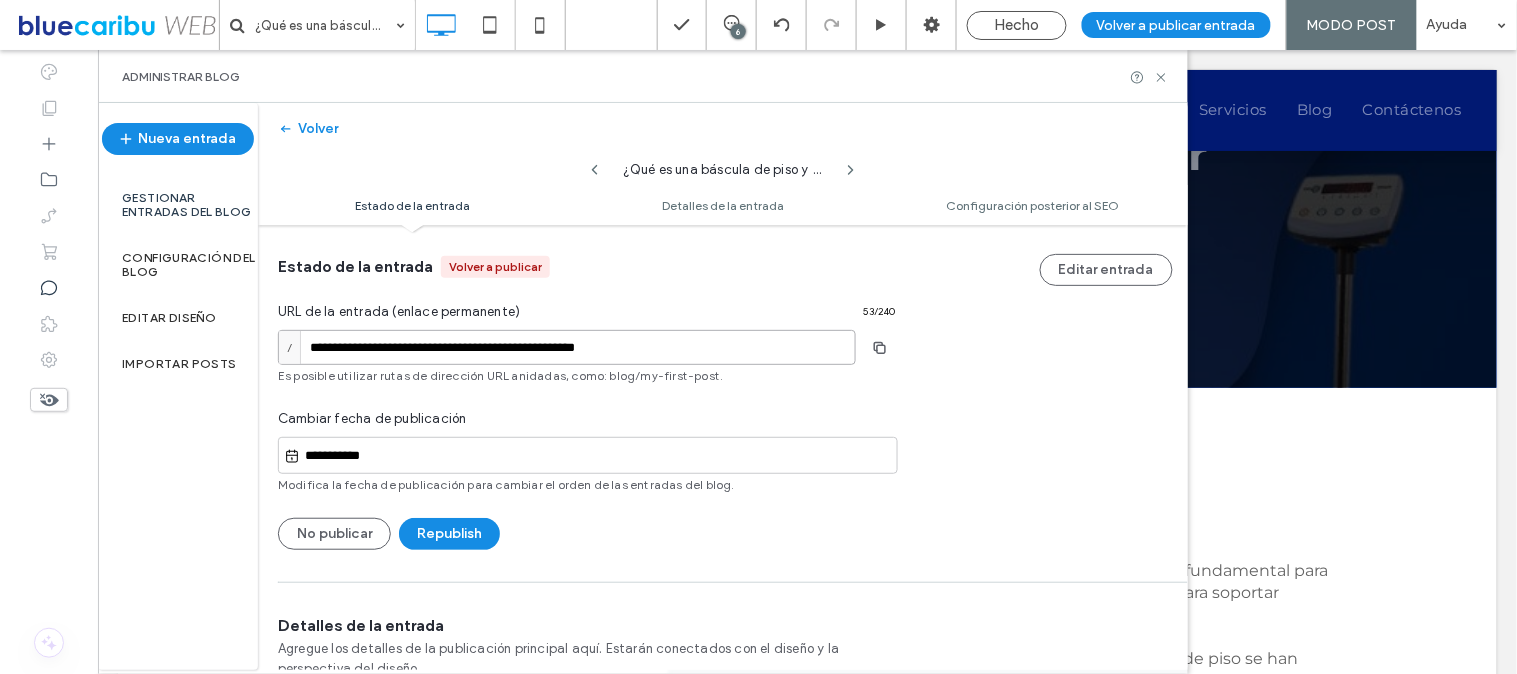 drag, startPoint x: 504, startPoint y: 357, endPoint x: 911, endPoint y: 375, distance: 407.39783 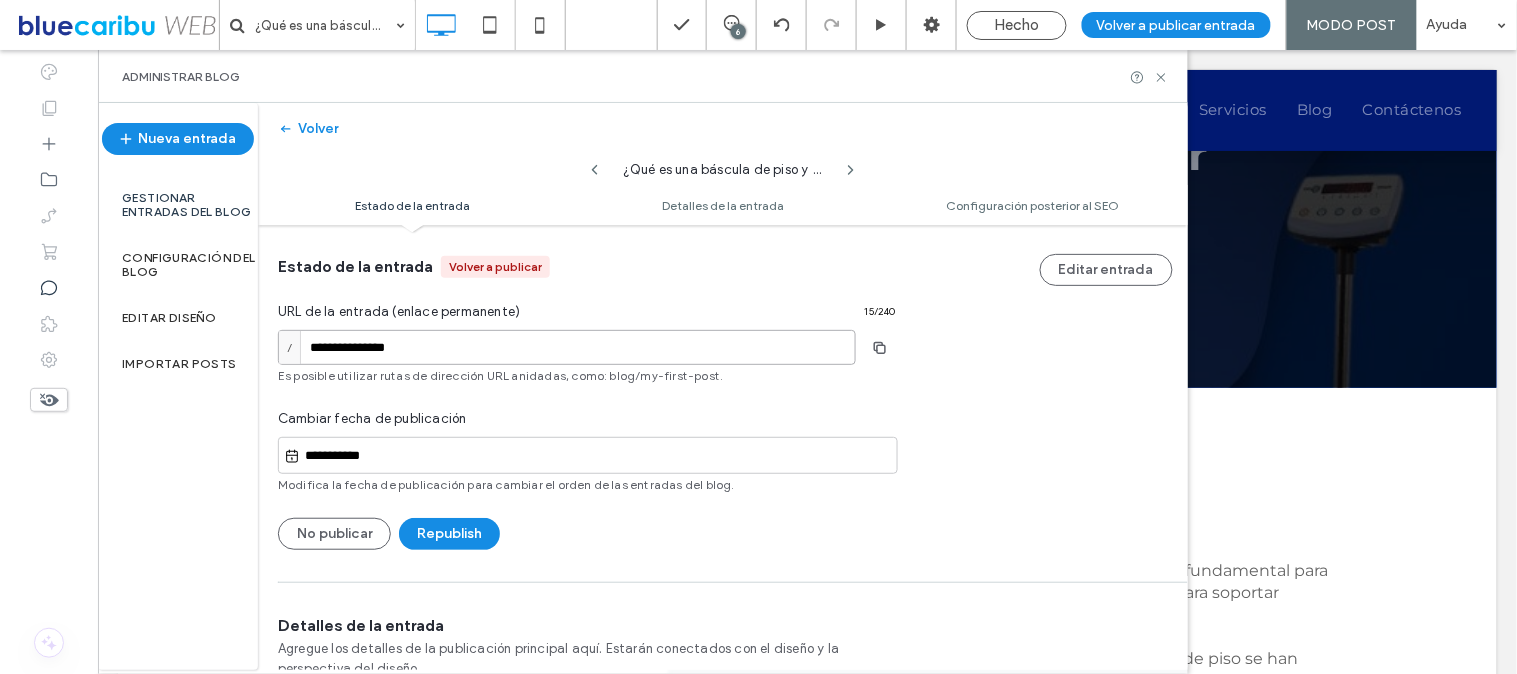 type on "**********" 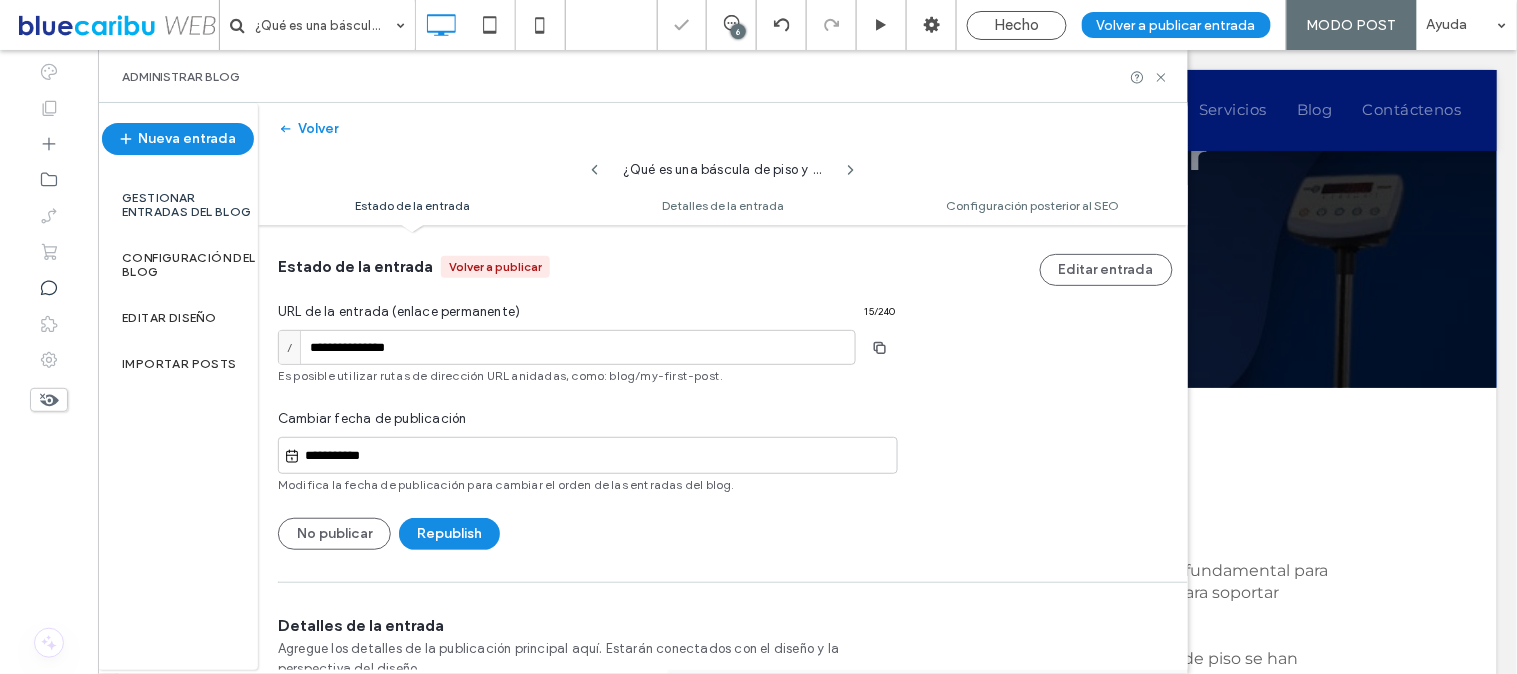click on "**********" at bounding box center [587, 387] 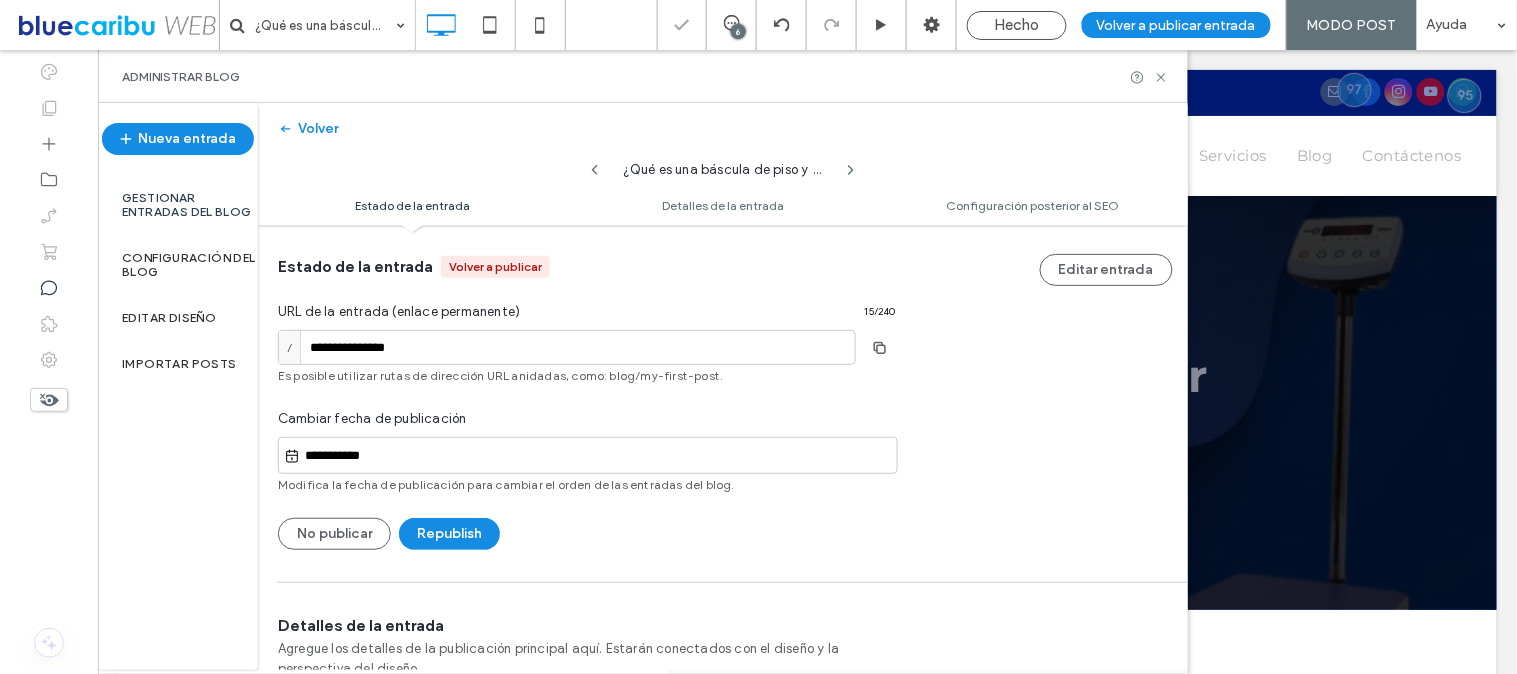 scroll, scrollTop: 0, scrollLeft: 0, axis: both 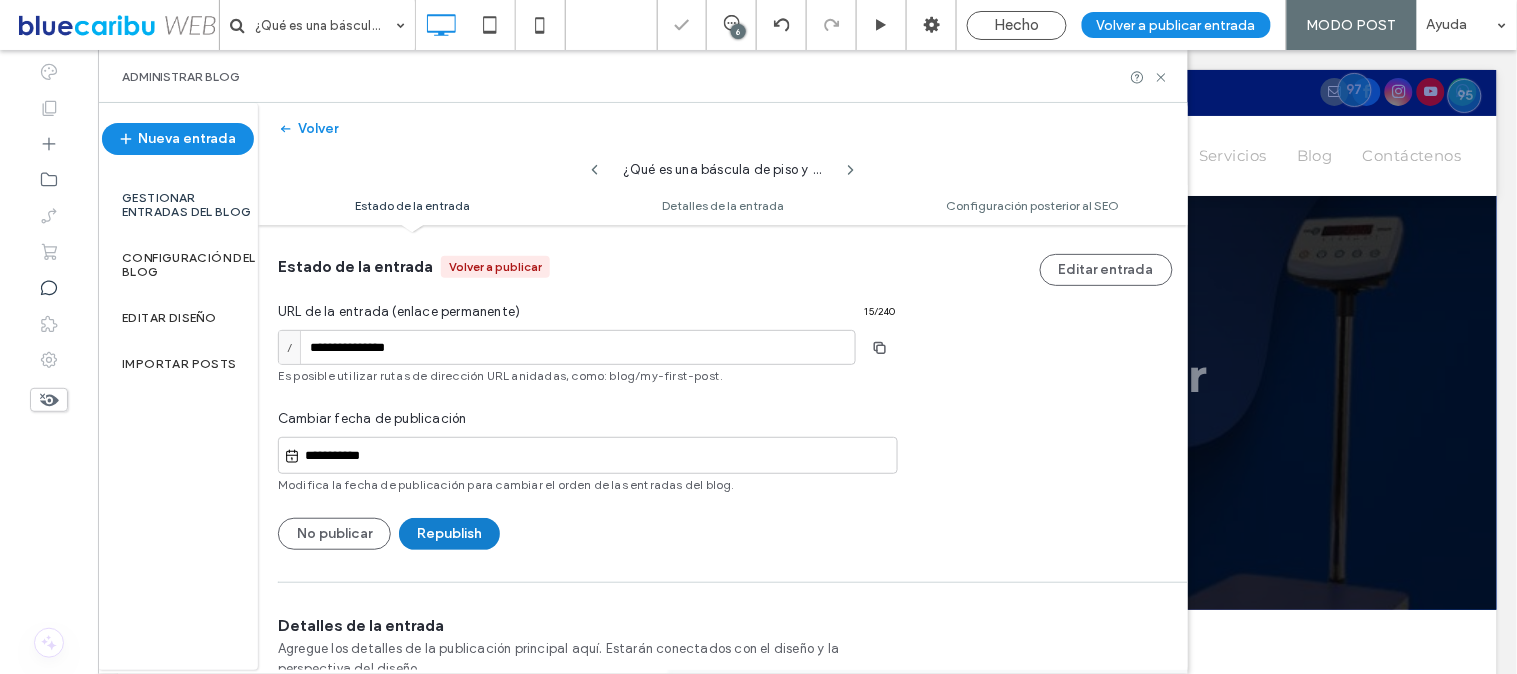 click on "Republish" at bounding box center (449, 534) 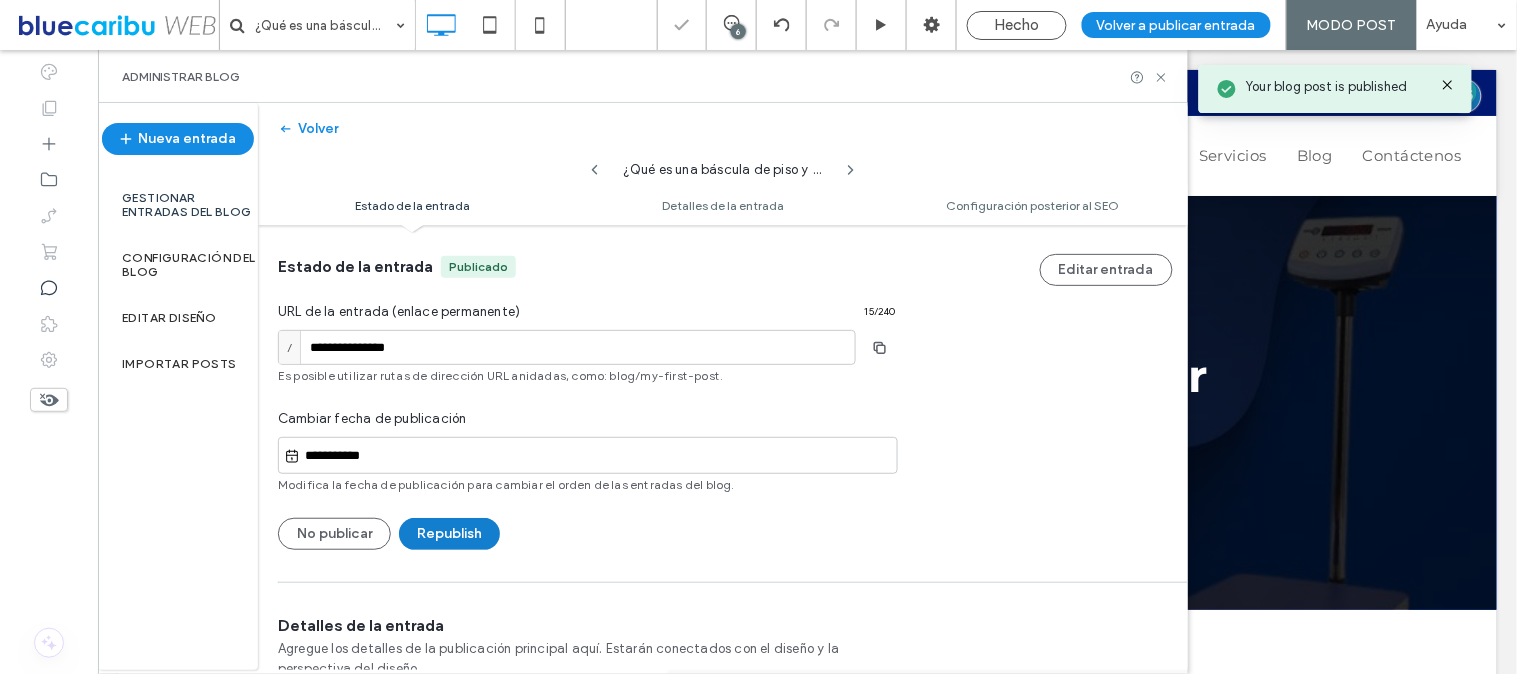 scroll, scrollTop: 0, scrollLeft: 0, axis: both 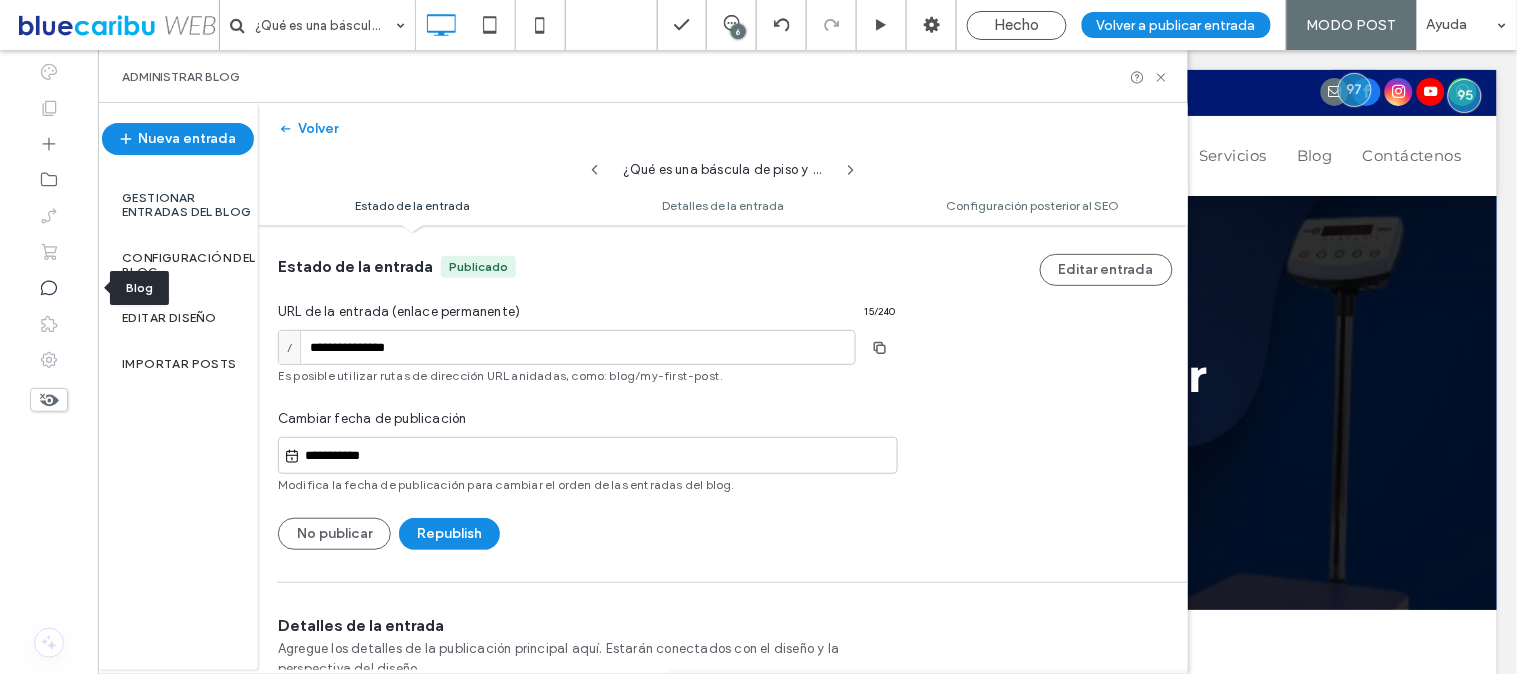click 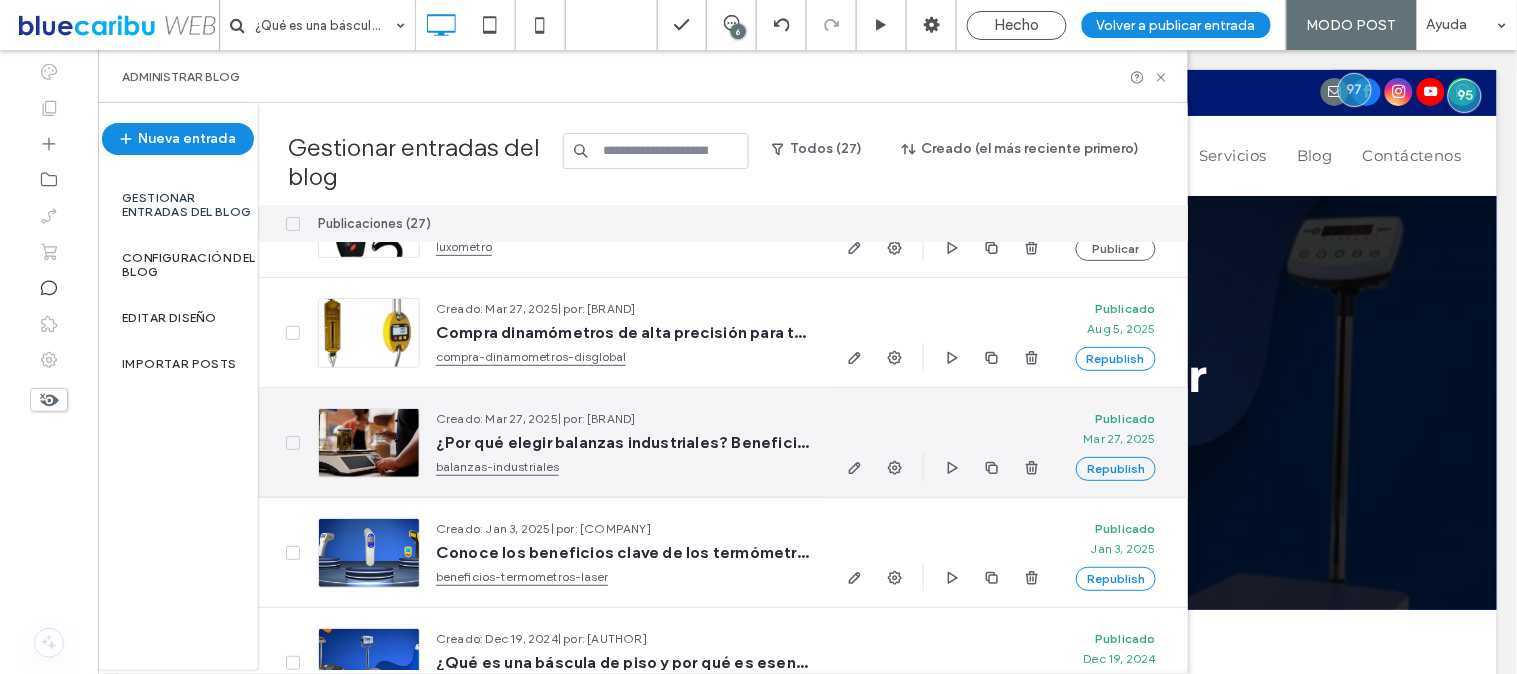 scroll, scrollTop: 0, scrollLeft: 0, axis: both 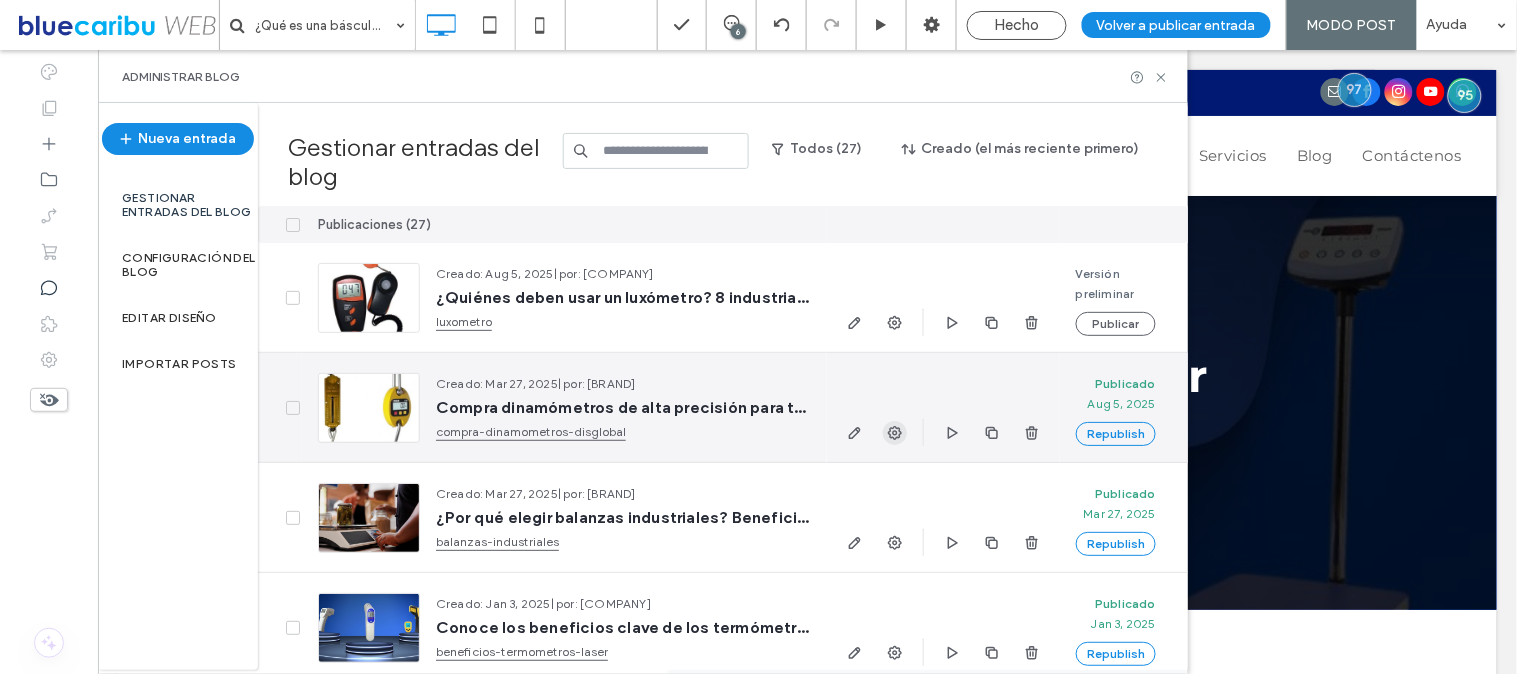 click 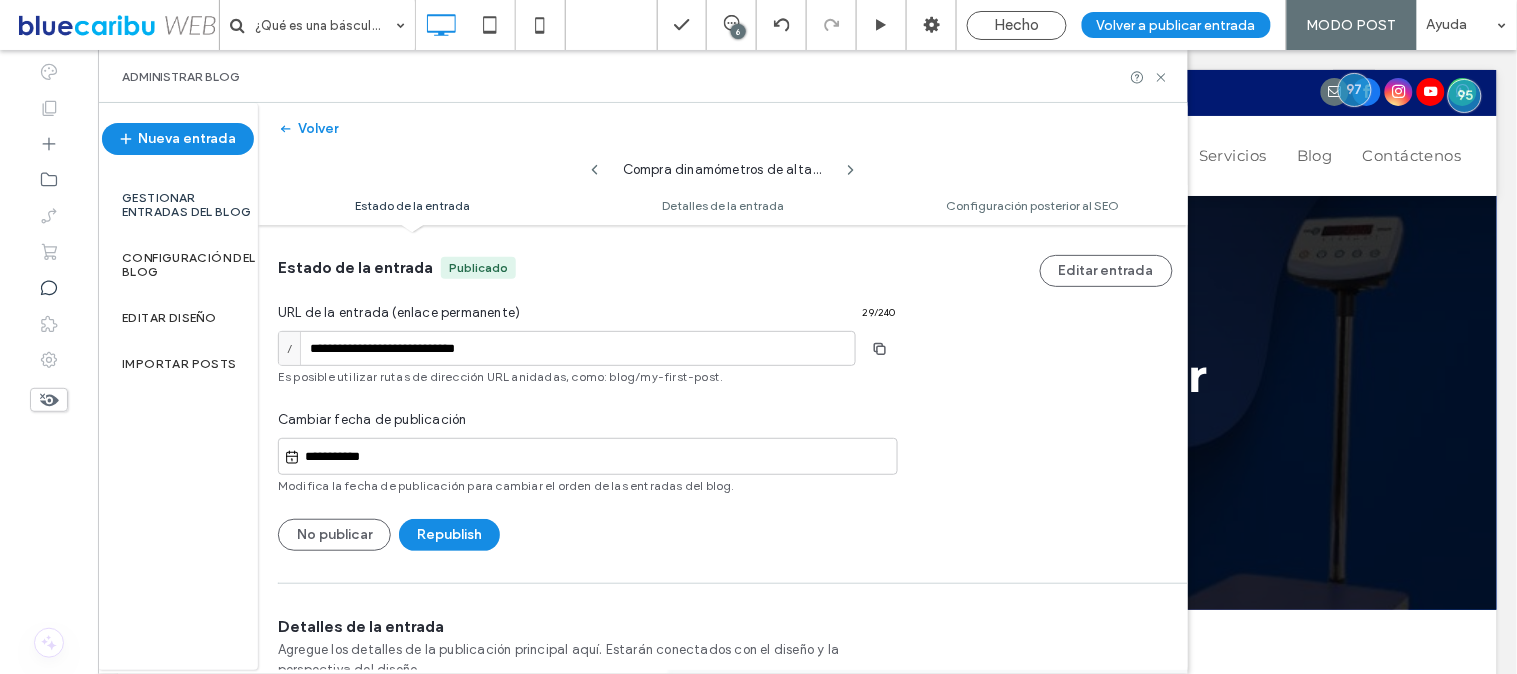 scroll, scrollTop: 1, scrollLeft: 0, axis: vertical 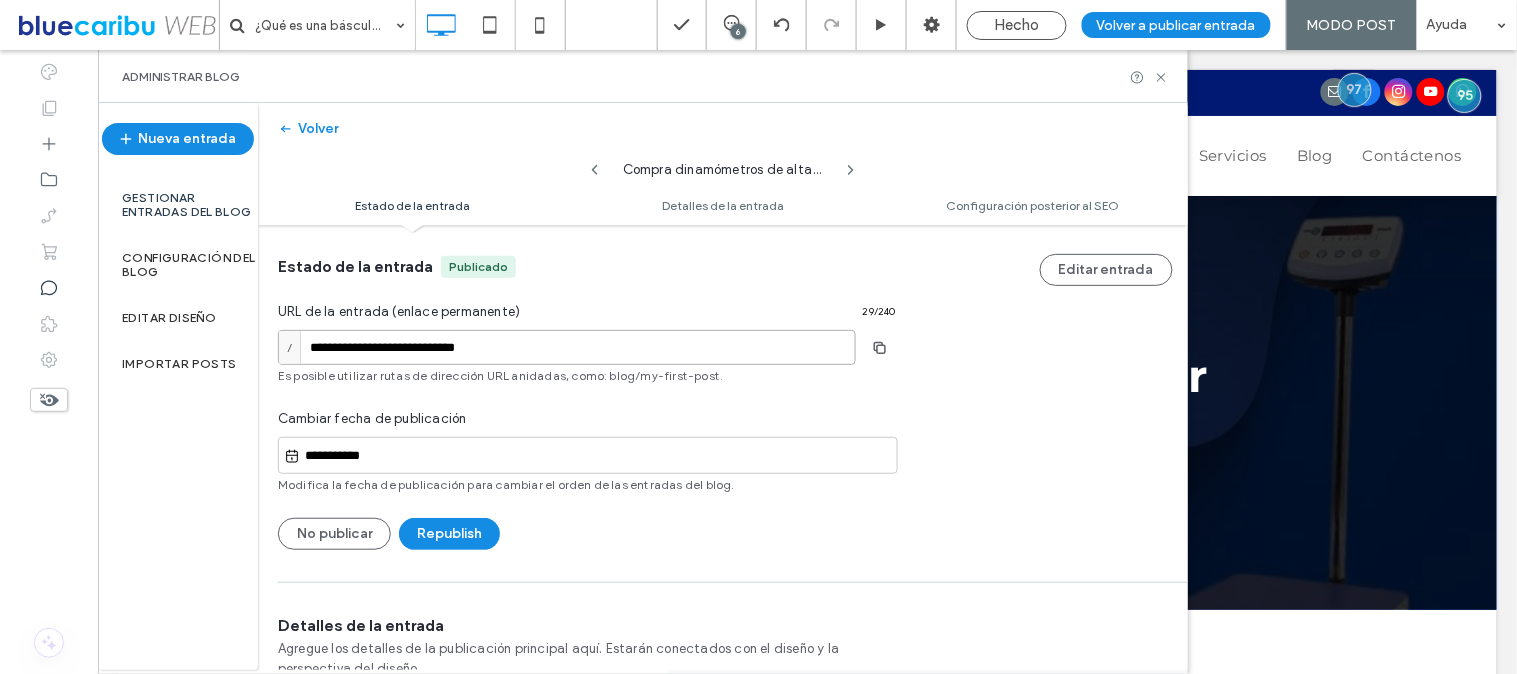 drag, startPoint x: 366, startPoint y: 352, endPoint x: 264, endPoint y: 345, distance: 102.239914 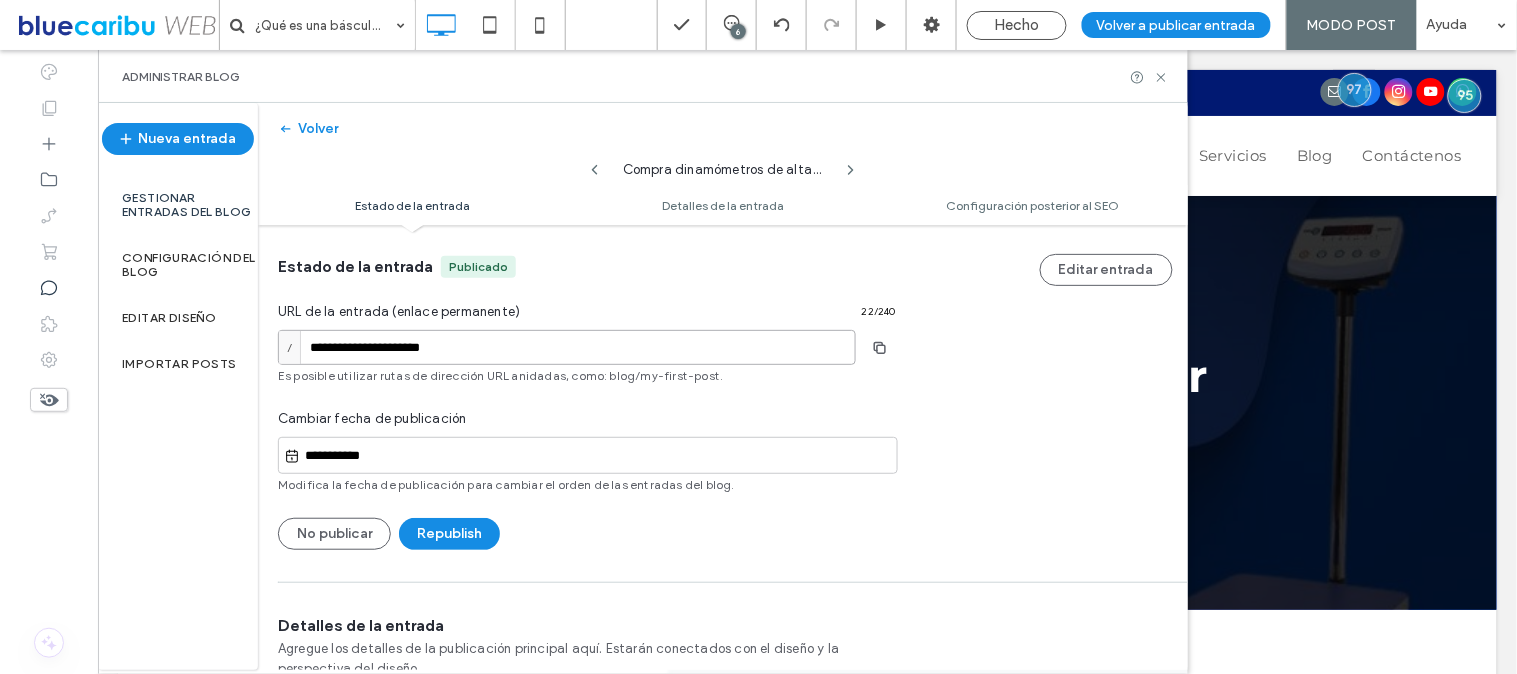 drag, startPoint x: 397, startPoint y: 345, endPoint x: 533, endPoint y: 358, distance: 136.6199 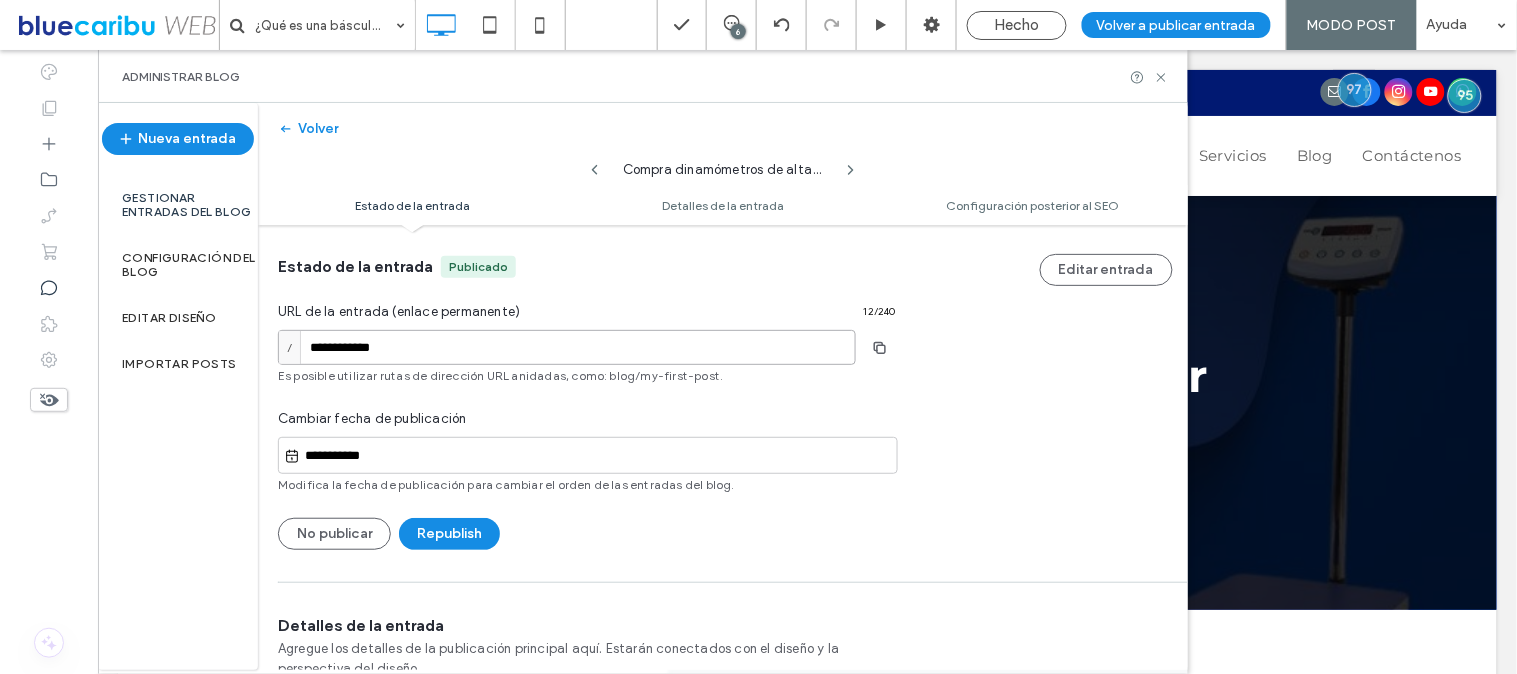 type on "**********" 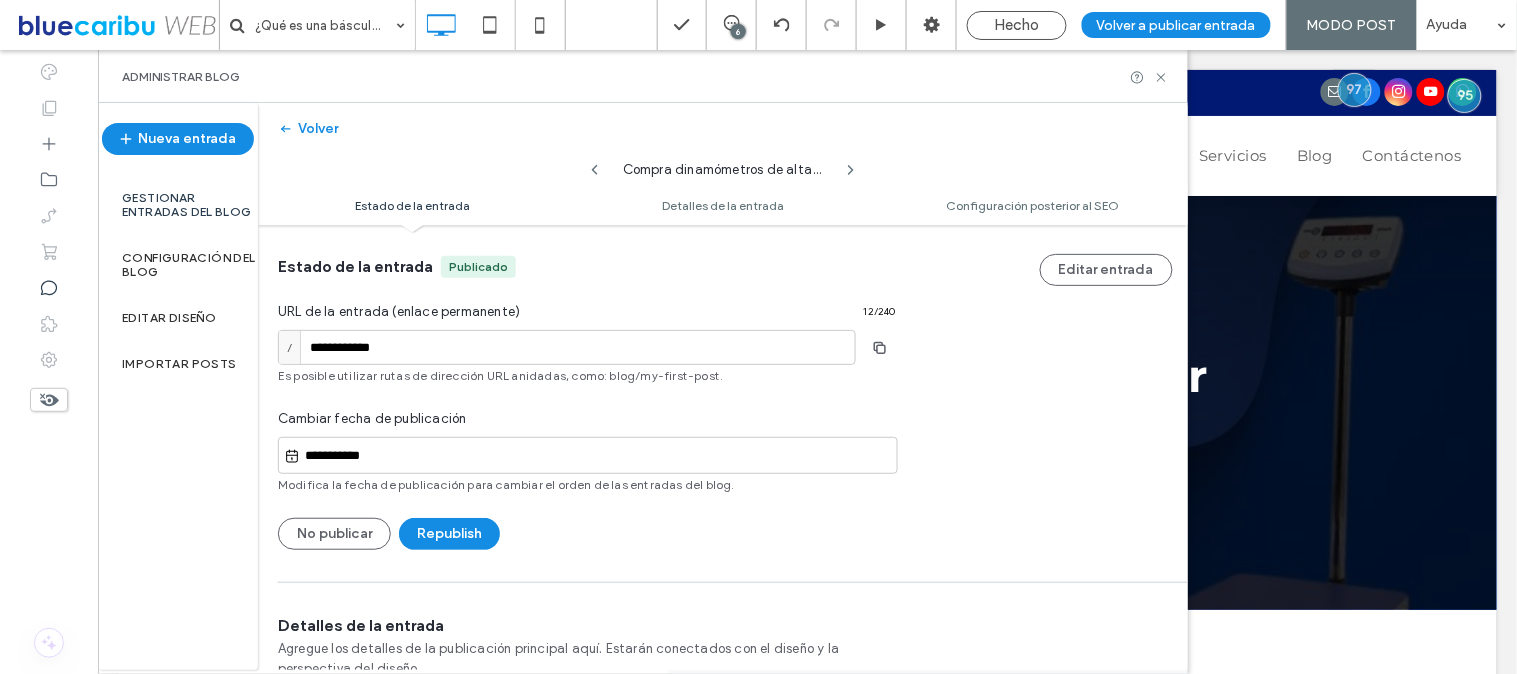 click on "**********" at bounding box center (723, 1194) 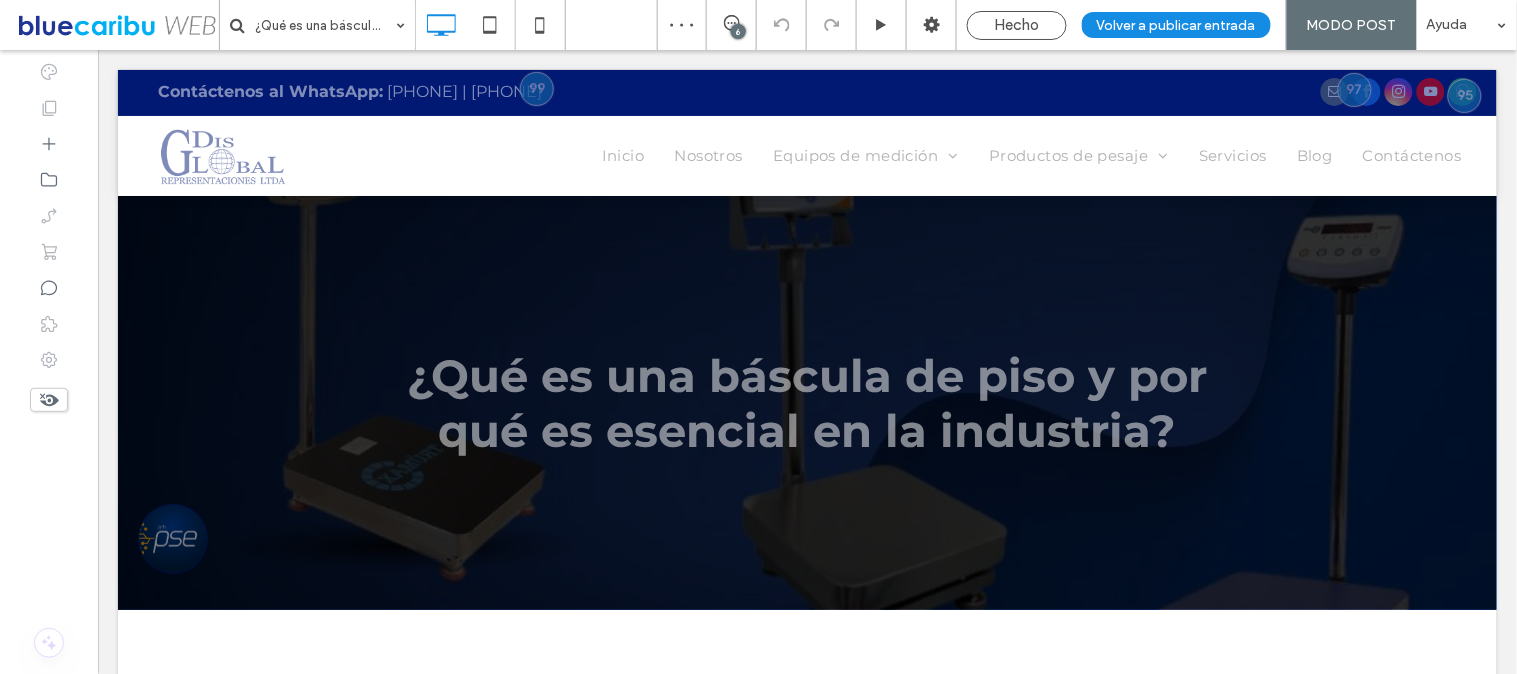 scroll, scrollTop: 0, scrollLeft: 0, axis: both 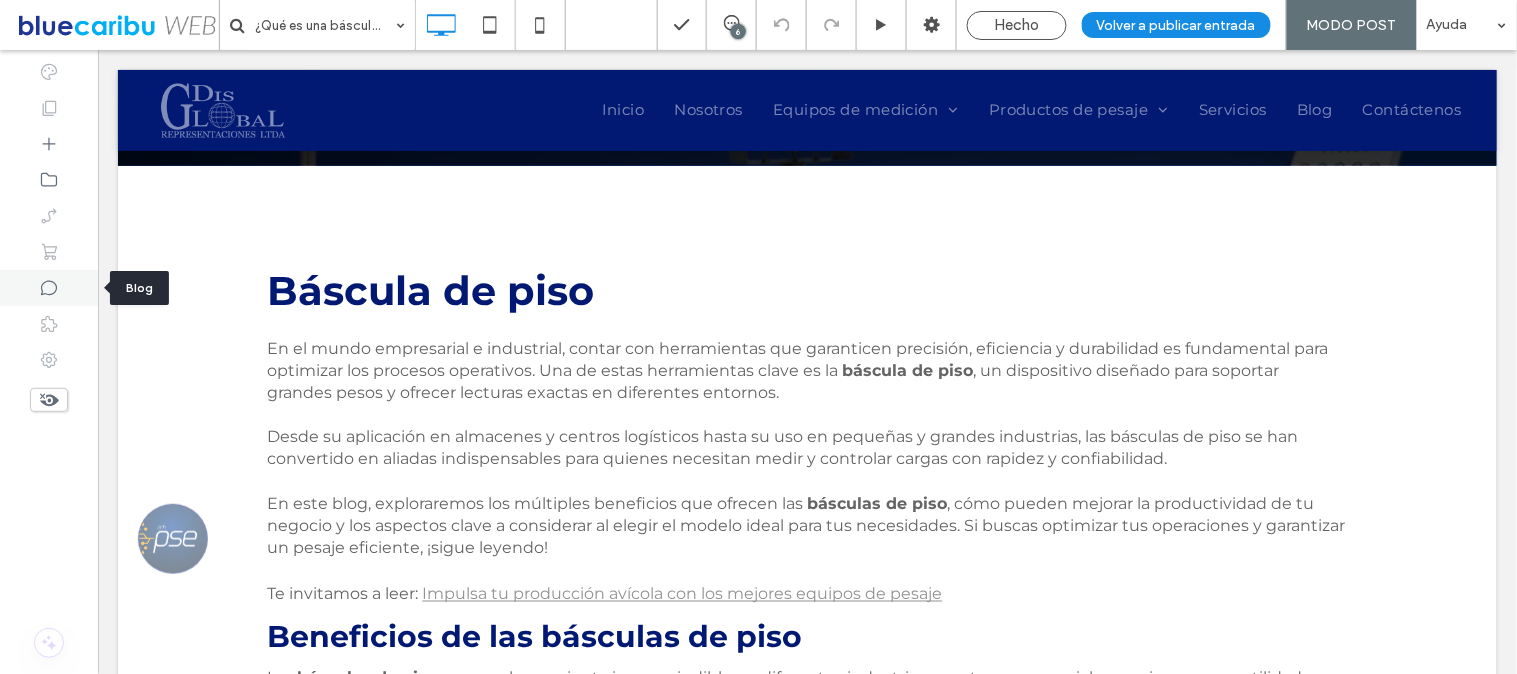 click at bounding box center [49, 288] 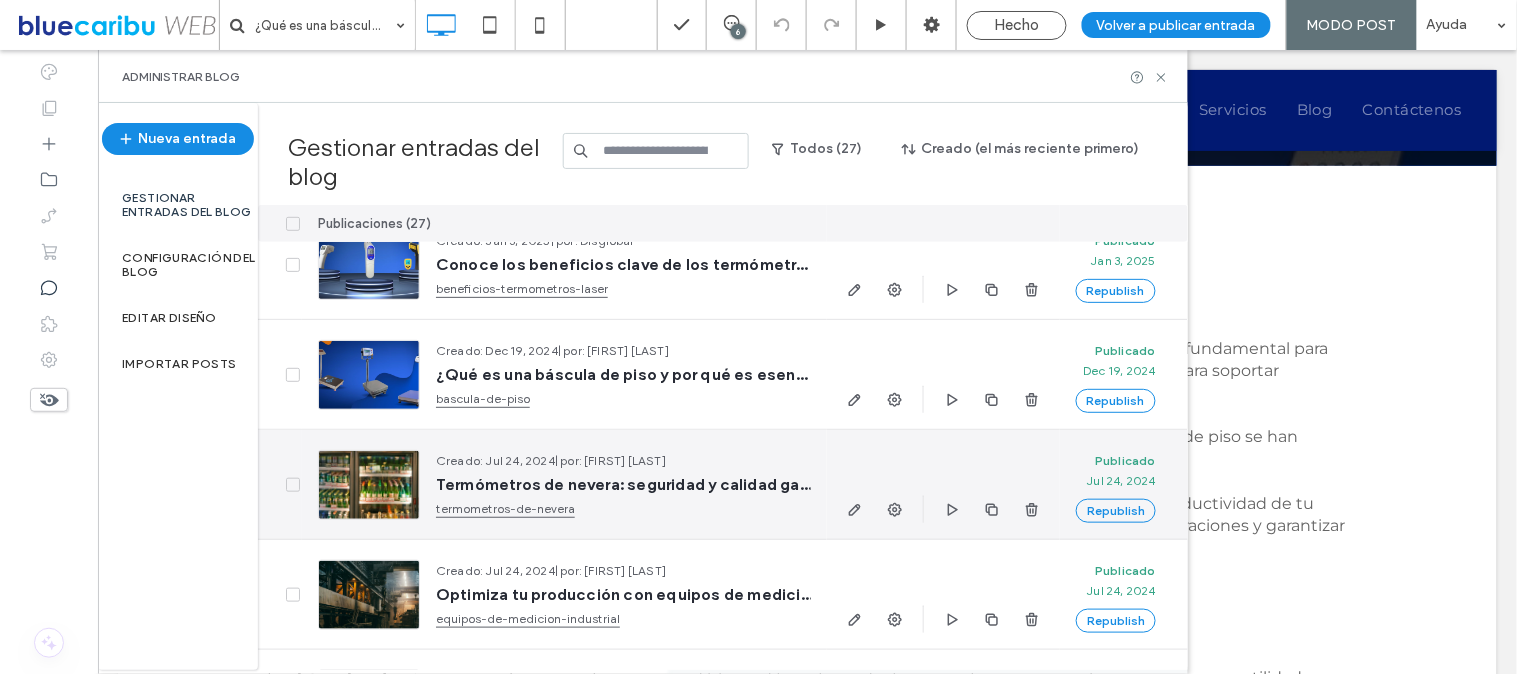 scroll, scrollTop: 444, scrollLeft: 0, axis: vertical 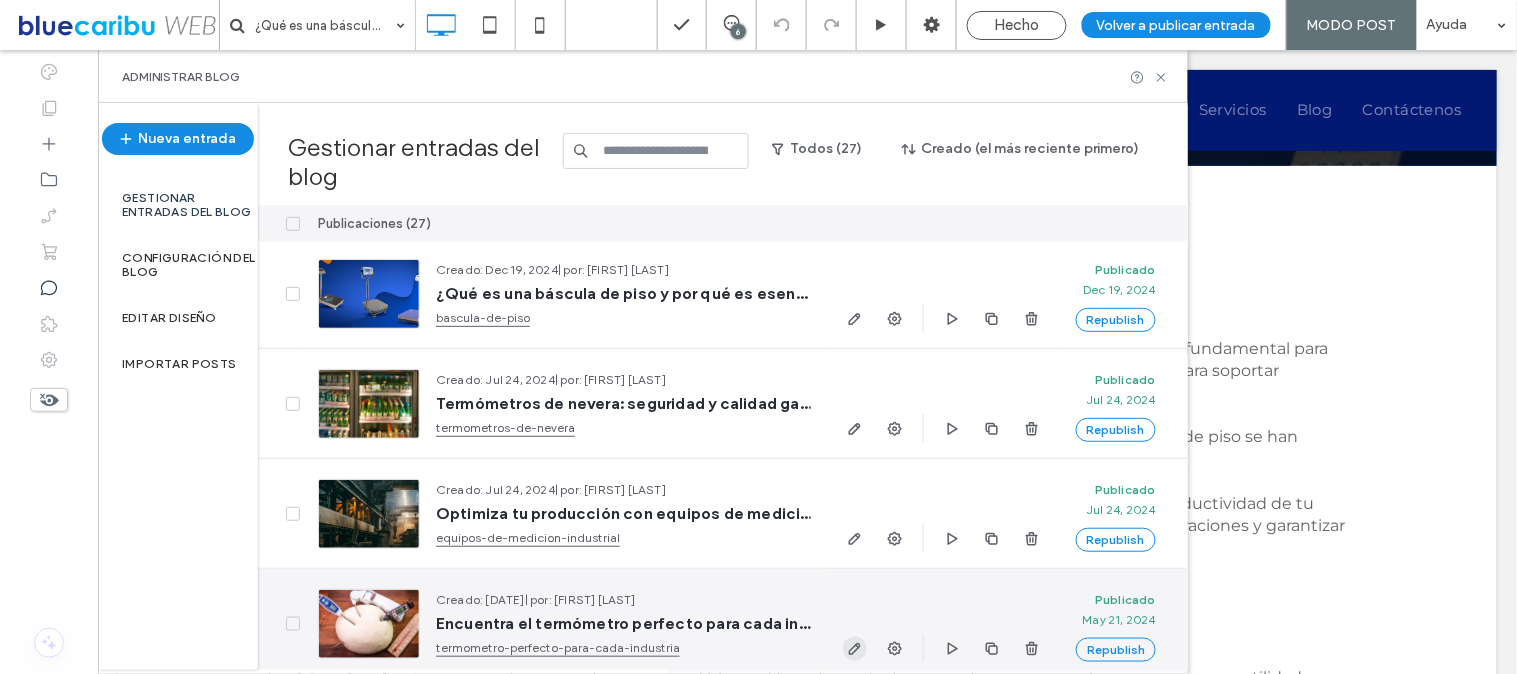 click at bounding box center (855, 649) 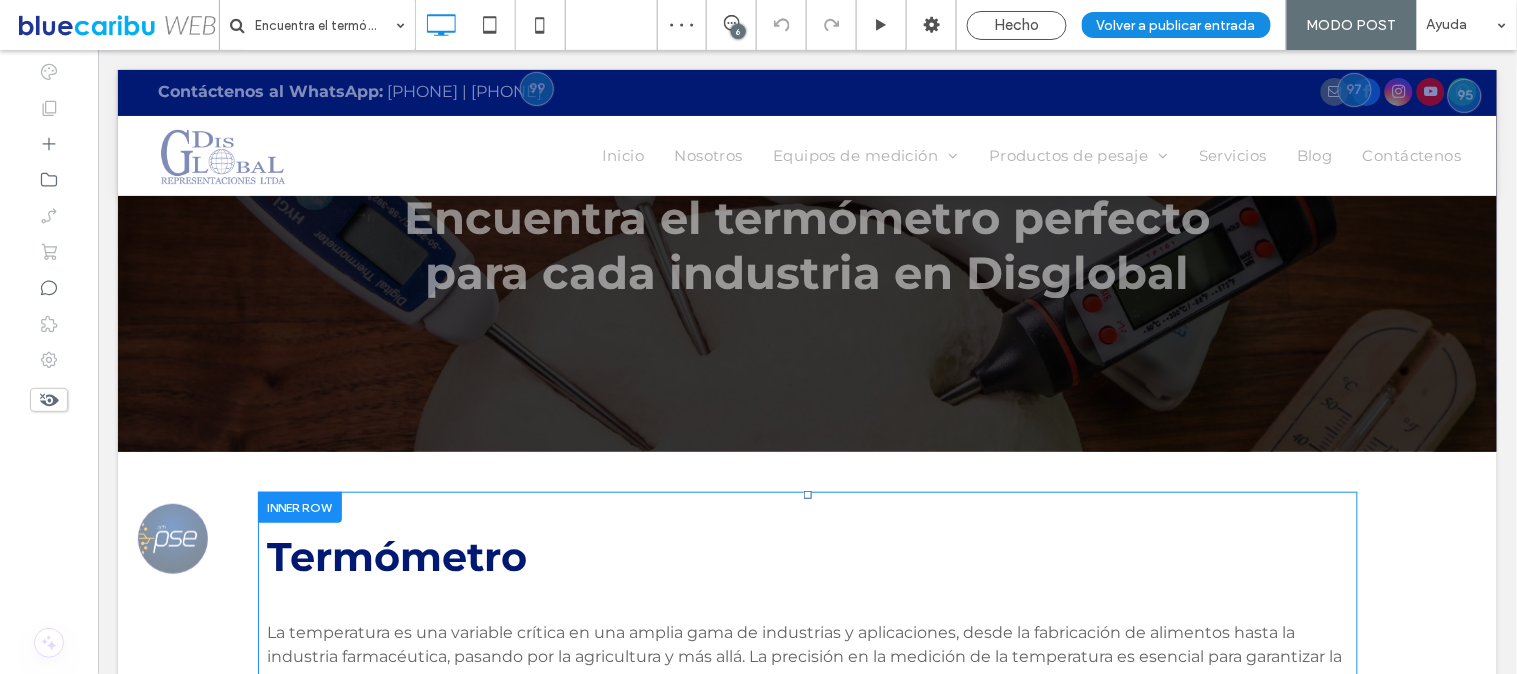 scroll, scrollTop: 111, scrollLeft: 0, axis: vertical 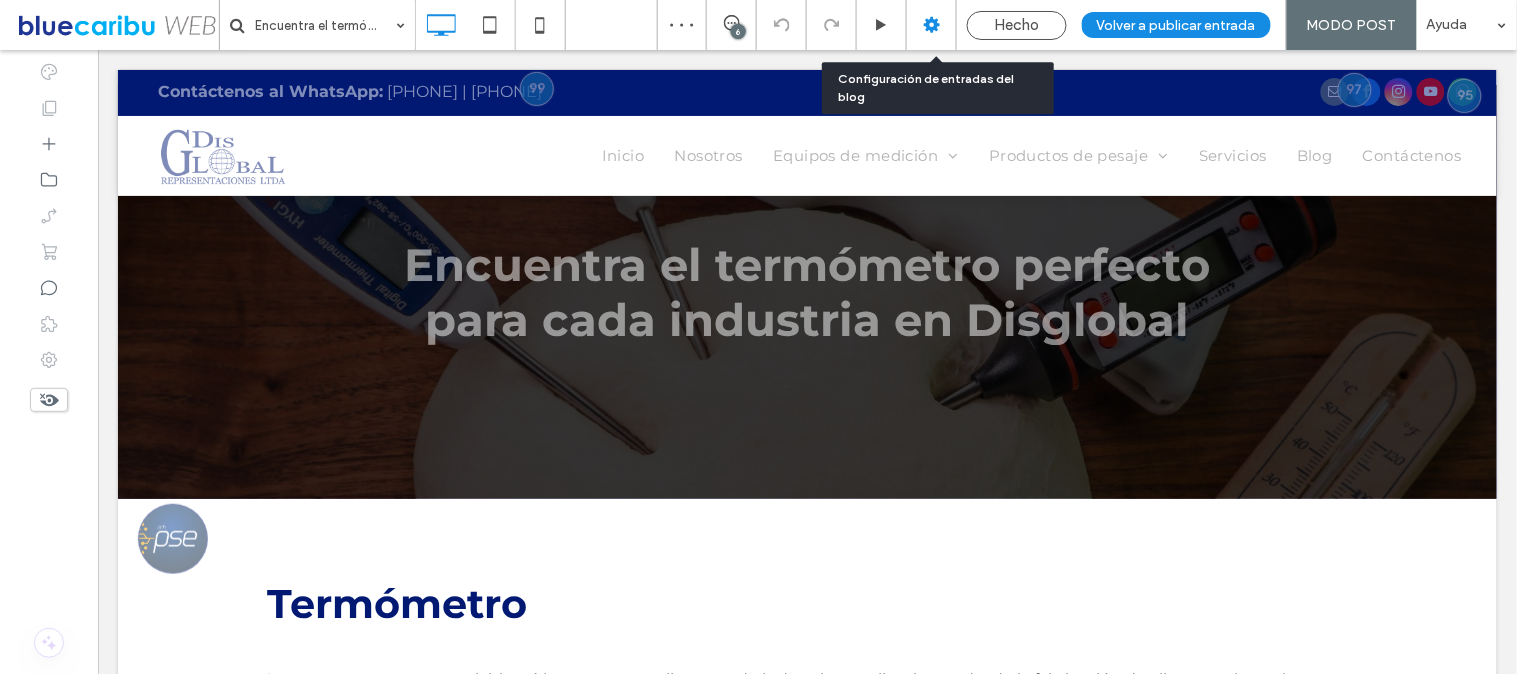 click at bounding box center [932, 25] 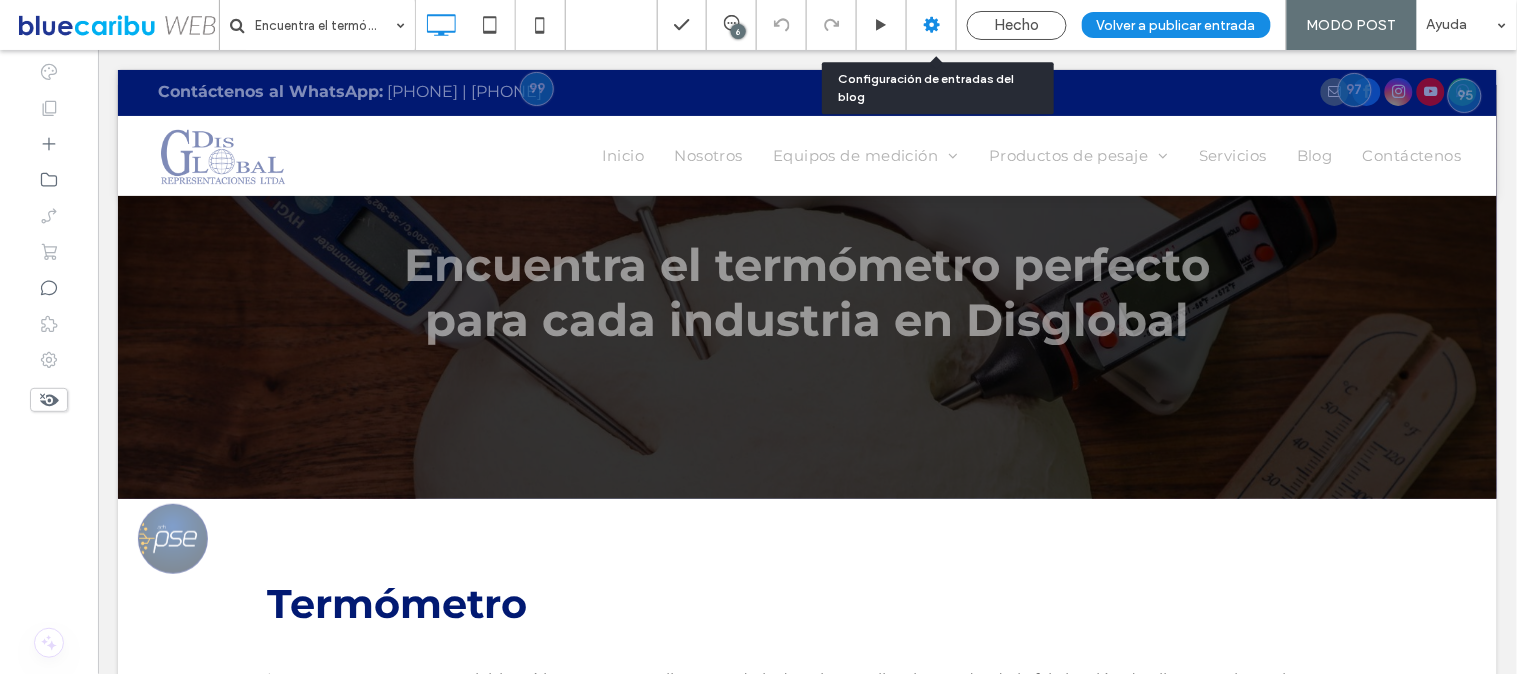 click 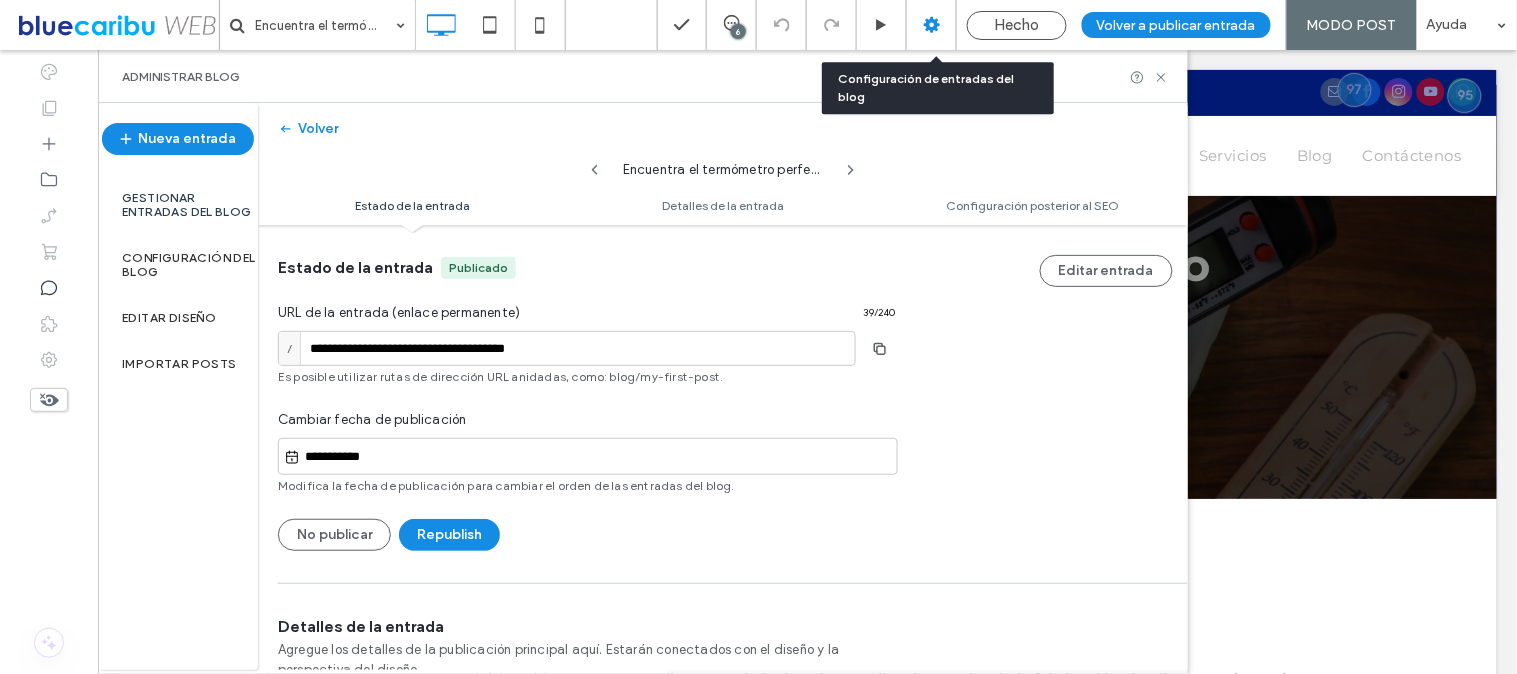 scroll, scrollTop: 1, scrollLeft: 0, axis: vertical 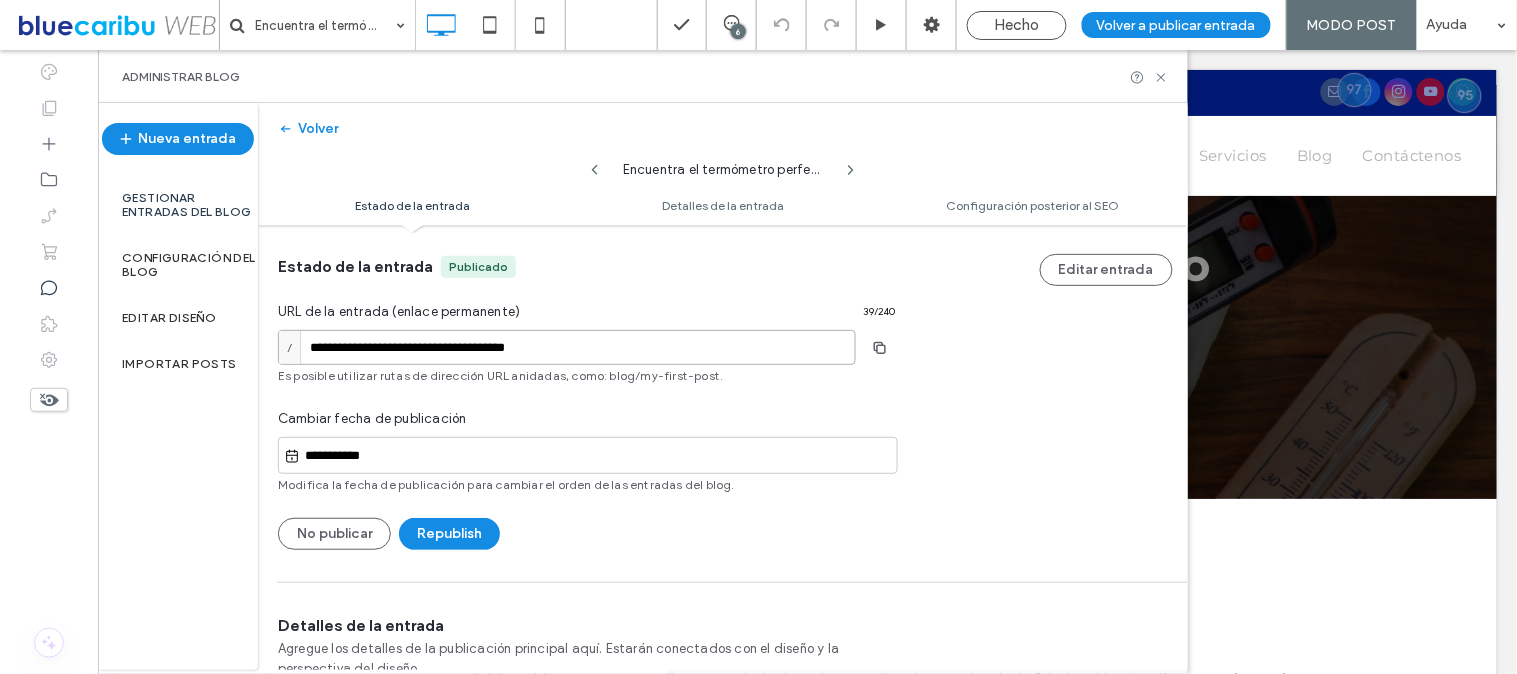 drag, startPoint x: 382, startPoint y: 347, endPoint x: 674, endPoint y: 350, distance: 292.0154 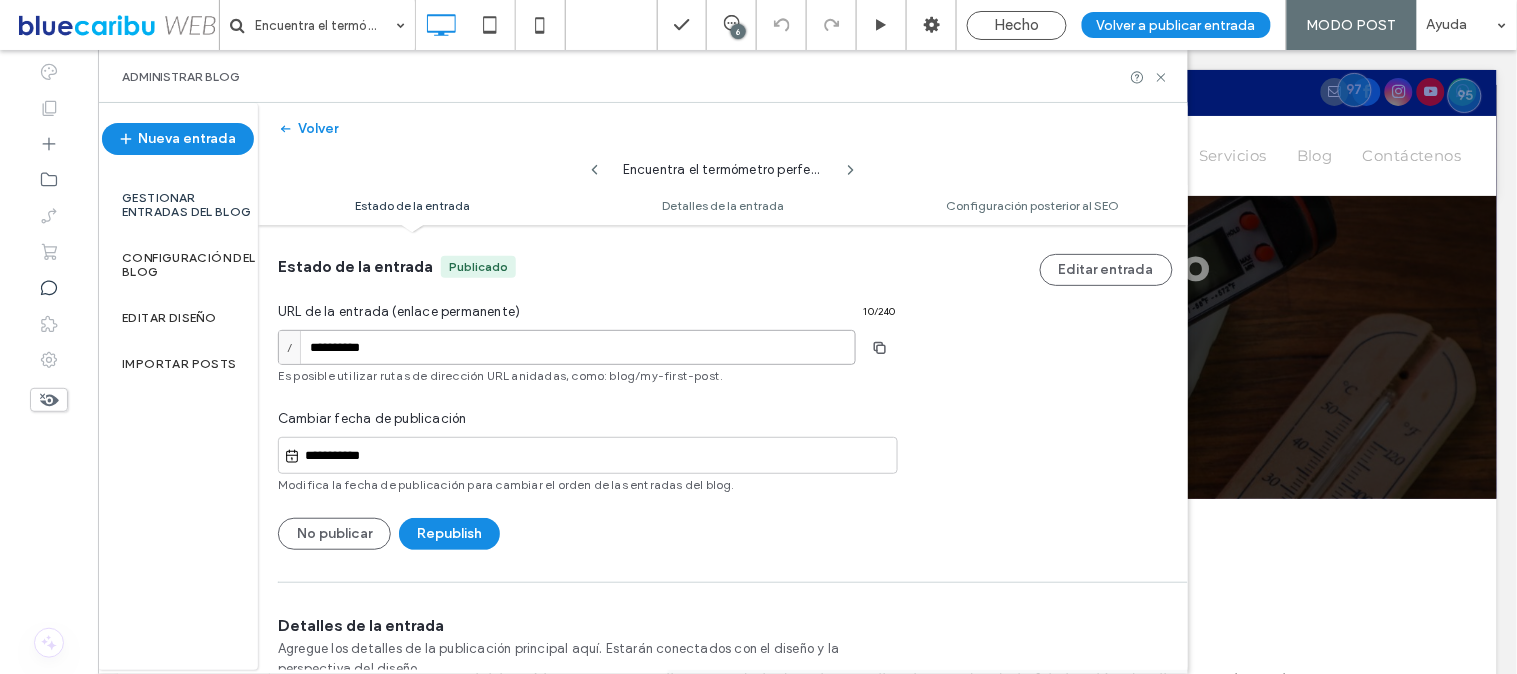 type on "**********" 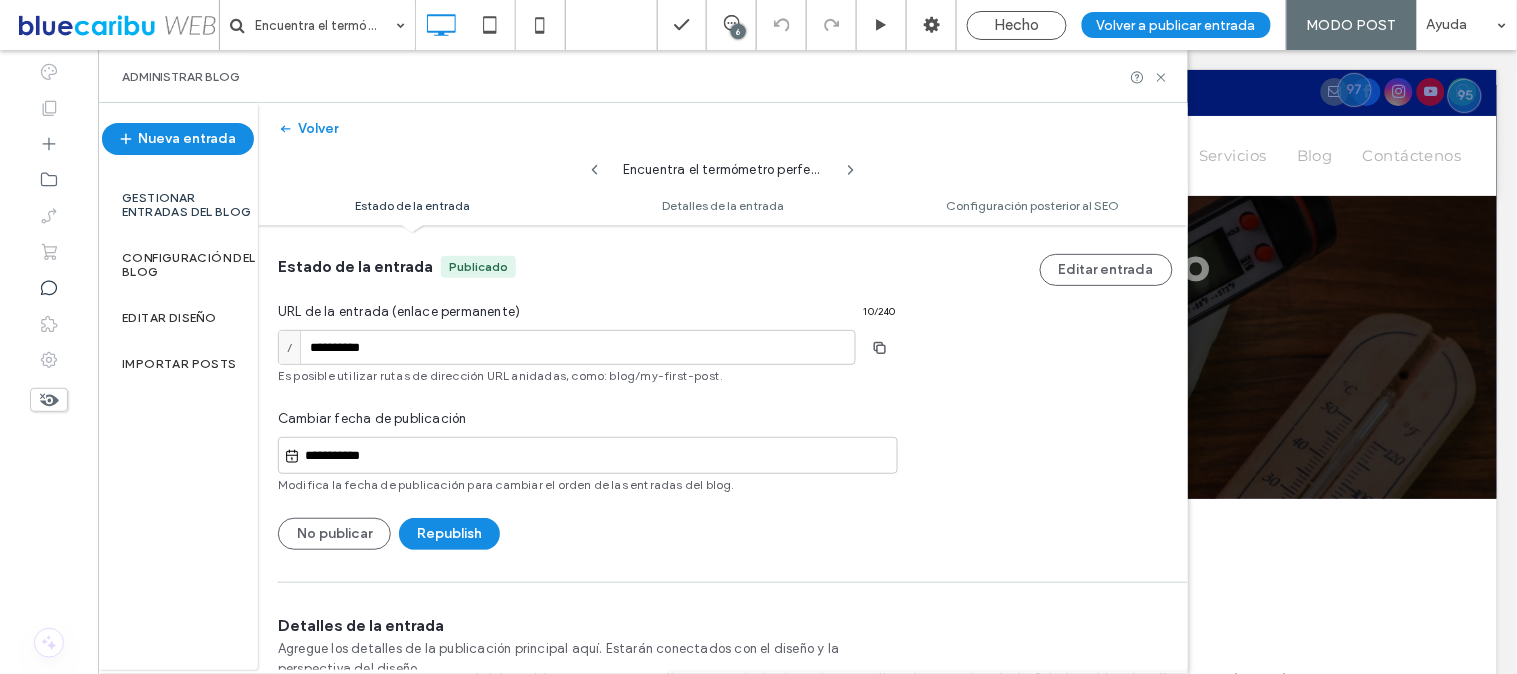 click on "**********" at bounding box center (587, 403) 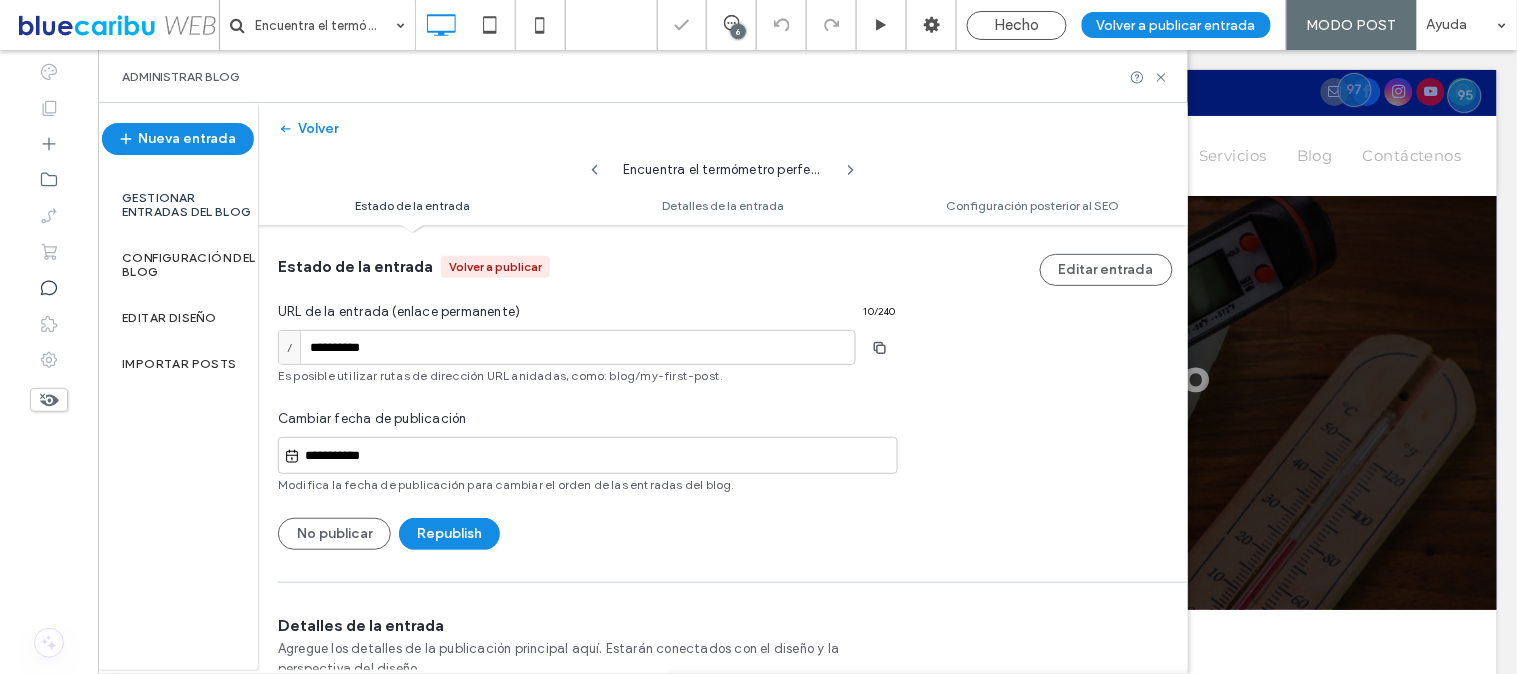 scroll, scrollTop: 0, scrollLeft: 0, axis: both 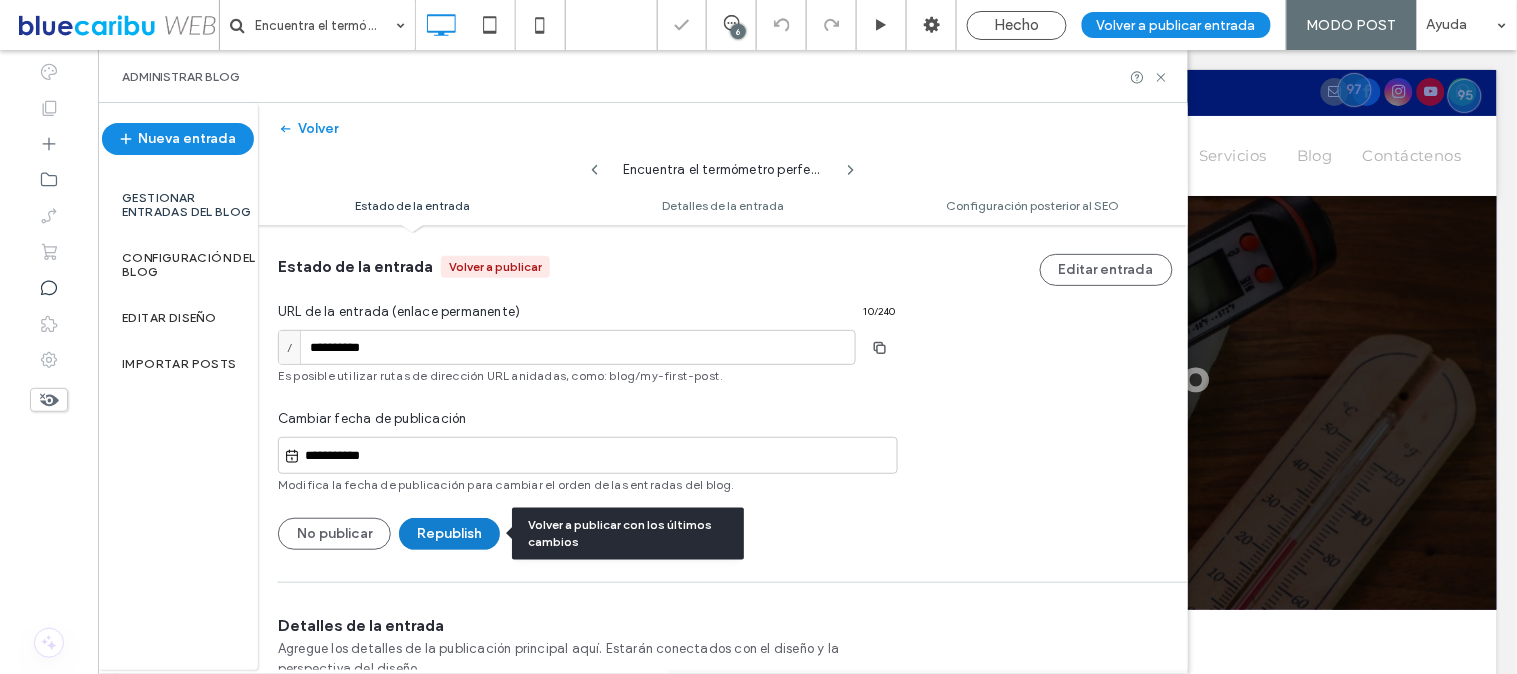 click on "Republish" at bounding box center [449, 534] 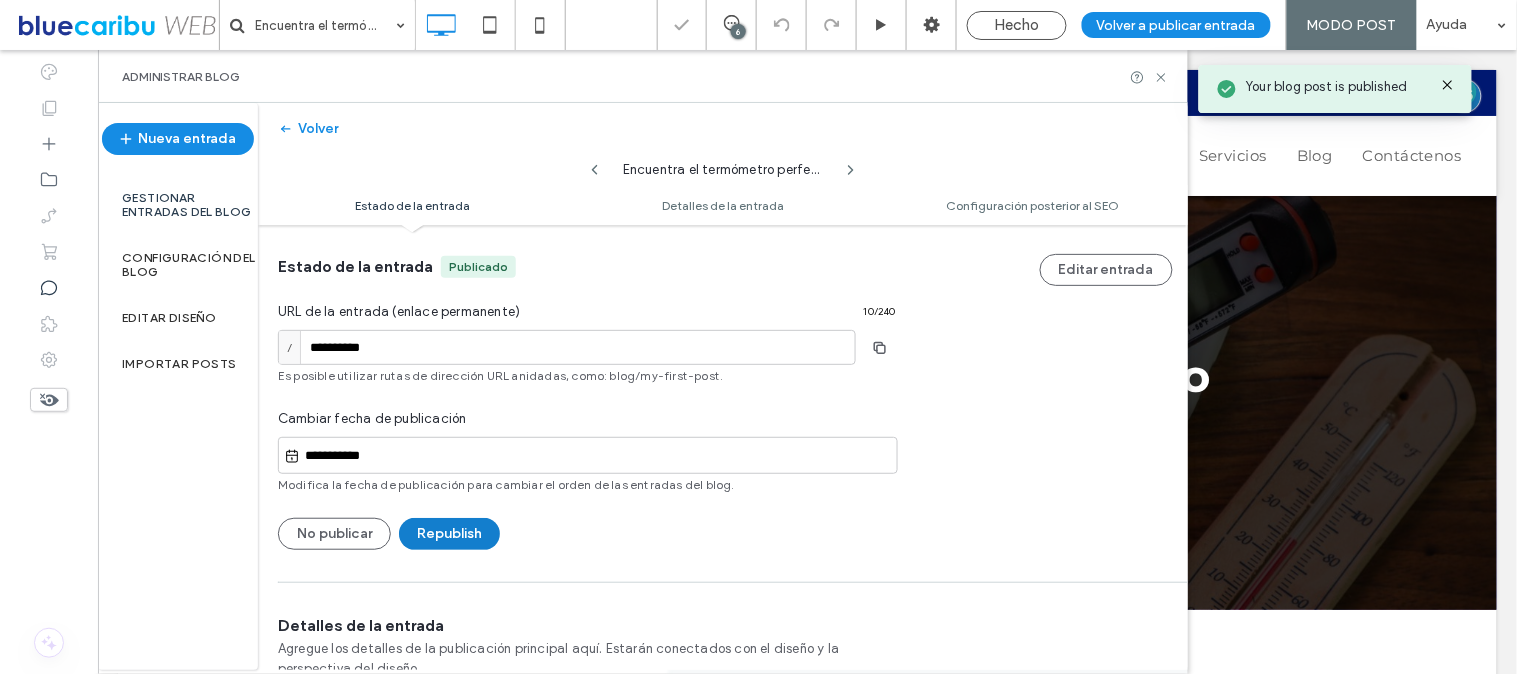 scroll, scrollTop: 0, scrollLeft: 0, axis: both 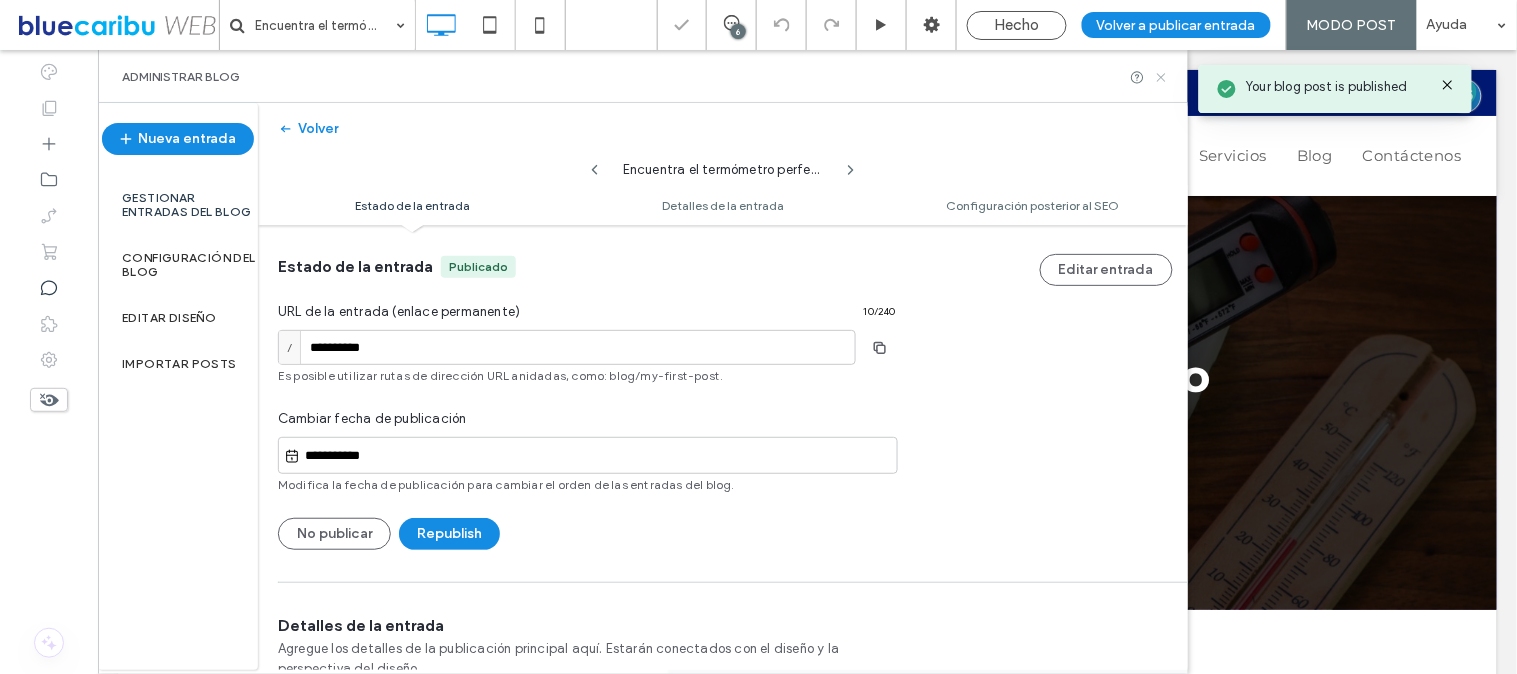 click 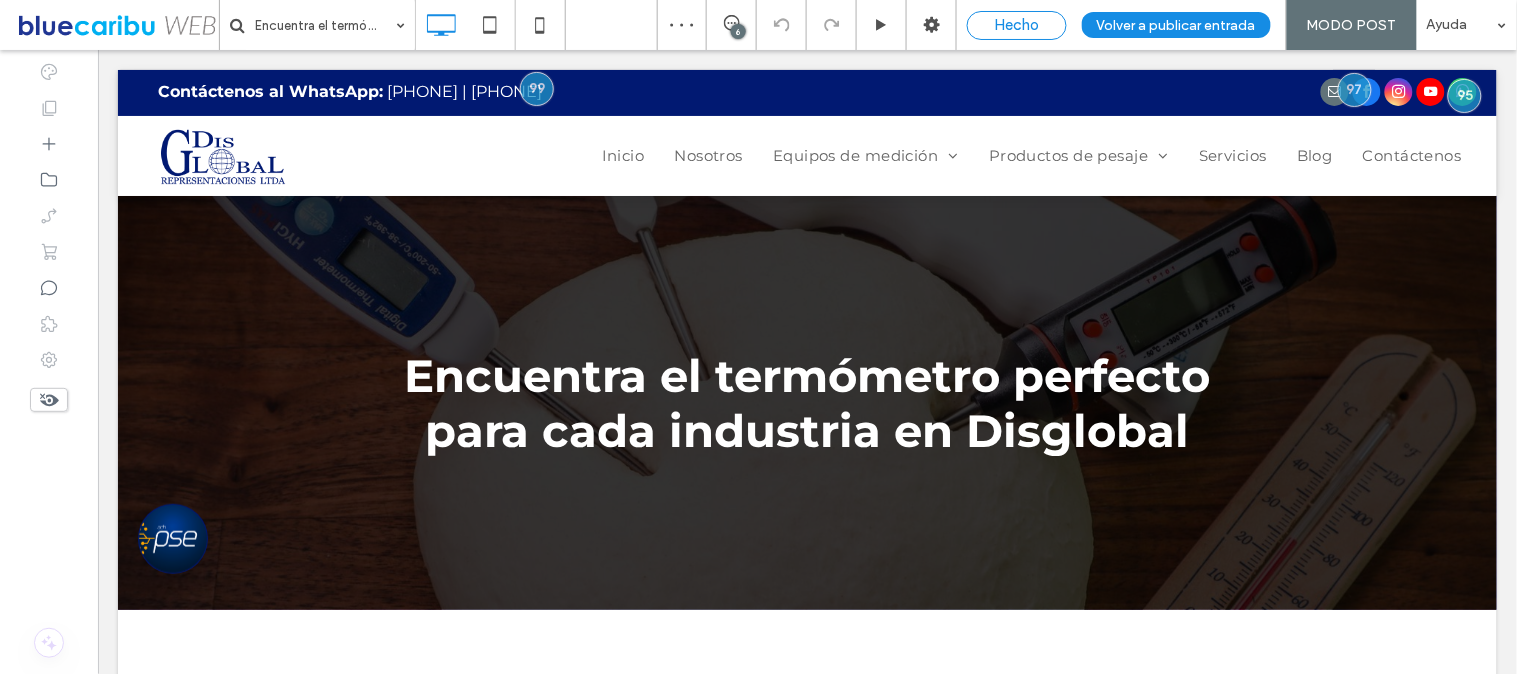 click on "Hecho" at bounding box center (1017, 25) 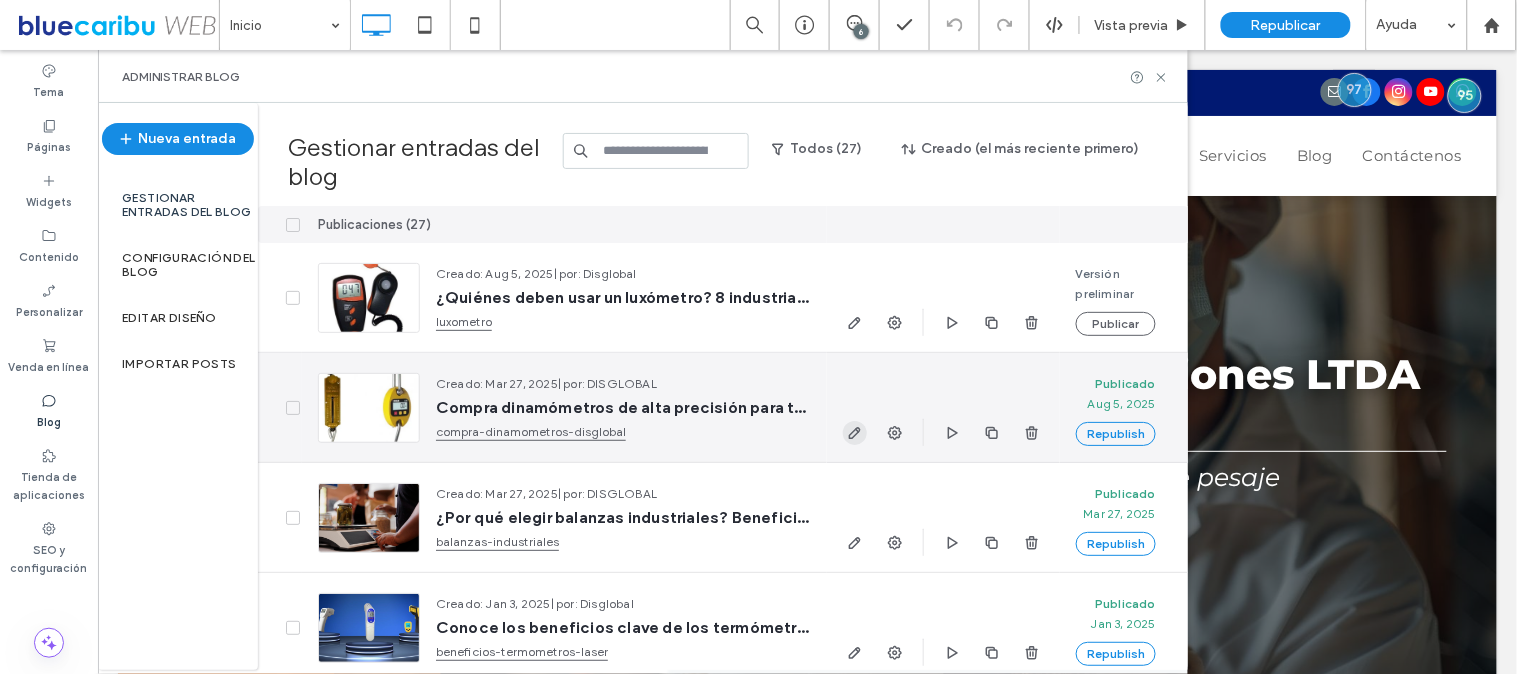 scroll, scrollTop: 0, scrollLeft: 0, axis: both 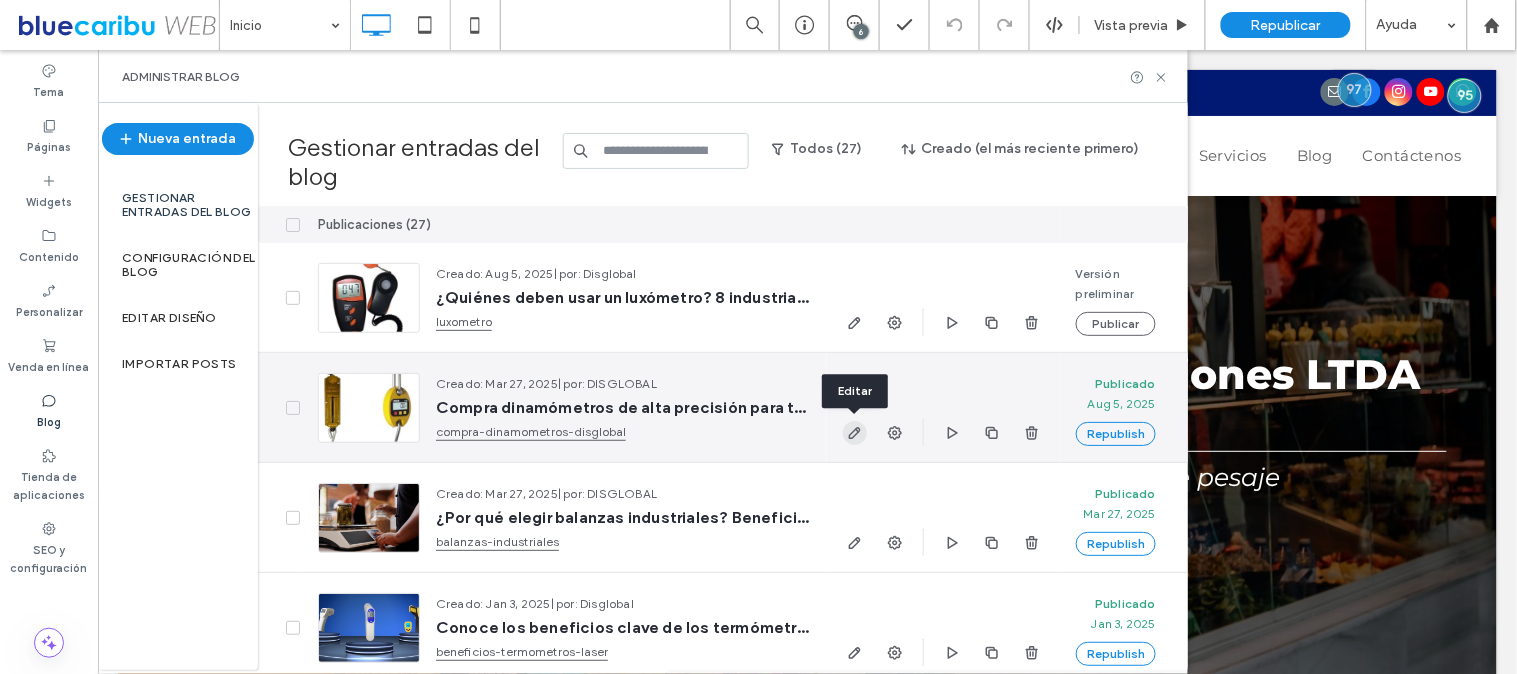 click 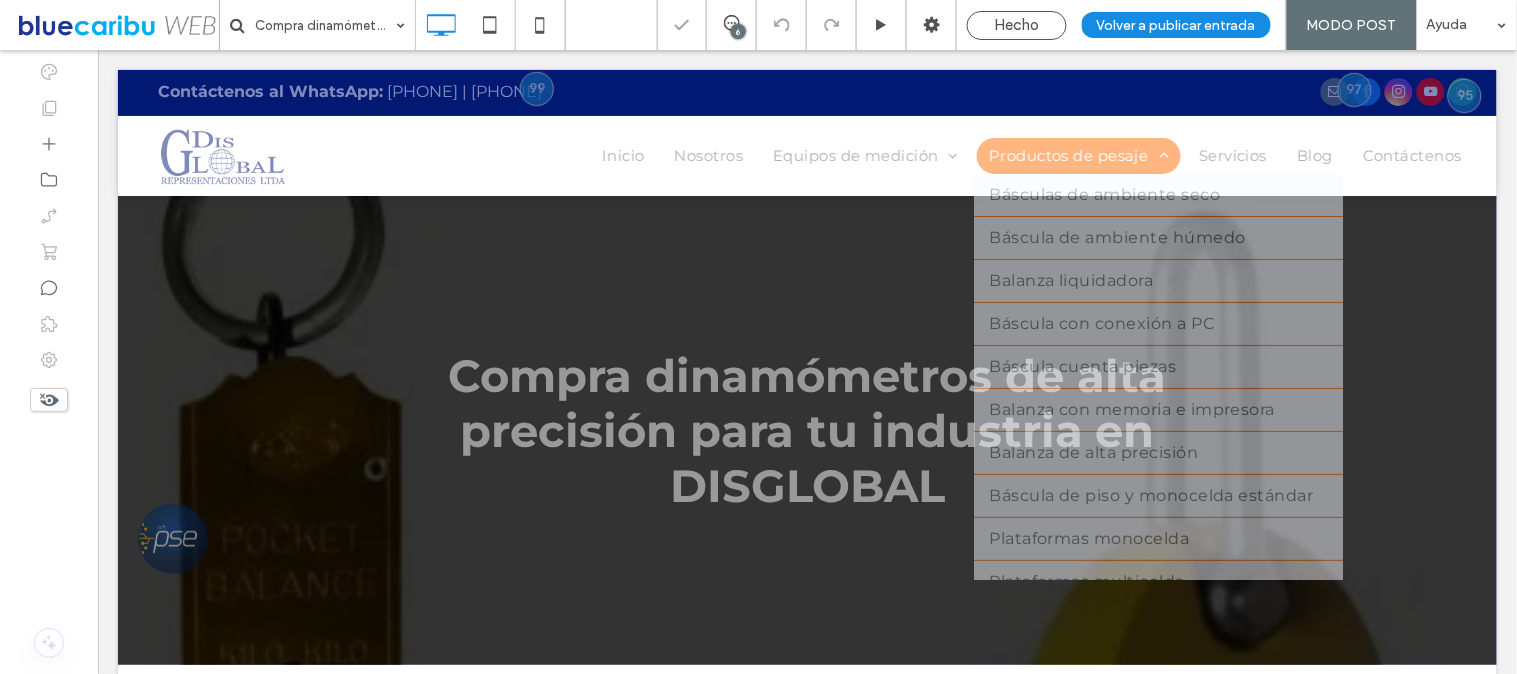 scroll, scrollTop: 0, scrollLeft: 0, axis: both 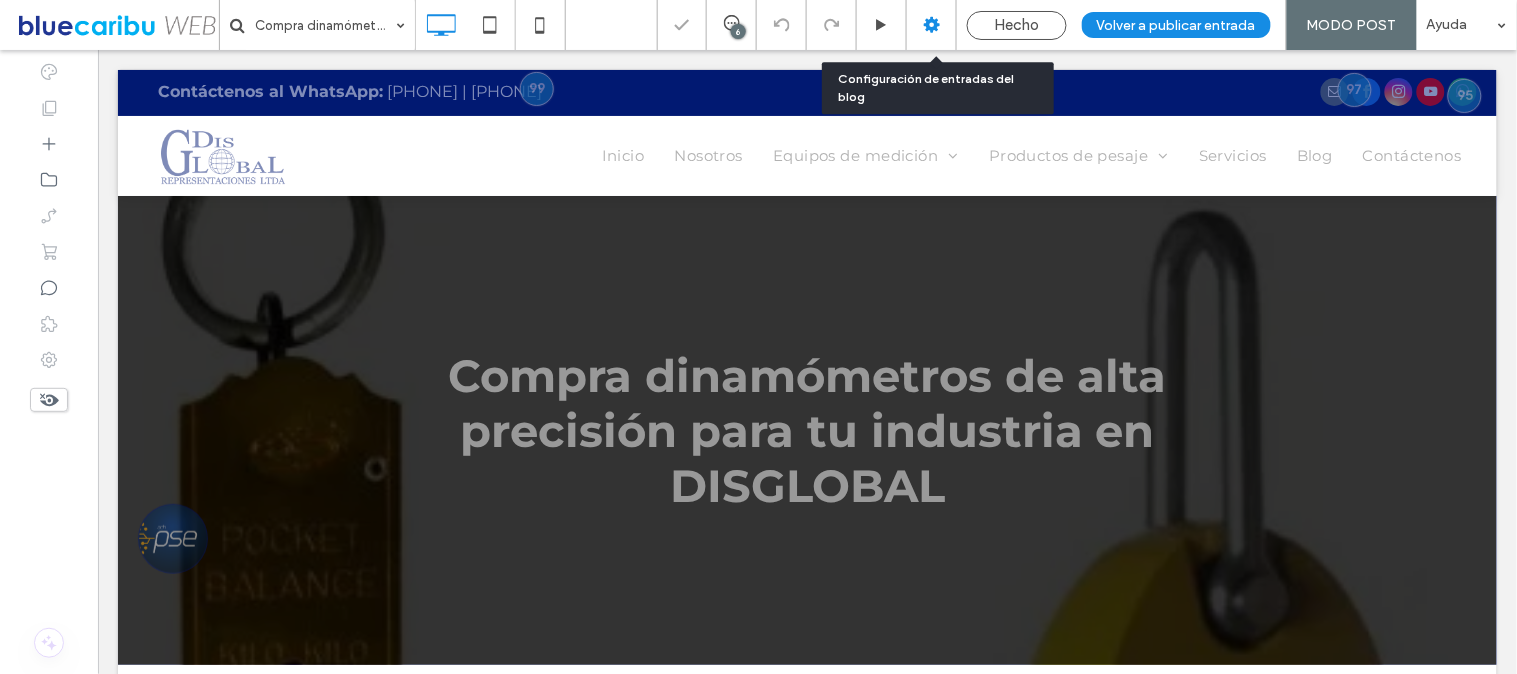 click at bounding box center [931, 25] 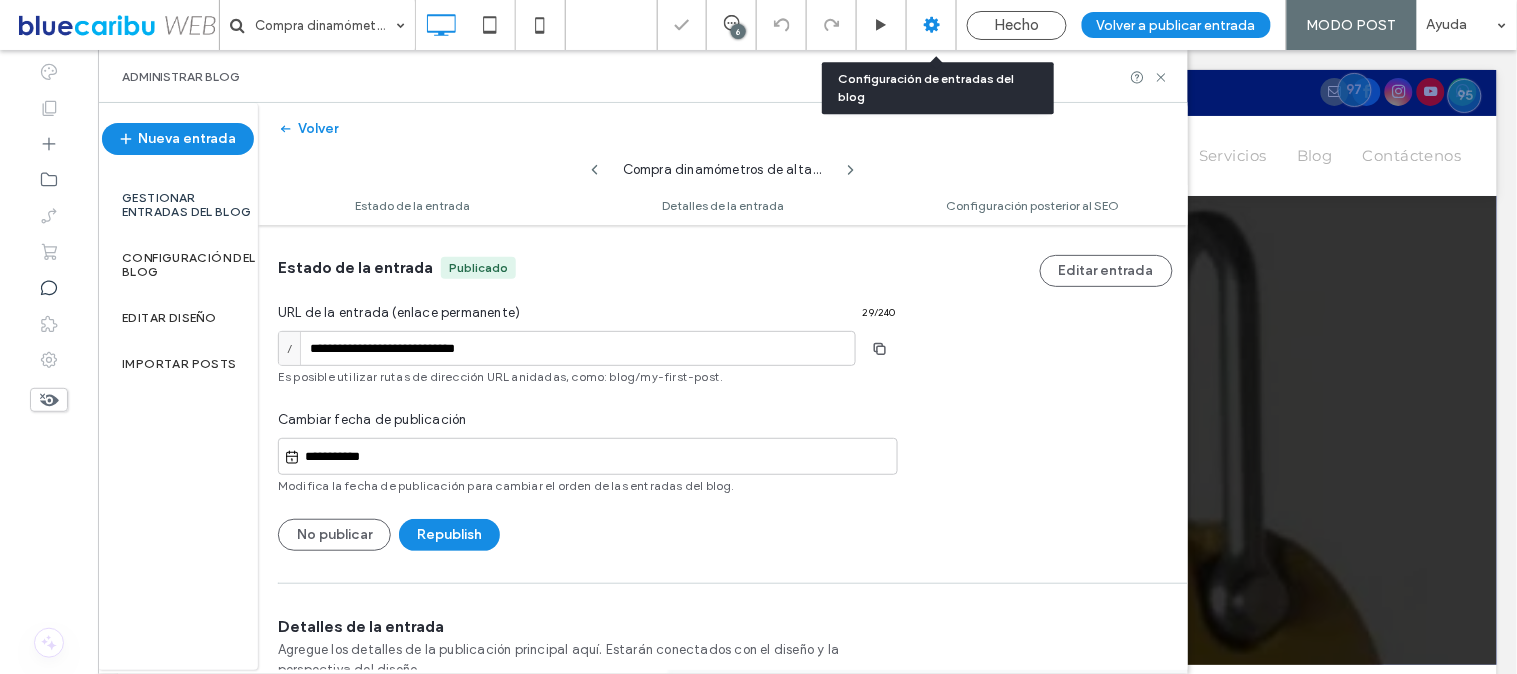 scroll, scrollTop: 1, scrollLeft: 0, axis: vertical 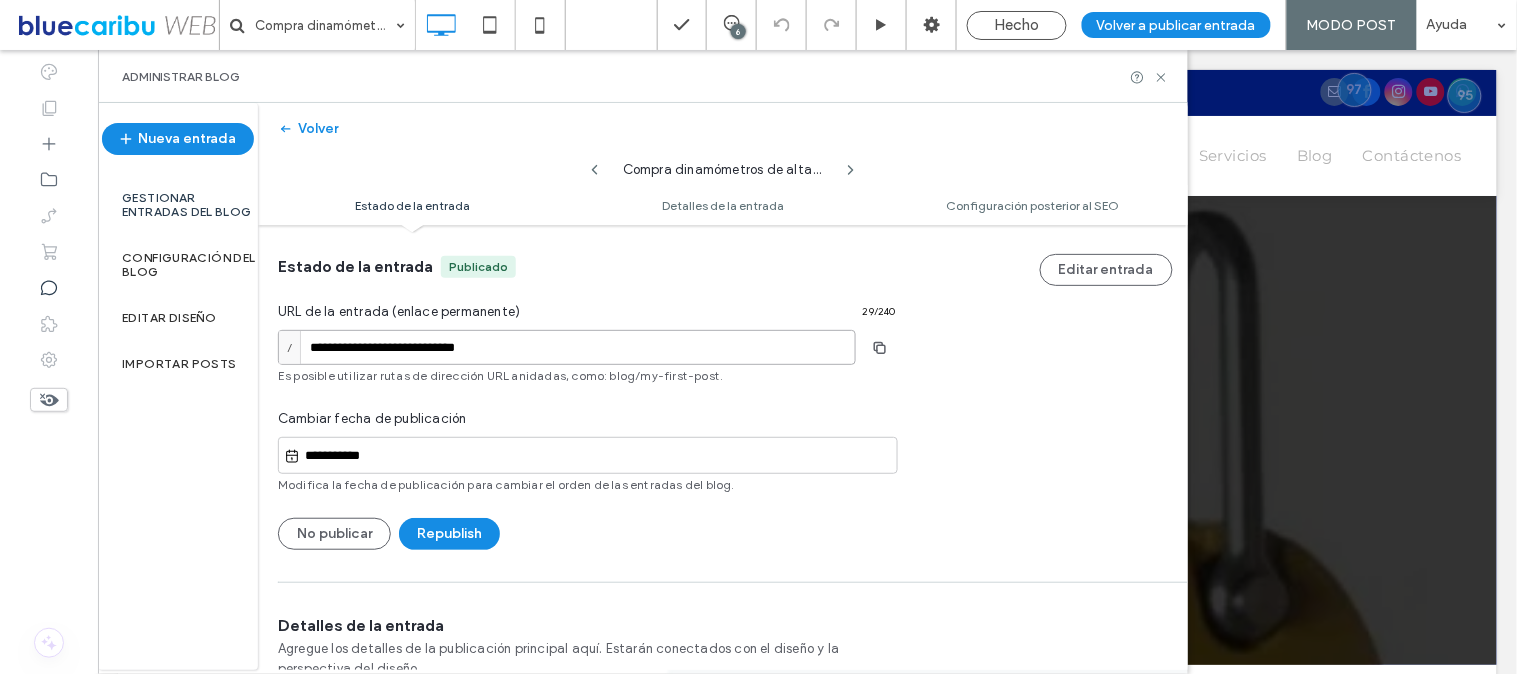drag, startPoint x: 361, startPoint y: 348, endPoint x: 292, endPoint y: 344, distance: 69.115845 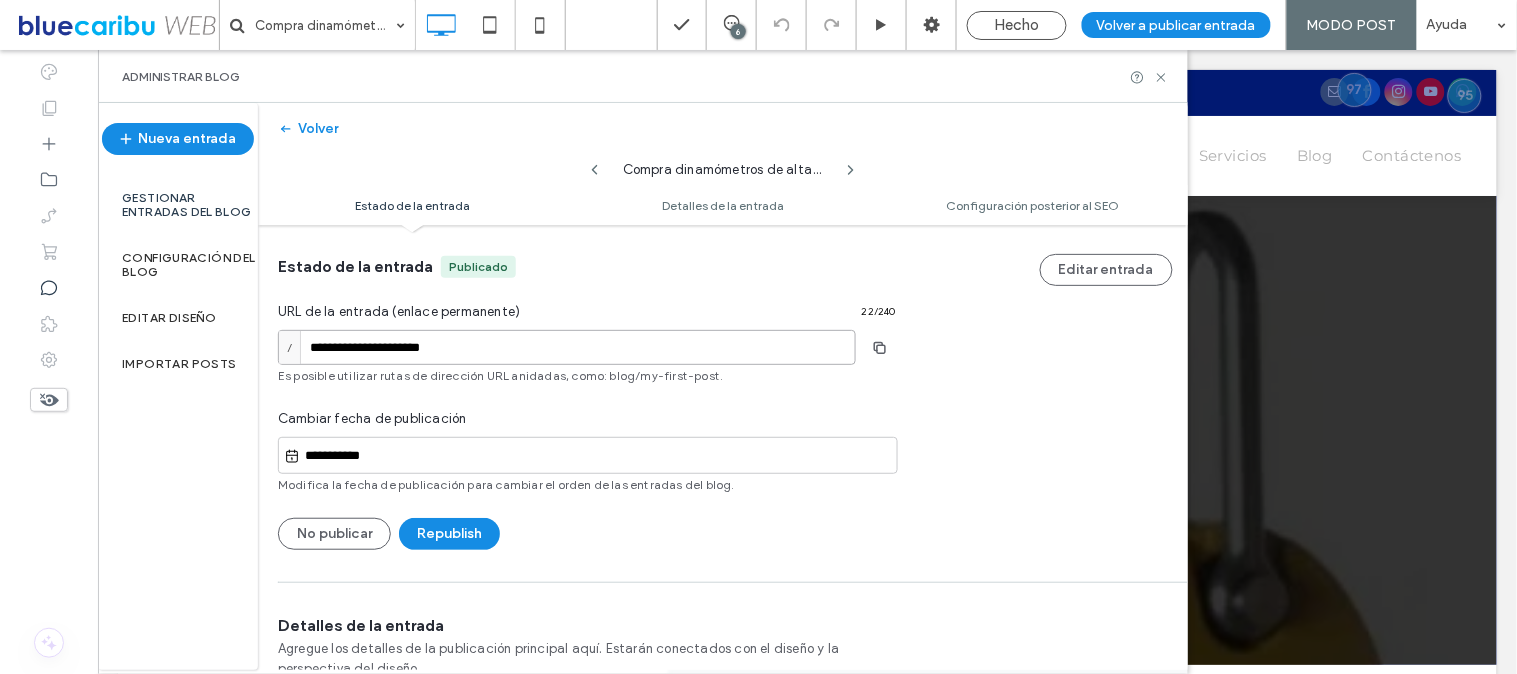 drag, startPoint x: 396, startPoint y: 350, endPoint x: 576, endPoint y: 377, distance: 182.01373 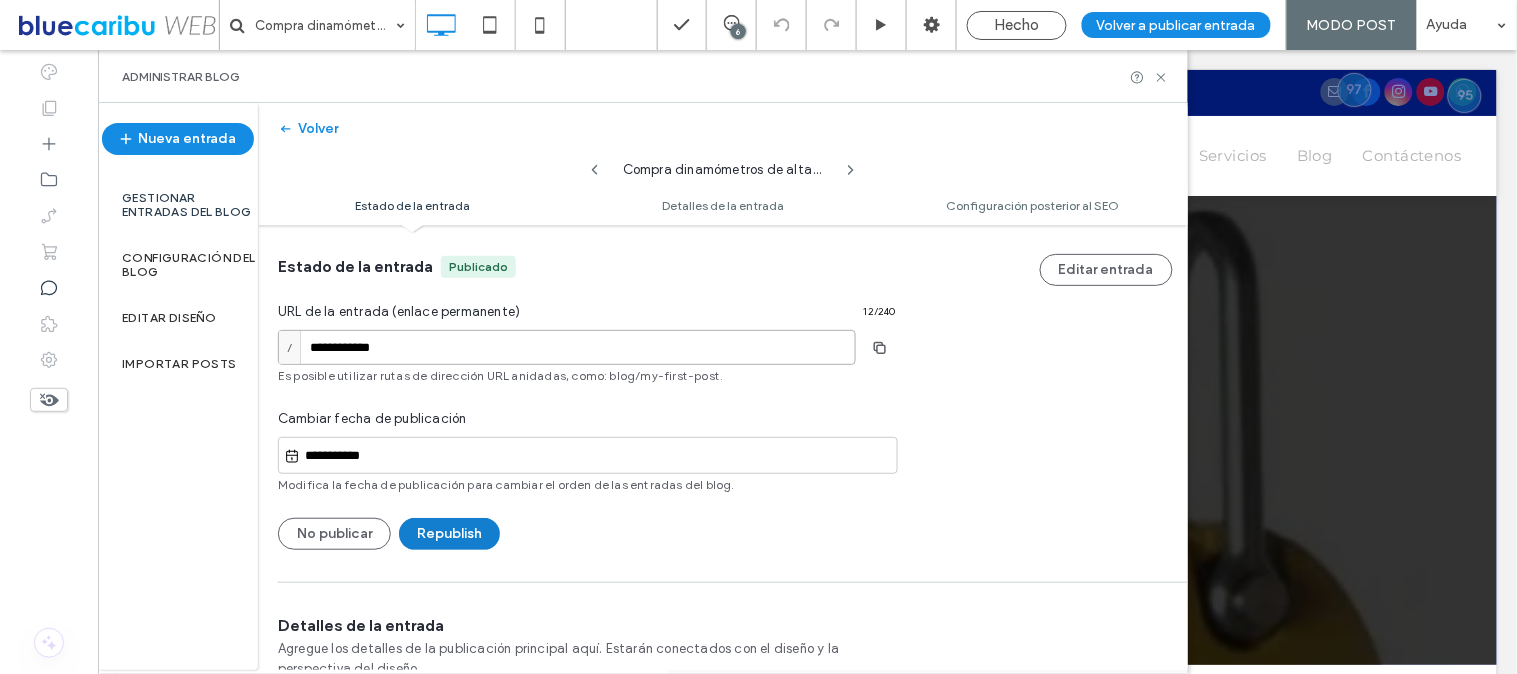 type on "**********" 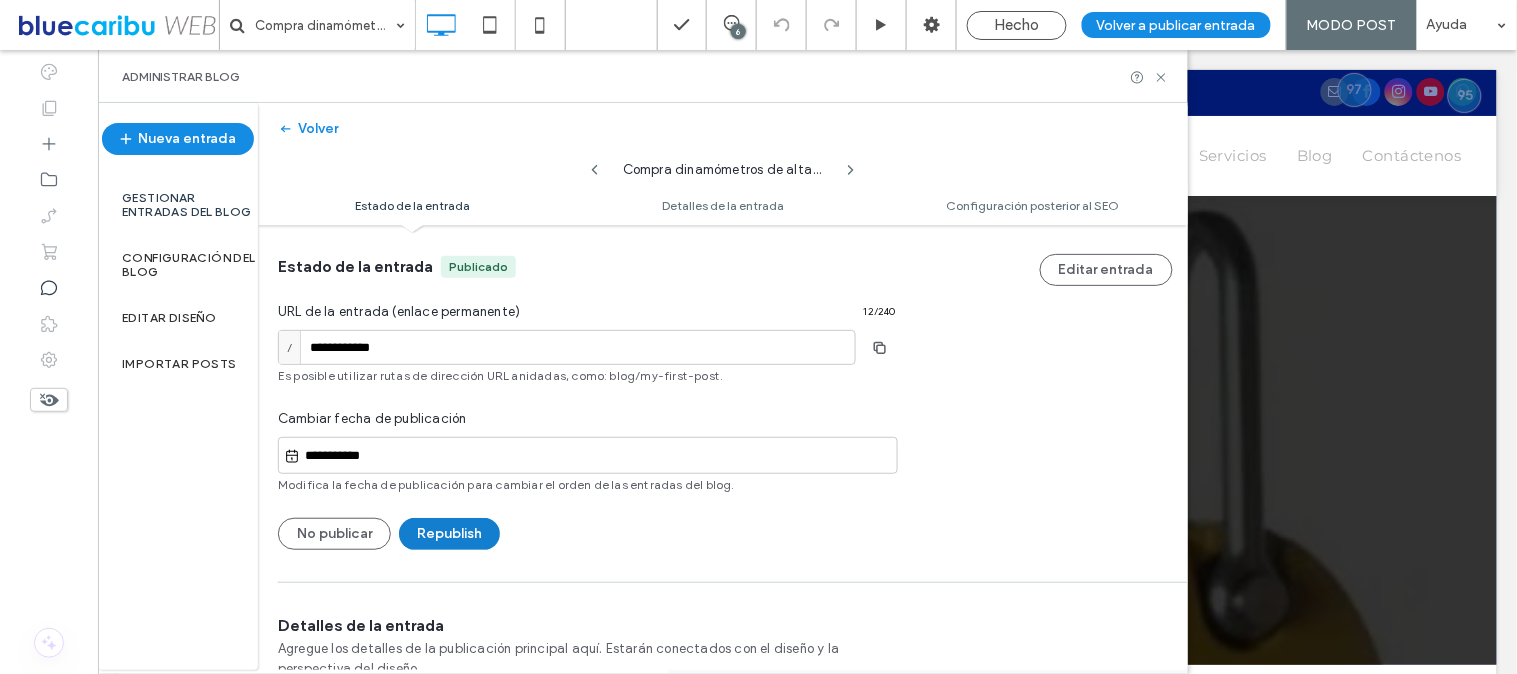 click on "Republish" at bounding box center [449, 534] 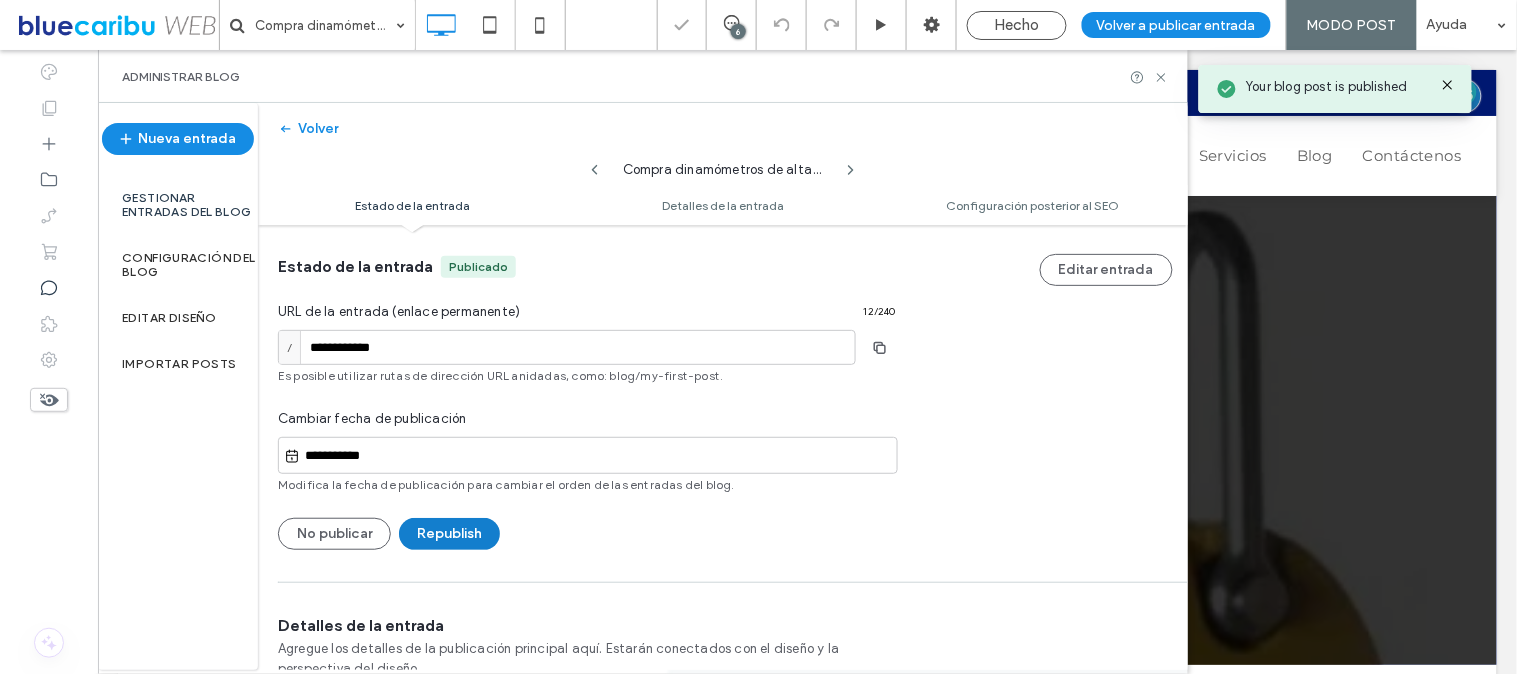 scroll, scrollTop: 0, scrollLeft: 0, axis: both 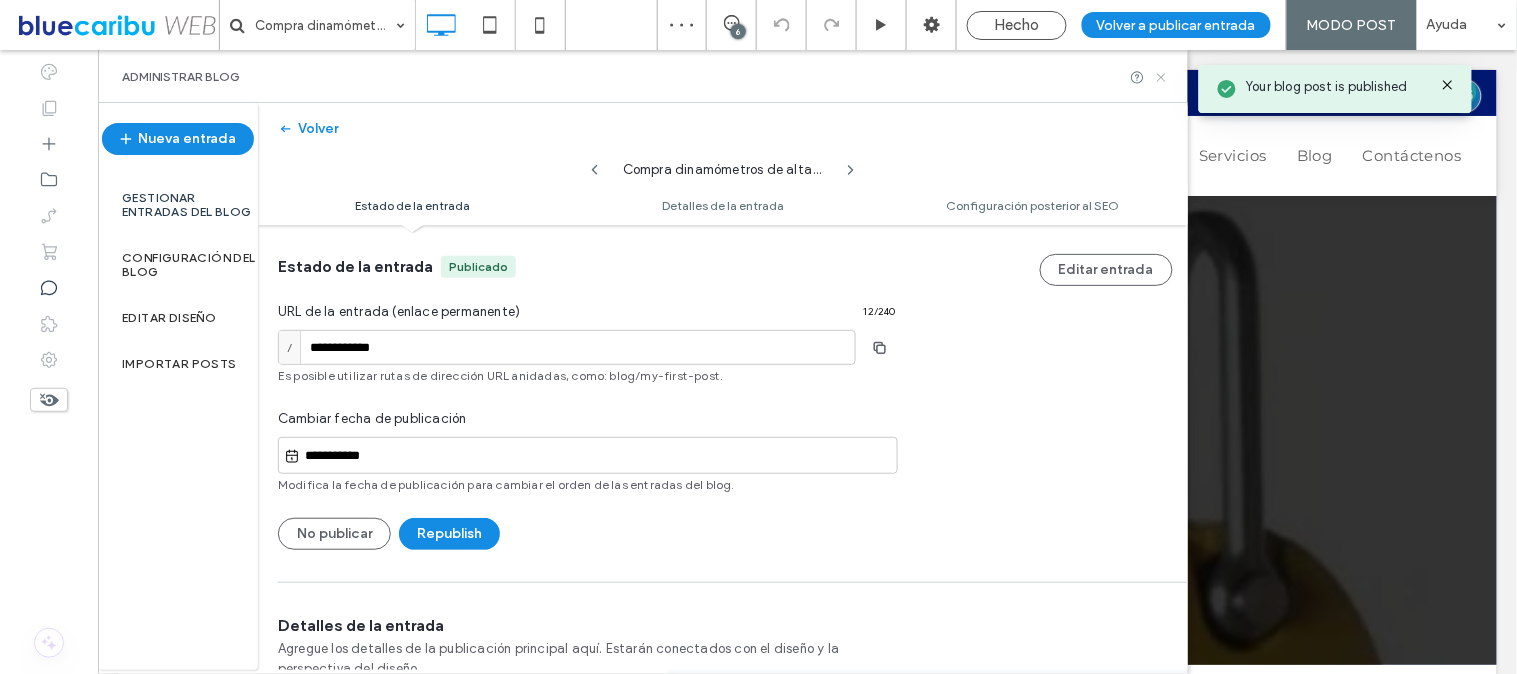 click 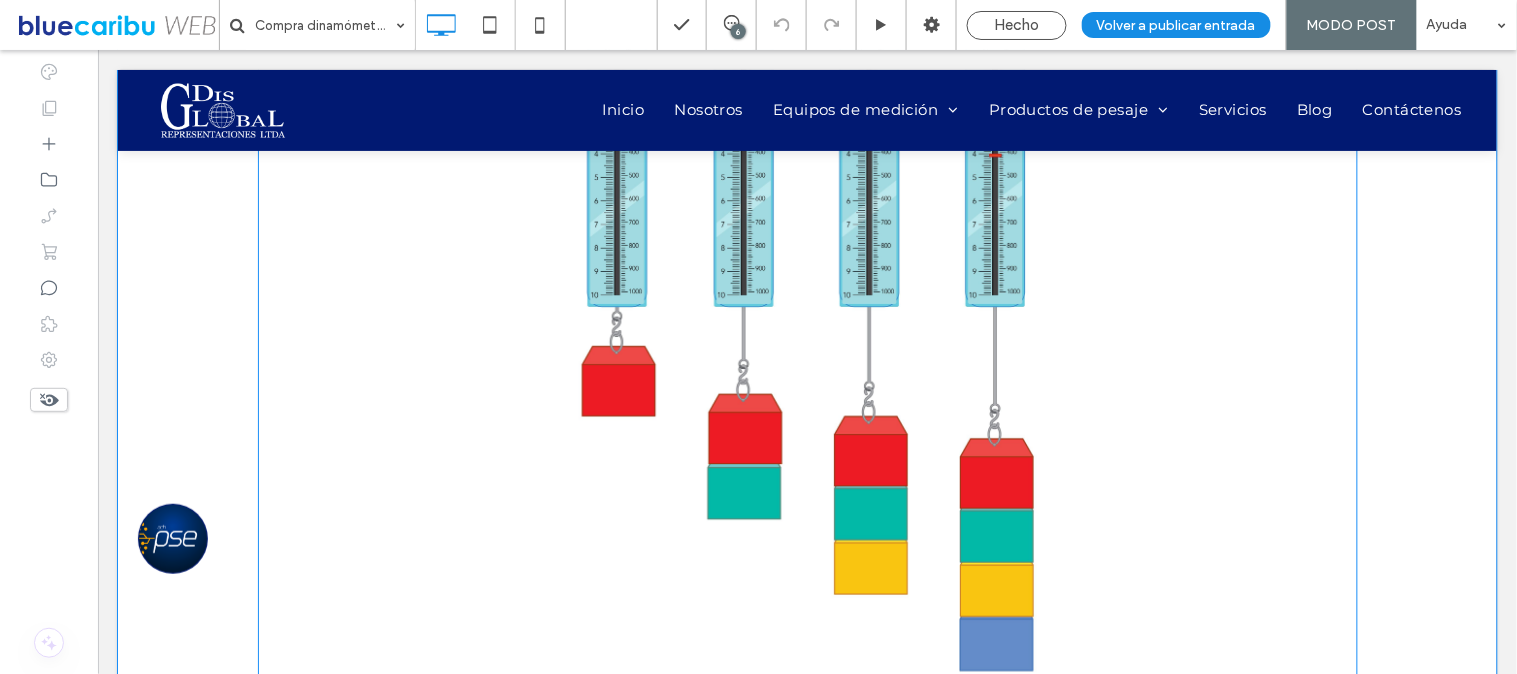 scroll, scrollTop: 777, scrollLeft: 0, axis: vertical 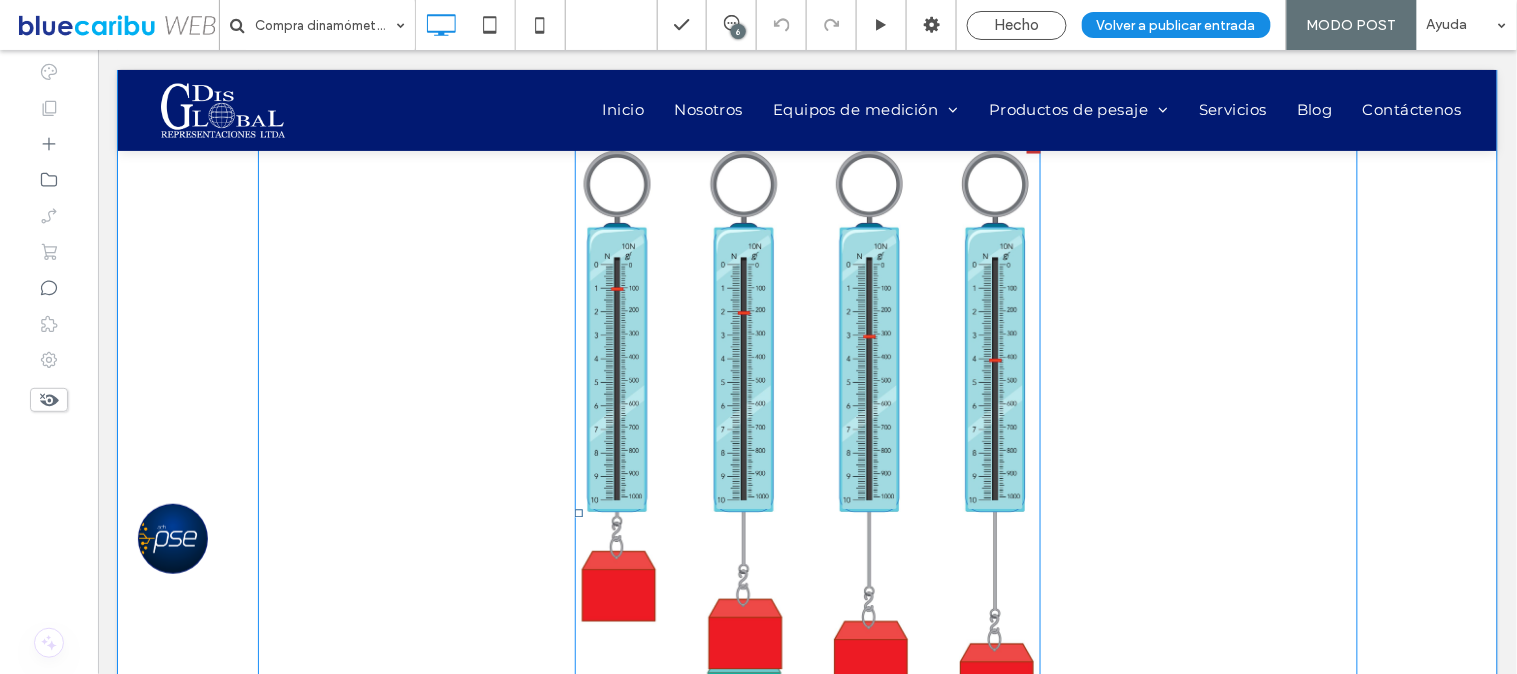click at bounding box center (807, 513) 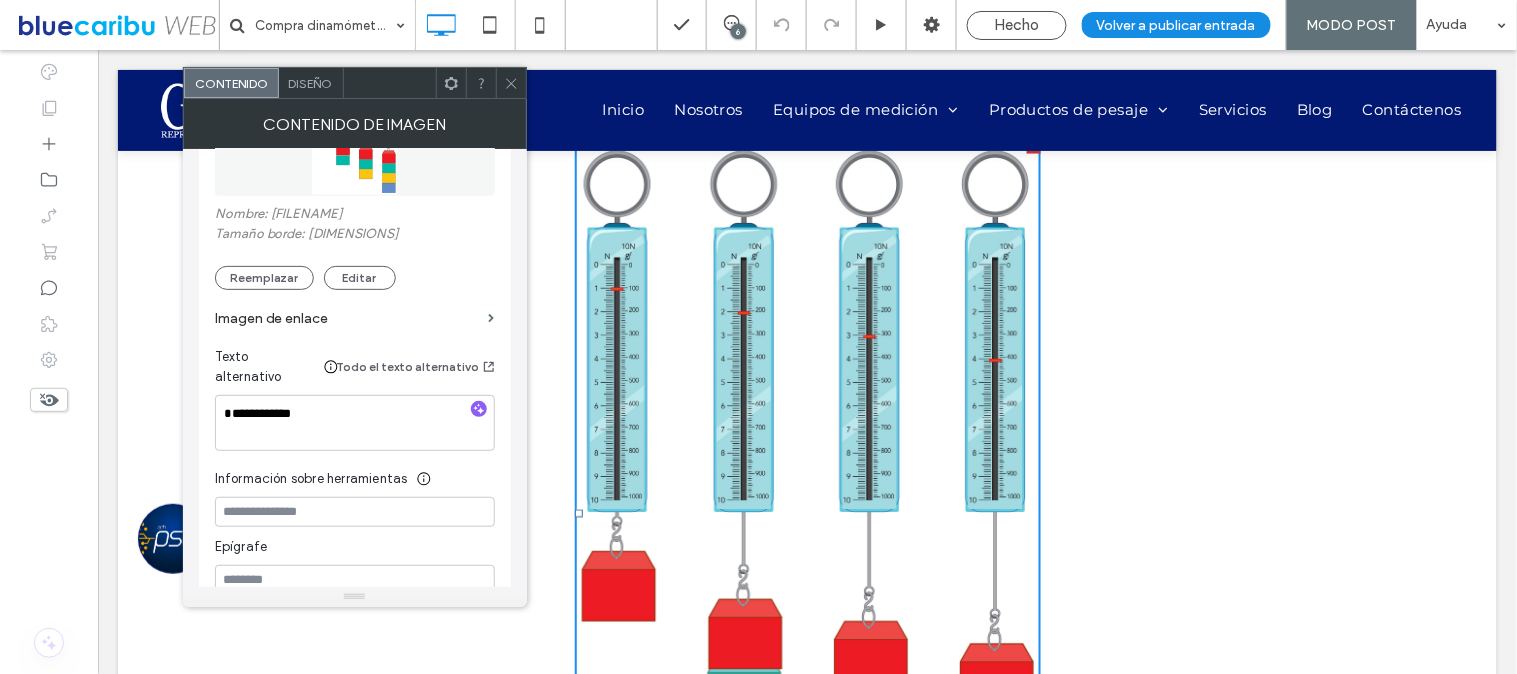 scroll, scrollTop: 444, scrollLeft: 0, axis: vertical 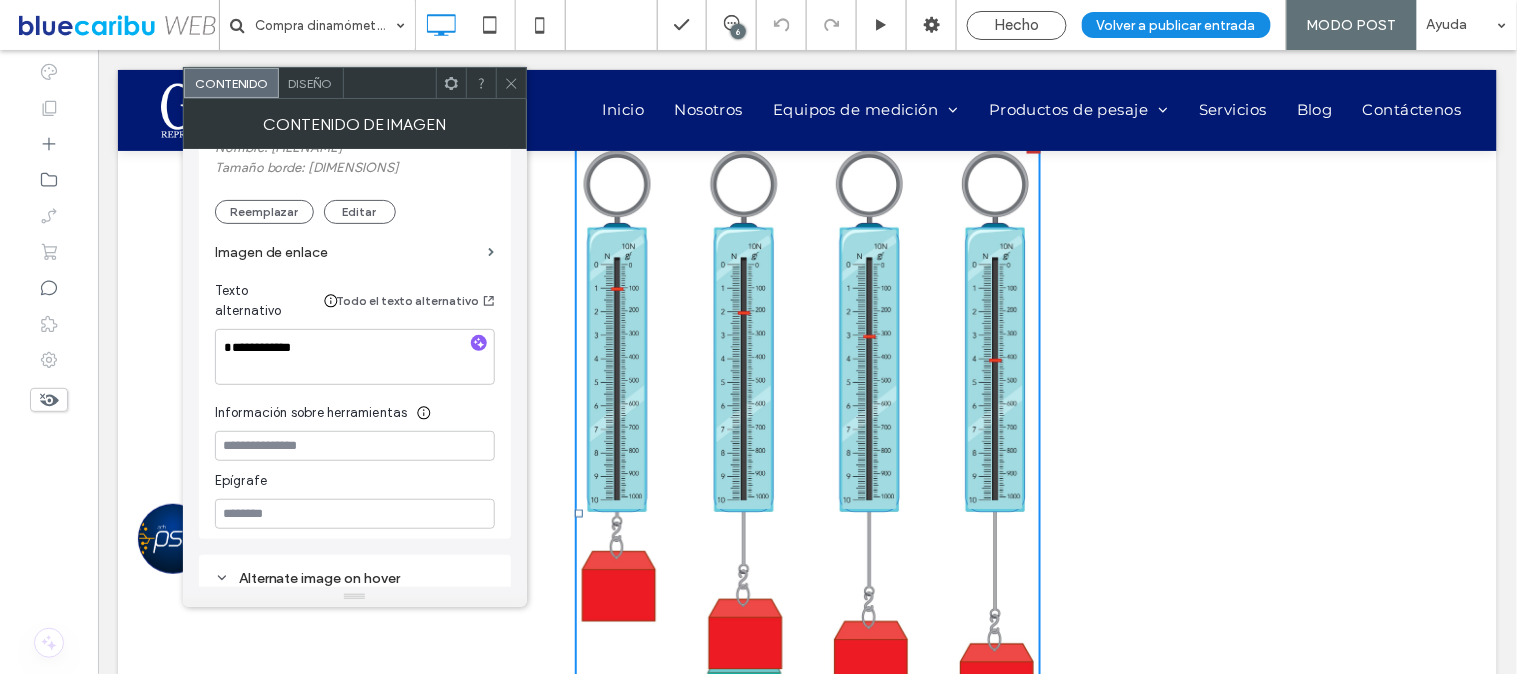 click at bounding box center (511, 83) 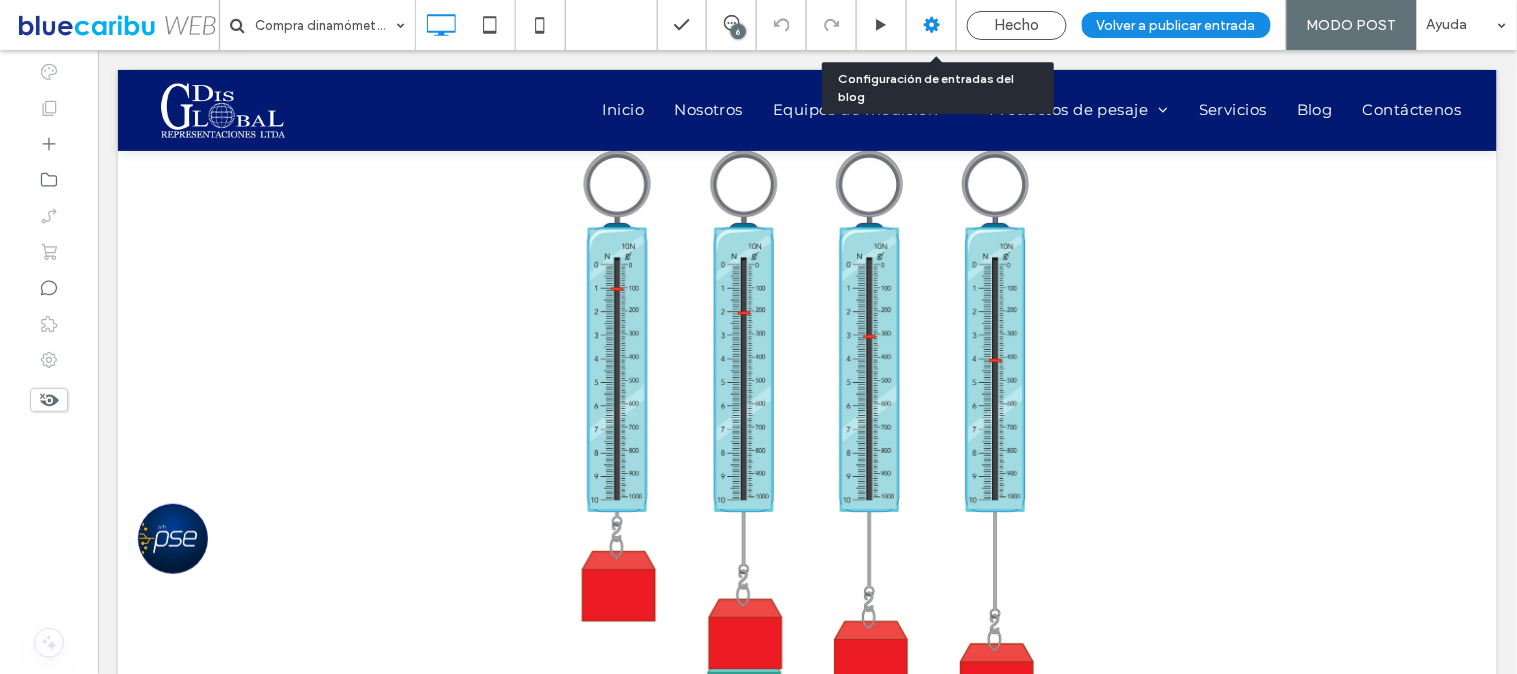 click at bounding box center [932, 25] 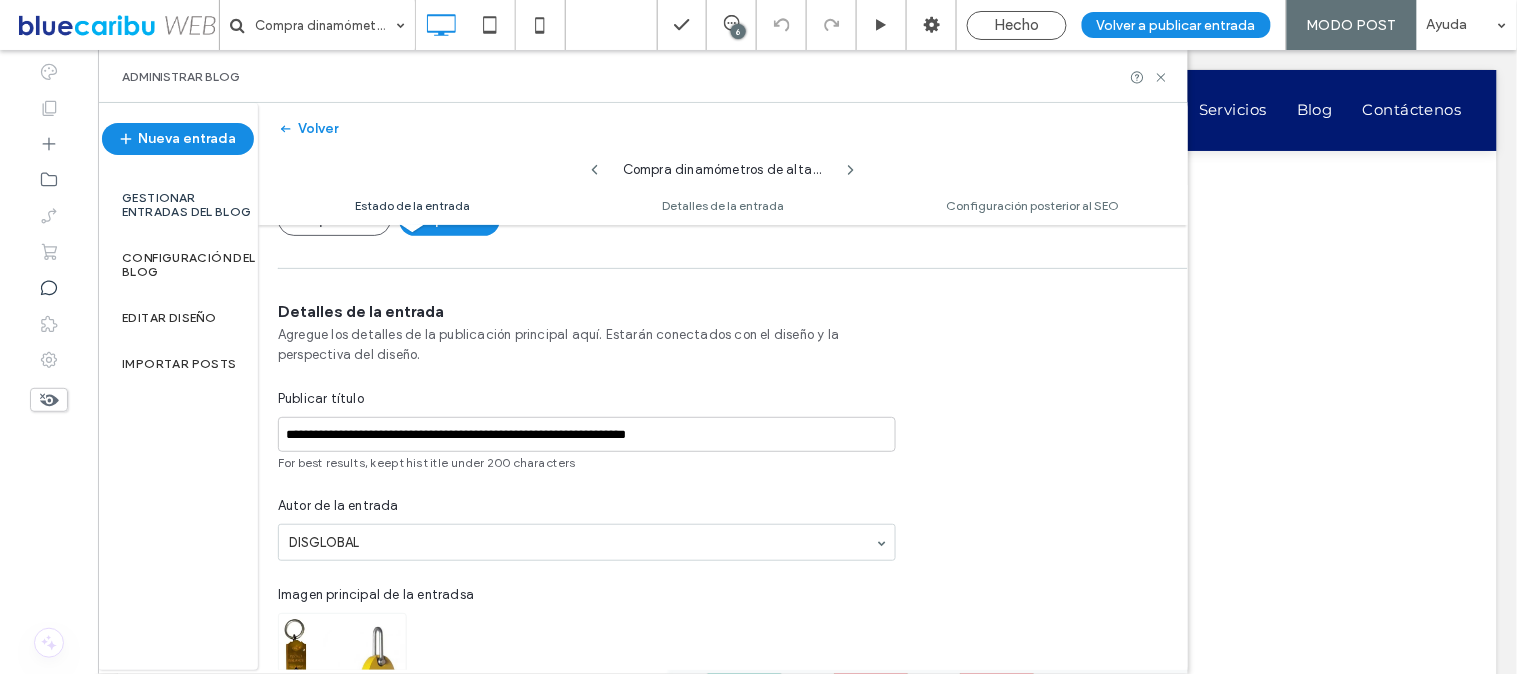 scroll, scrollTop: 112, scrollLeft: 0, axis: vertical 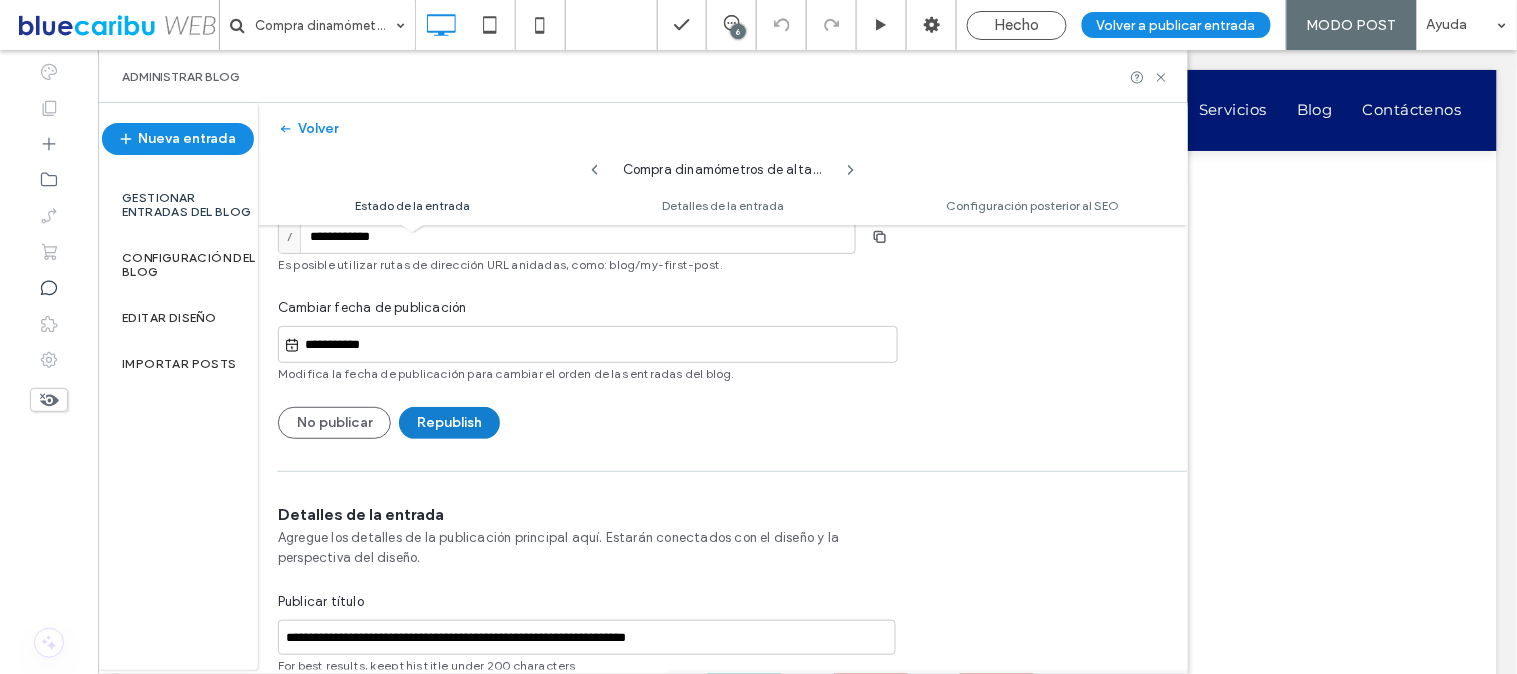 click on "Republish" at bounding box center (449, 423) 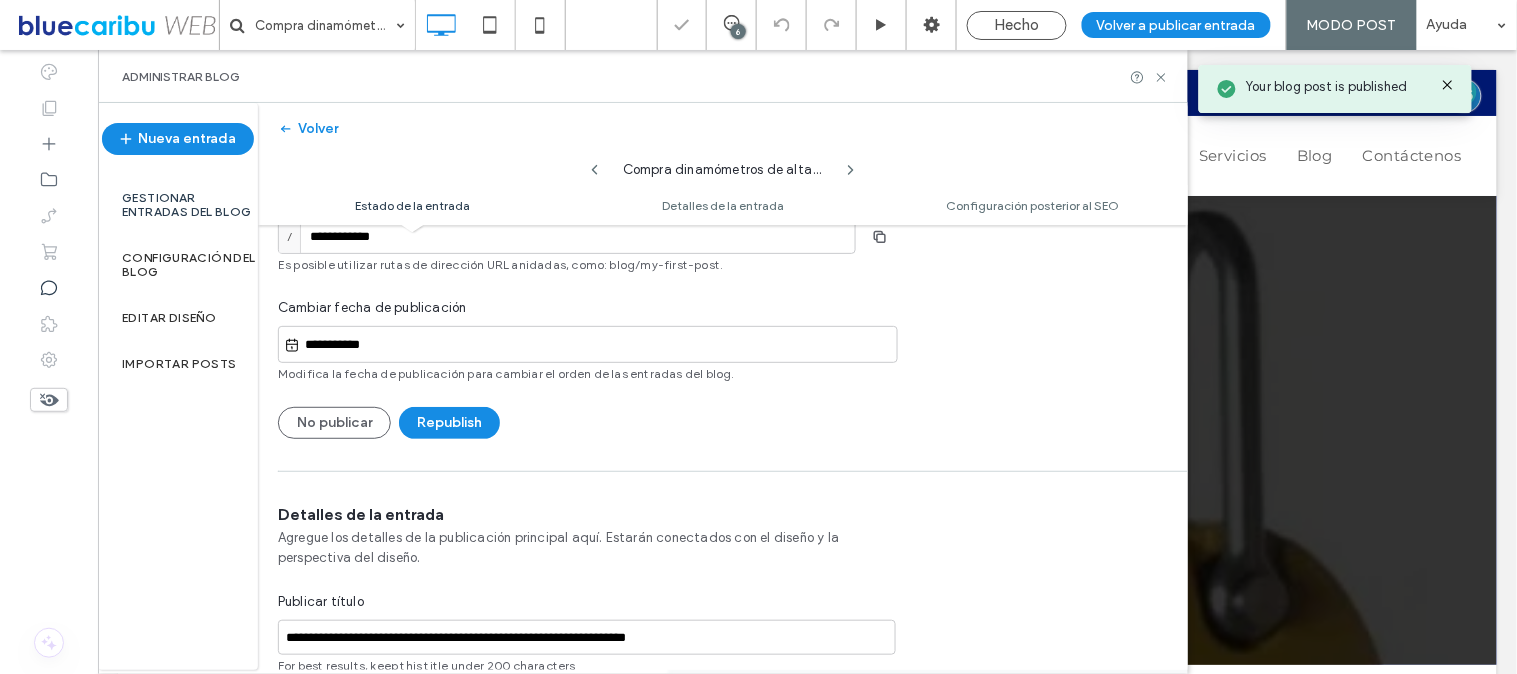 scroll, scrollTop: 0, scrollLeft: 0, axis: both 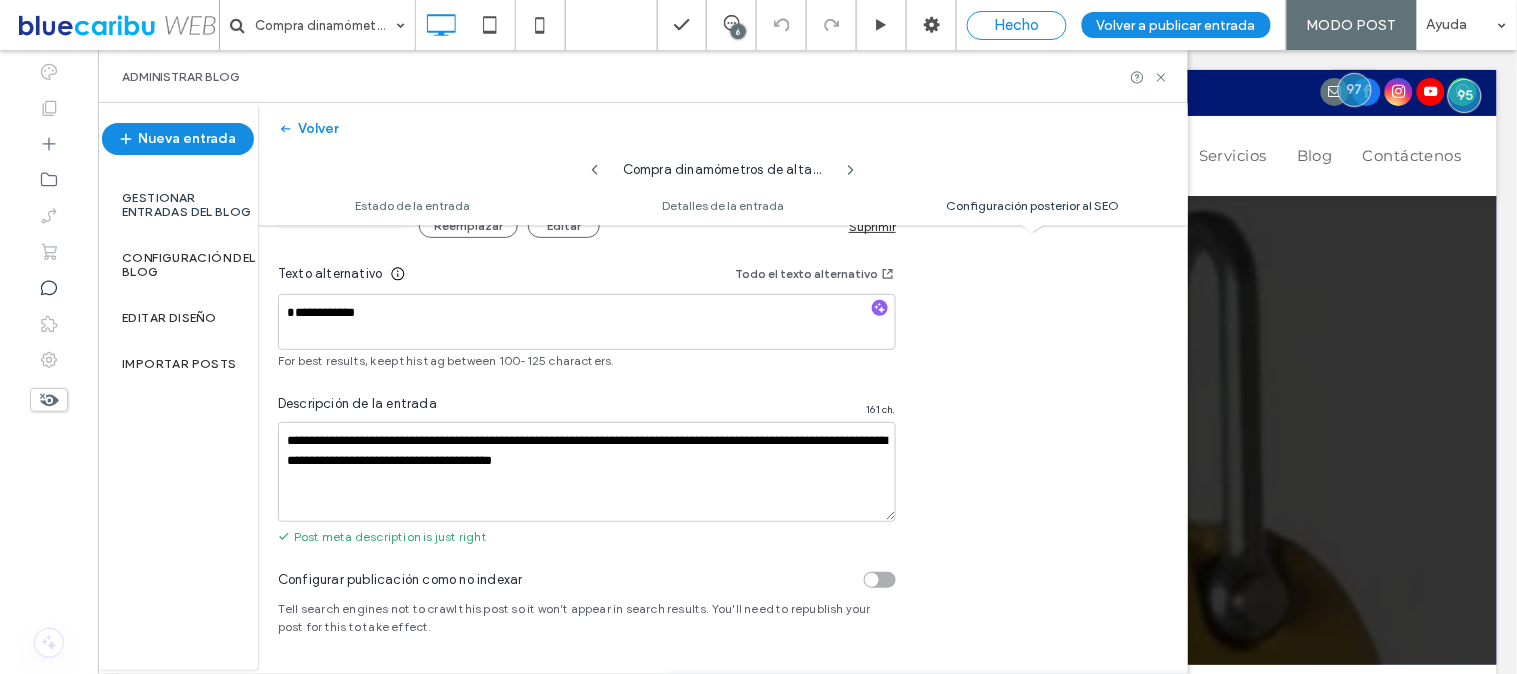 click on "Hecho" at bounding box center [1017, 25] 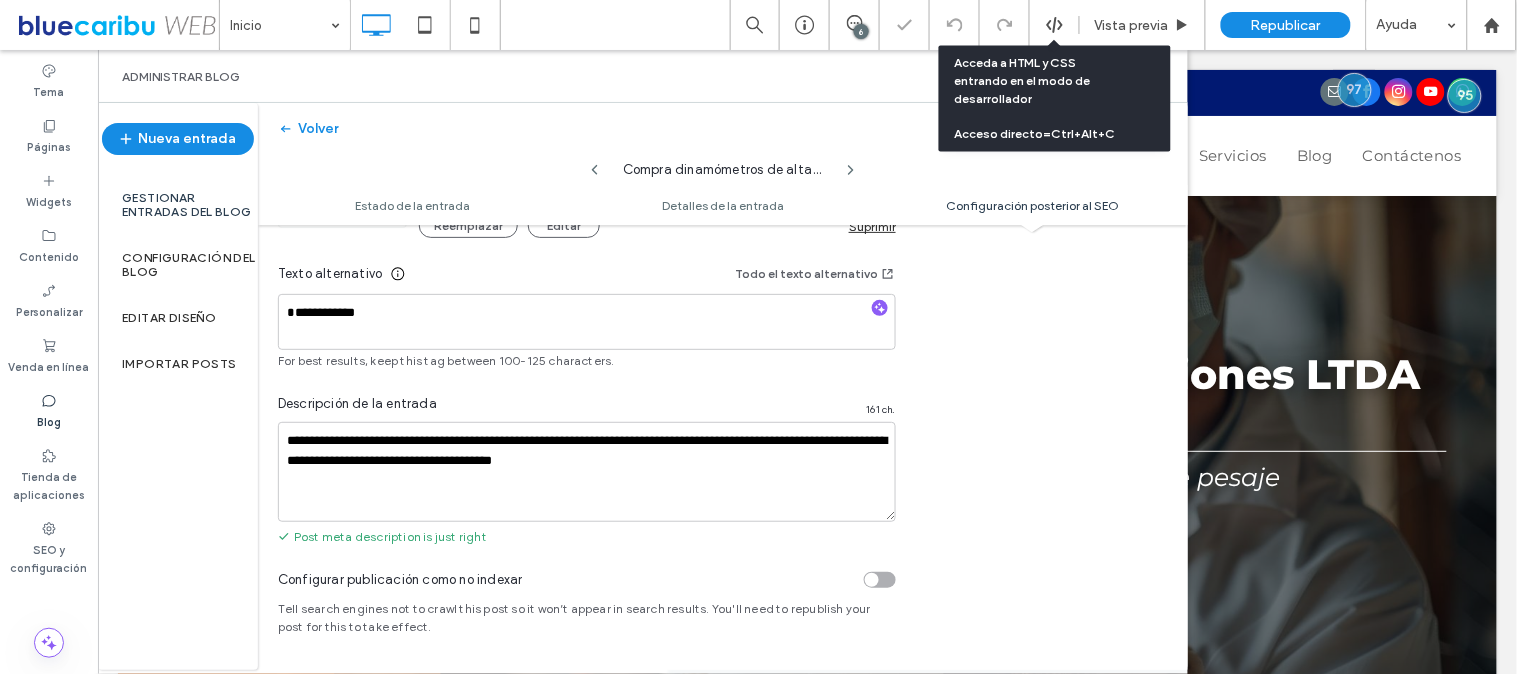 scroll, scrollTop: 0, scrollLeft: 0, axis: both 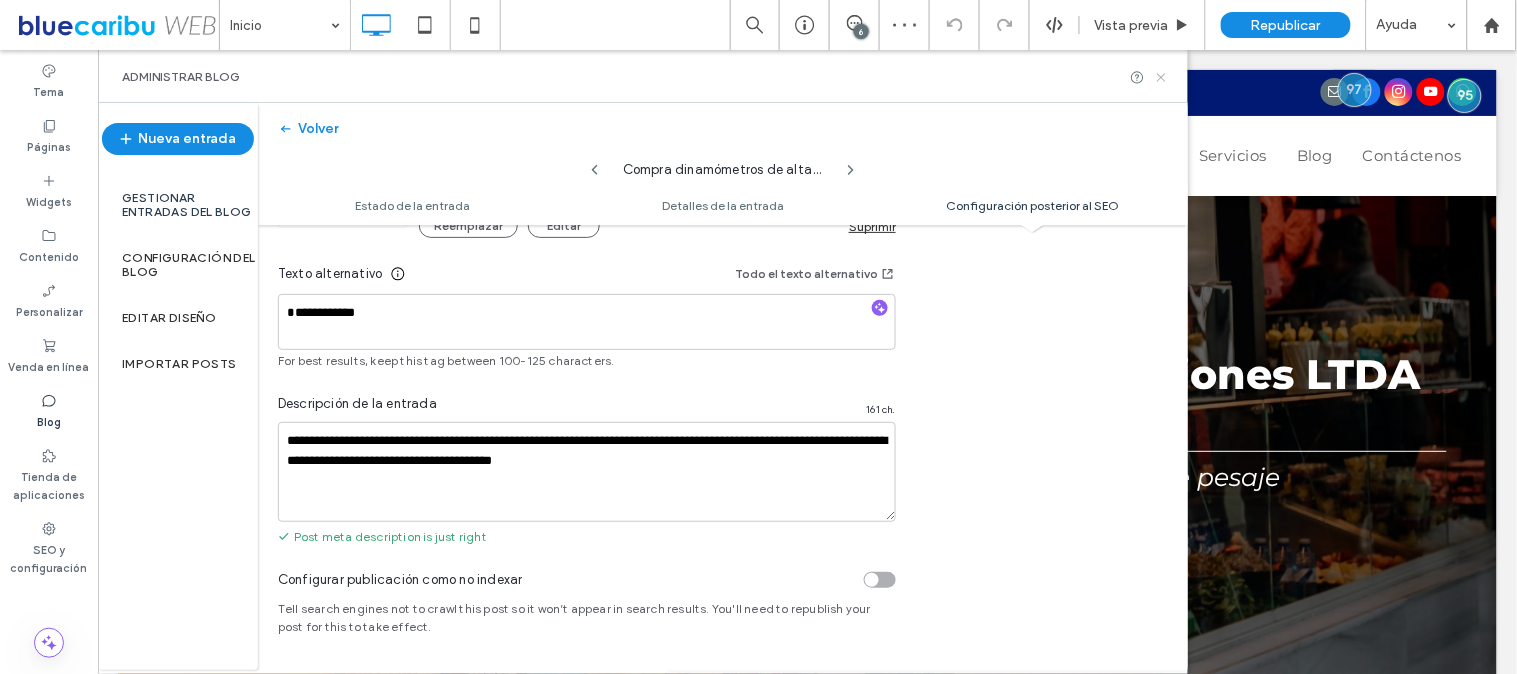 click 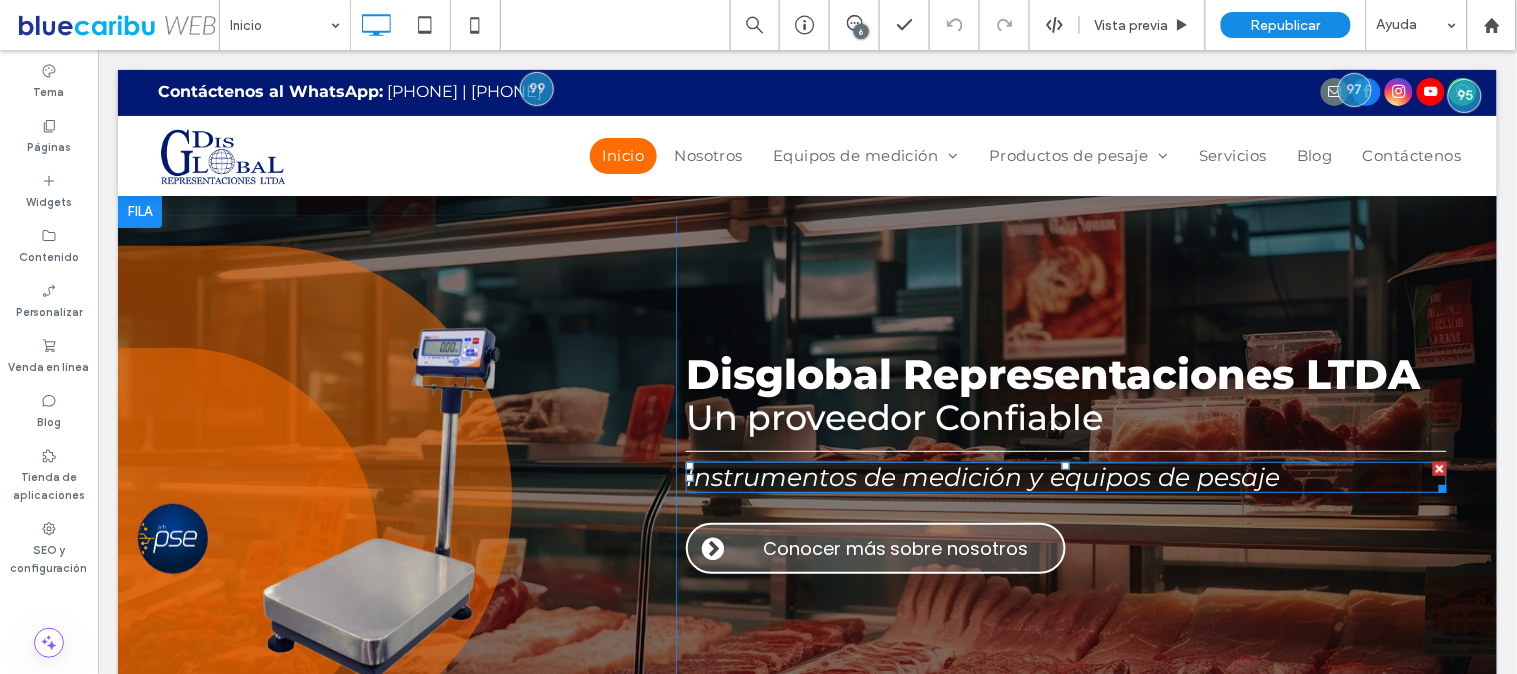 click on "Instrumentos de medición y equipos de pesaje" at bounding box center [982, 476] 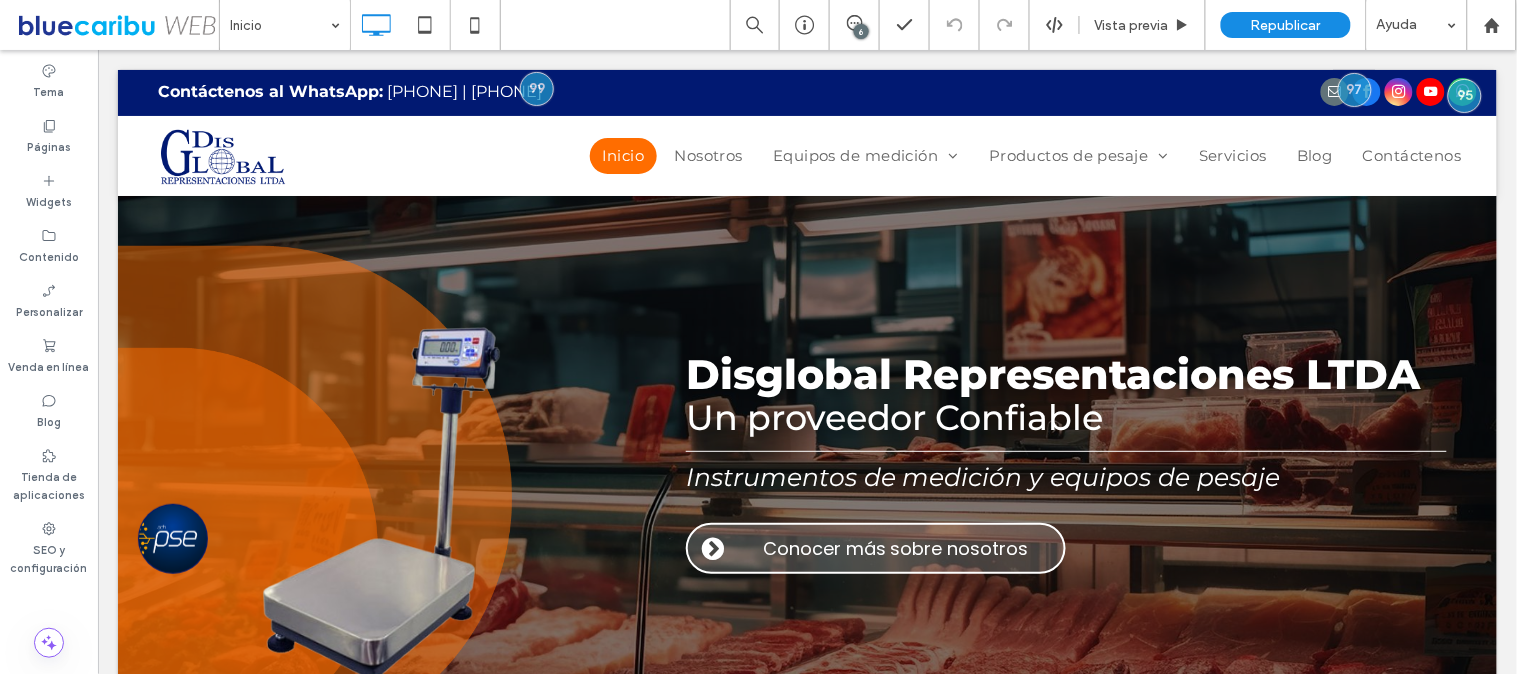 type on "**********" 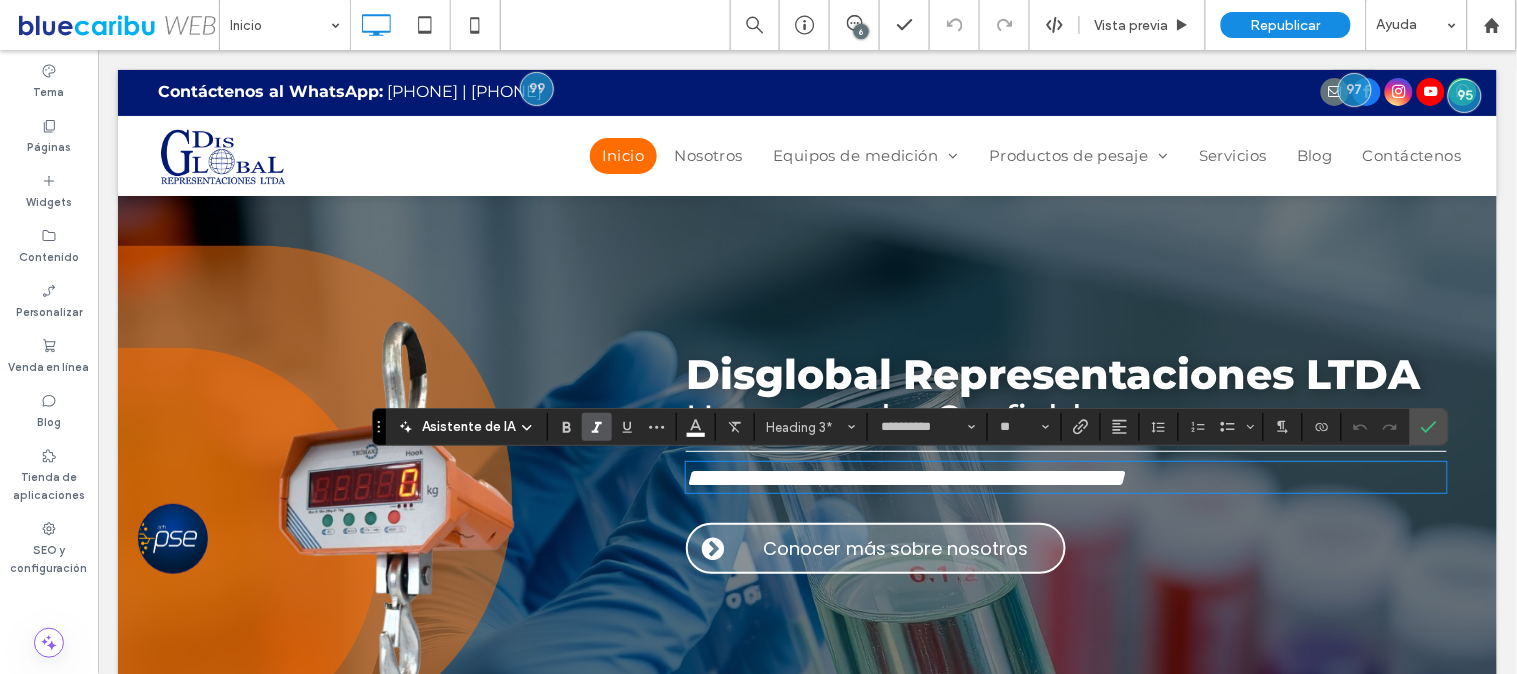 click on "Disglobal Representaciones LTDA" at bounding box center [1052, 373] 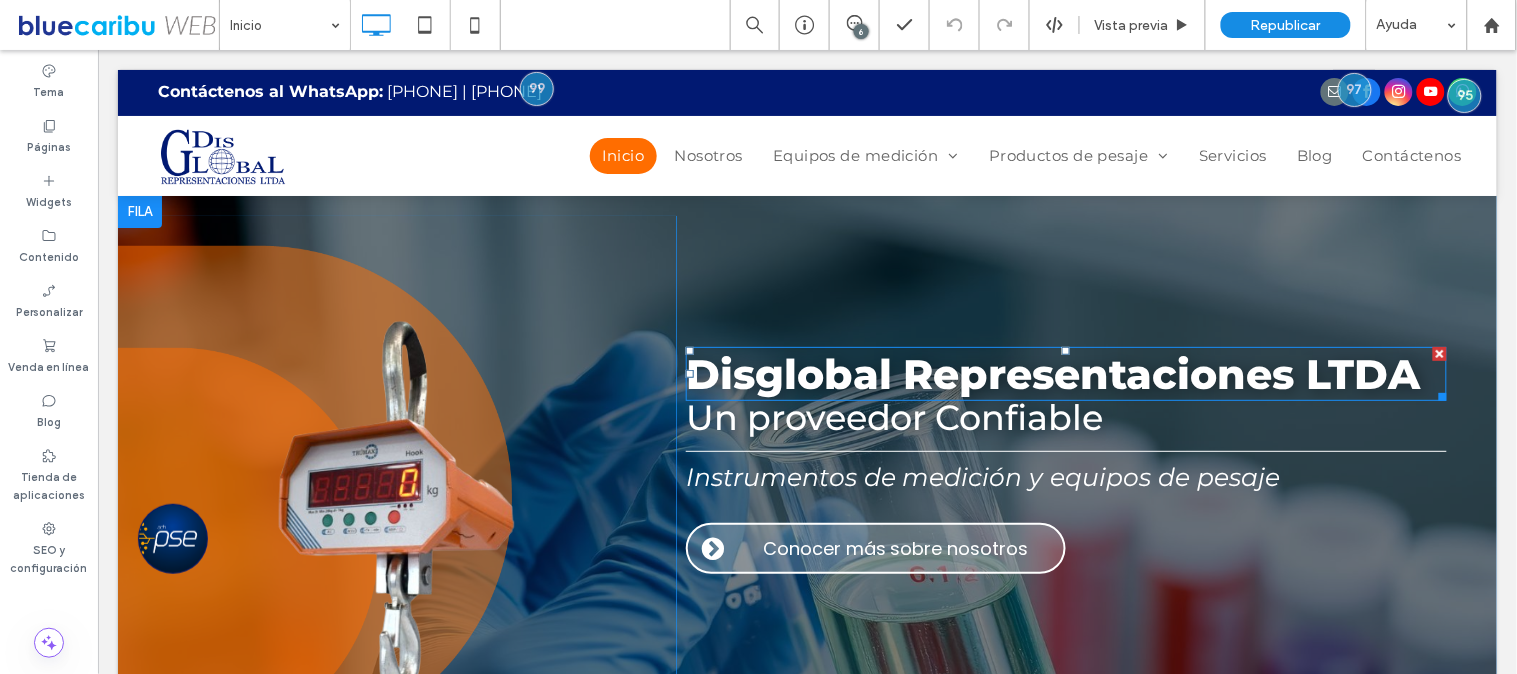 click on "Disglobal Representaciones LTDA" at bounding box center [1052, 373] 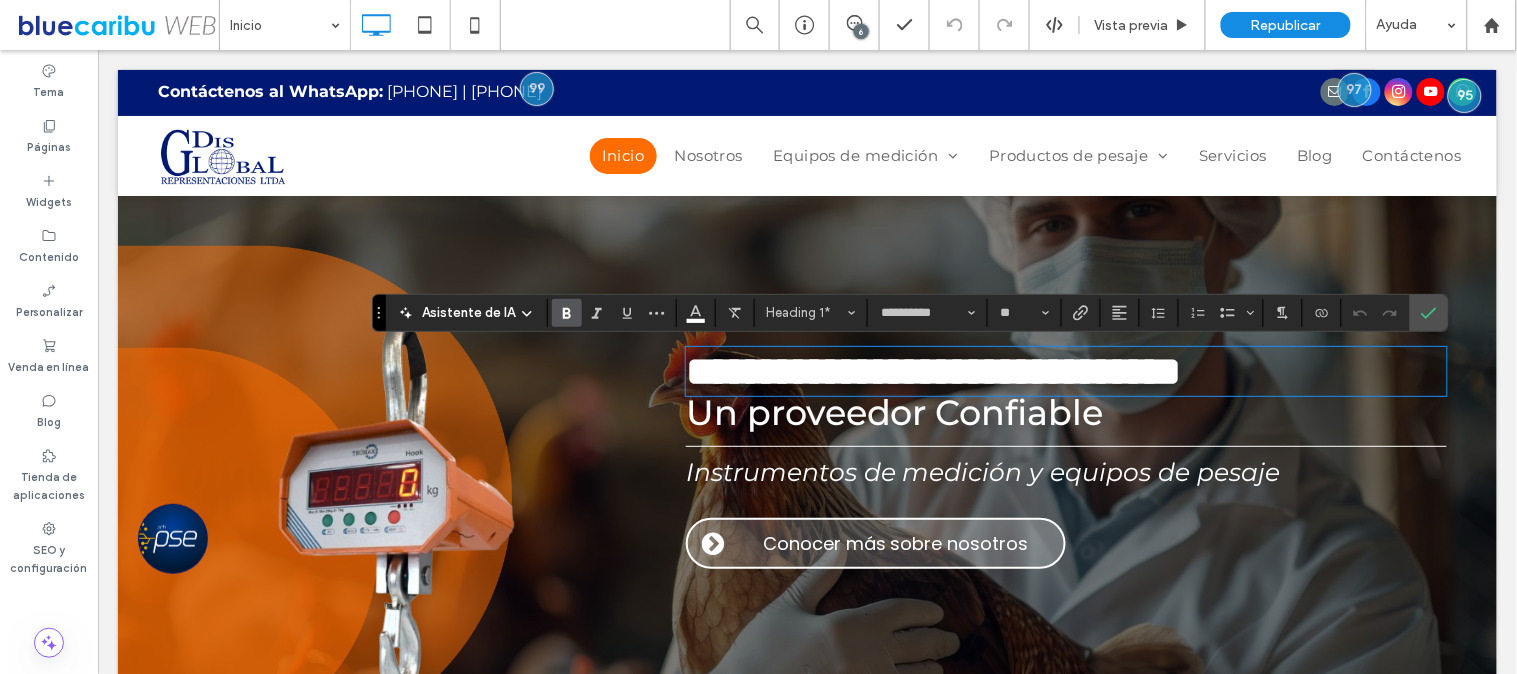 click on "Un proveedor Confiable" at bounding box center (894, 411) 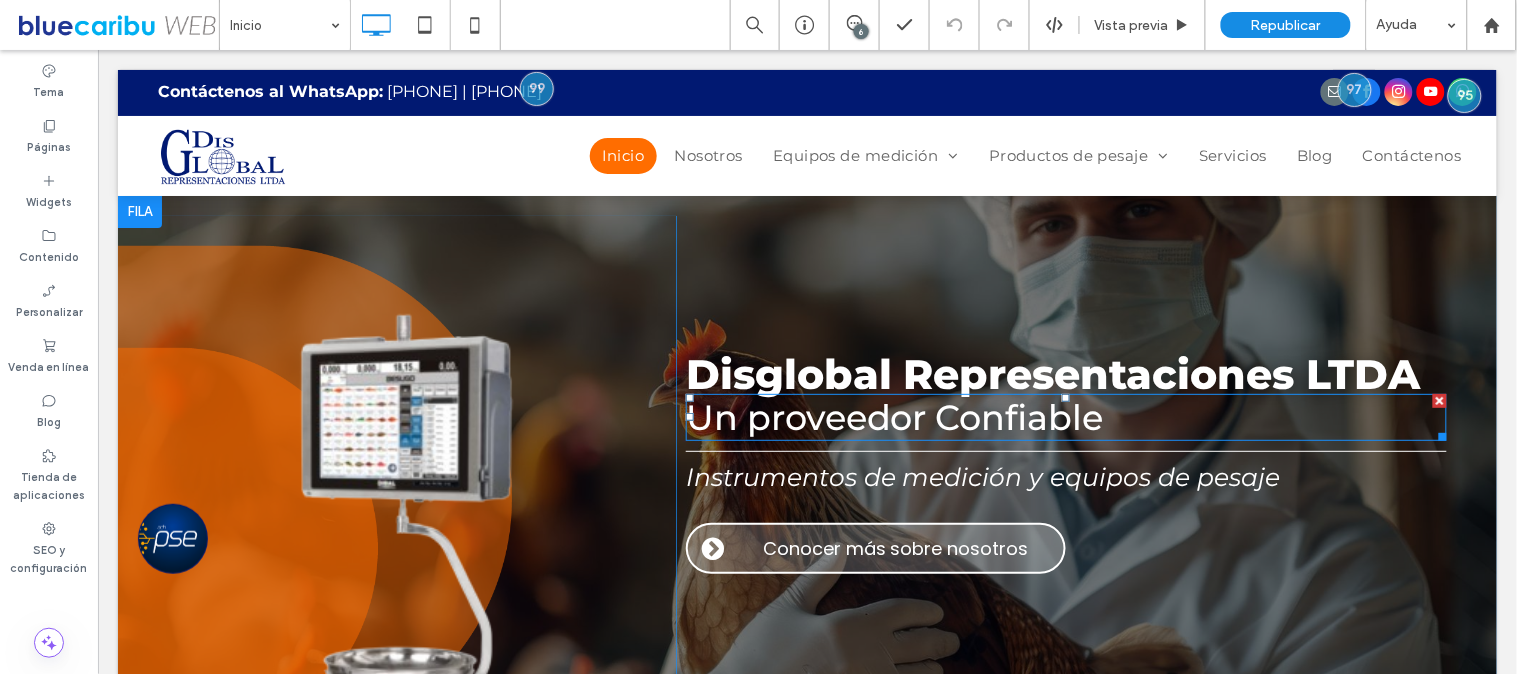 click on "Un proveedor Confiable" at bounding box center (894, 416) 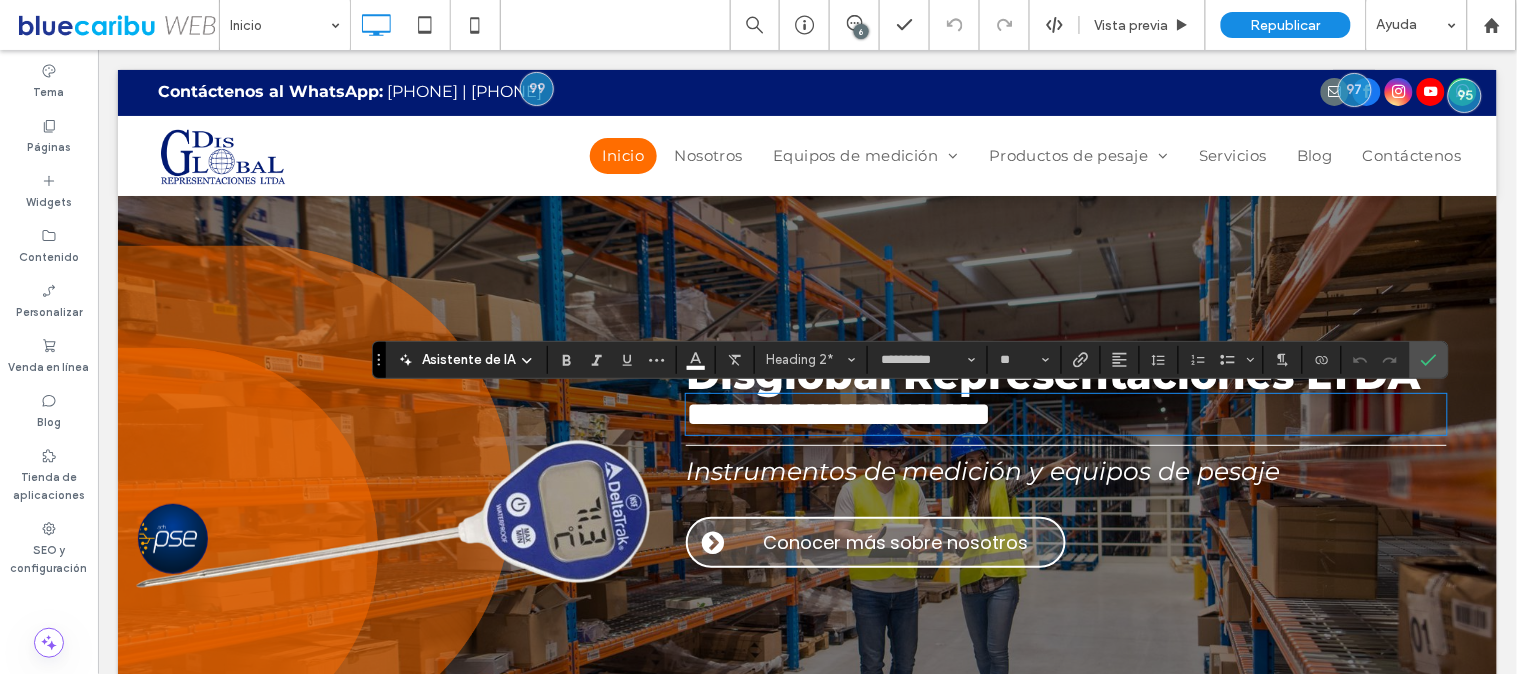 click on "**********" at bounding box center (1065, 500) 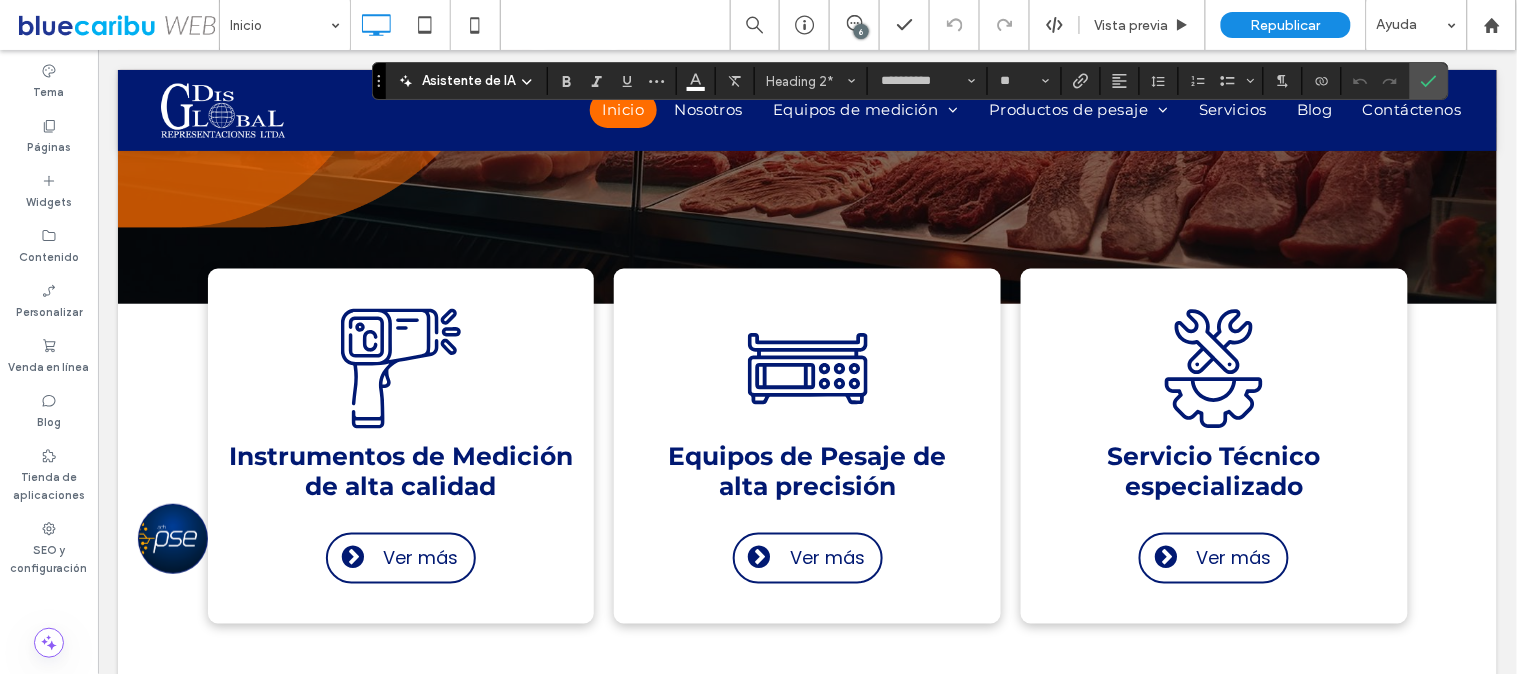 scroll, scrollTop: 555, scrollLeft: 0, axis: vertical 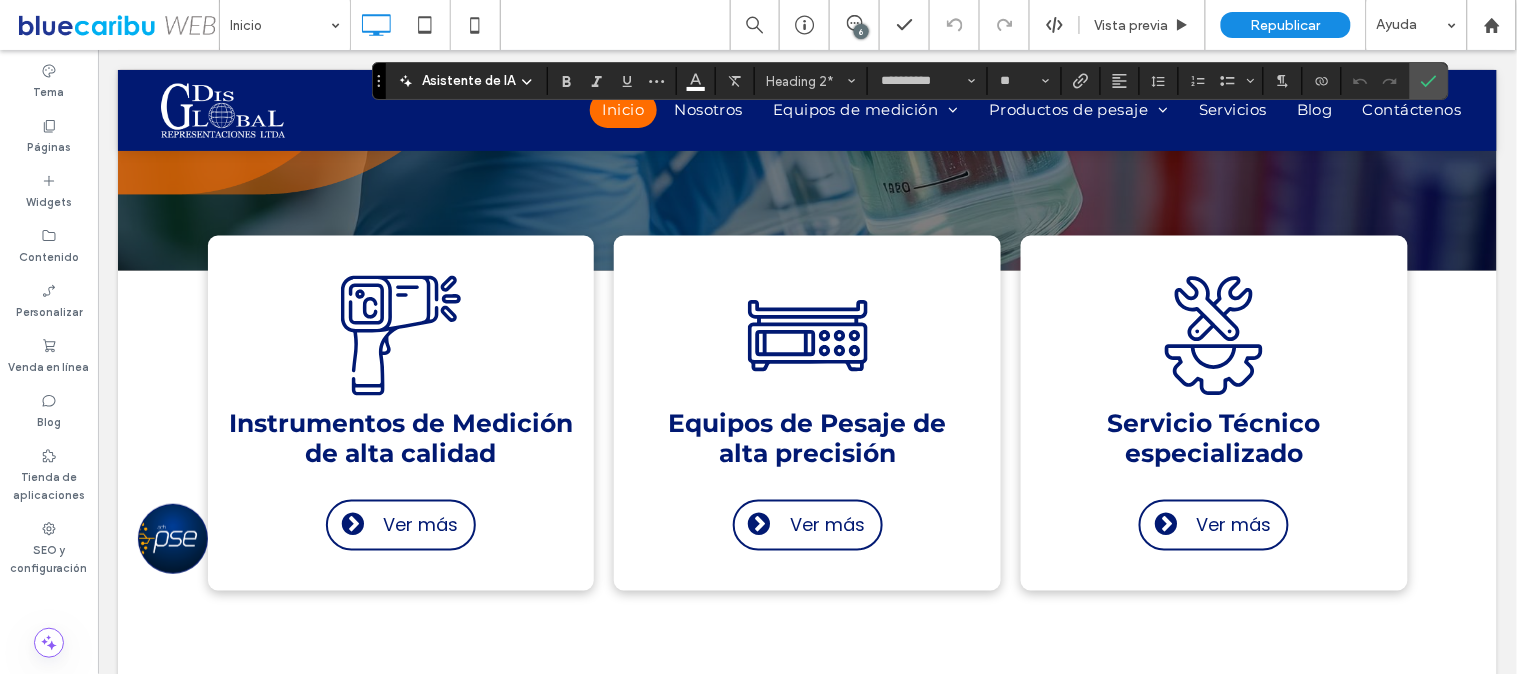 click on "Instrumentos de Medición" at bounding box center [400, 422] 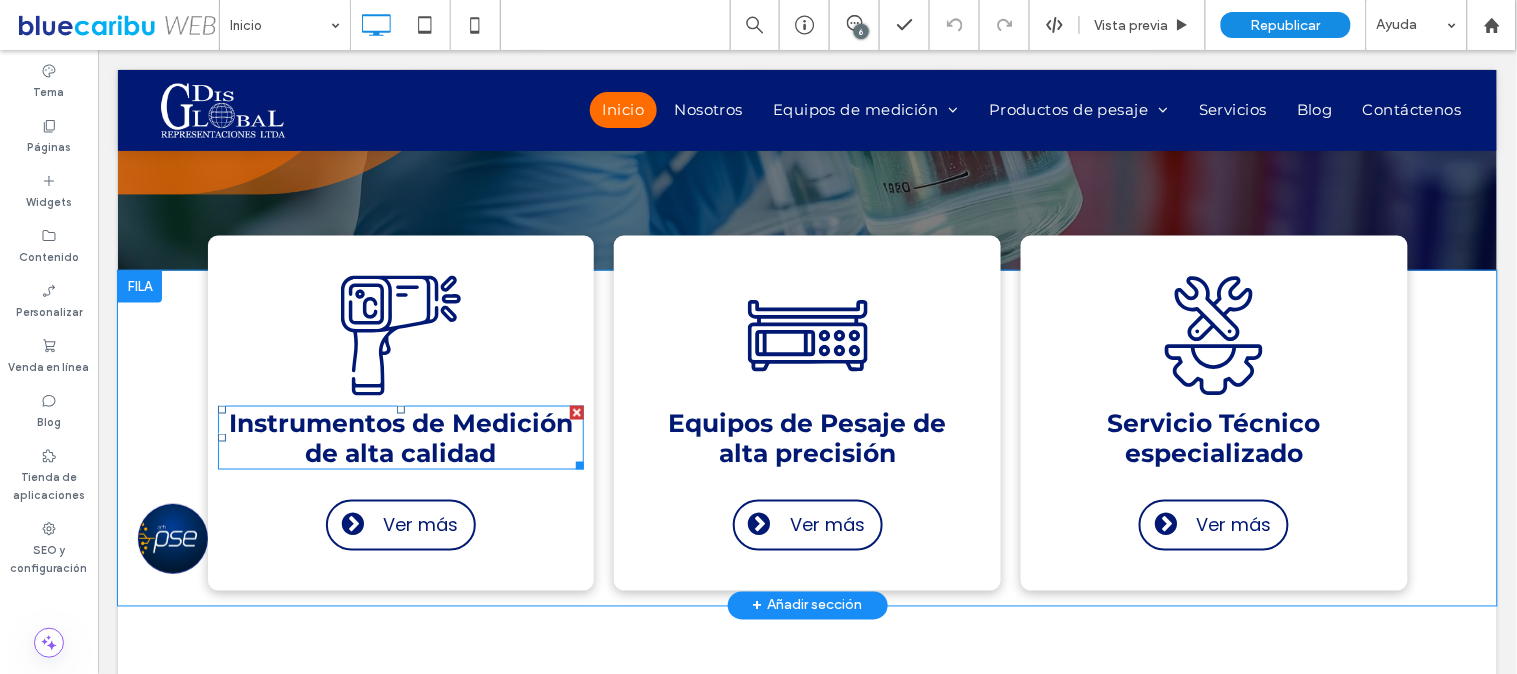 click on "Instrumentos de Medición" at bounding box center (400, 422) 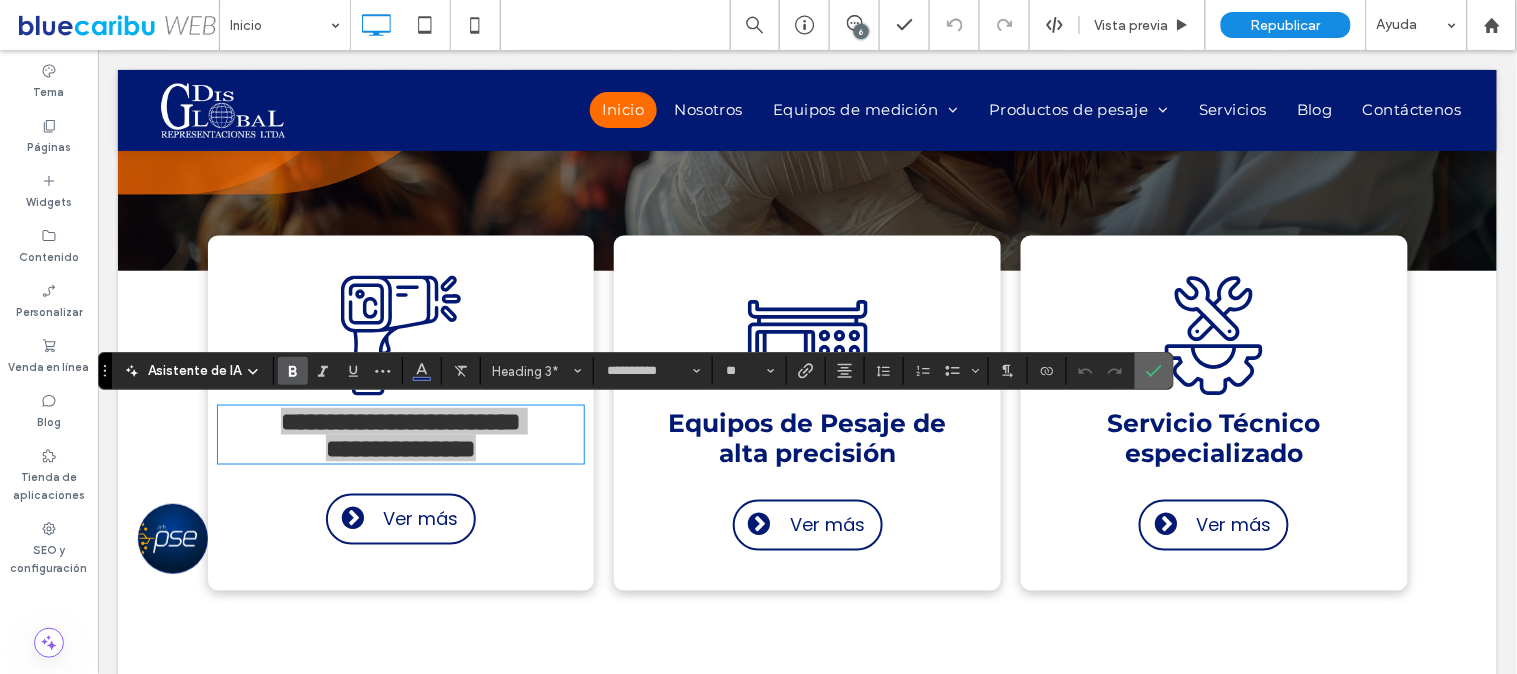 click 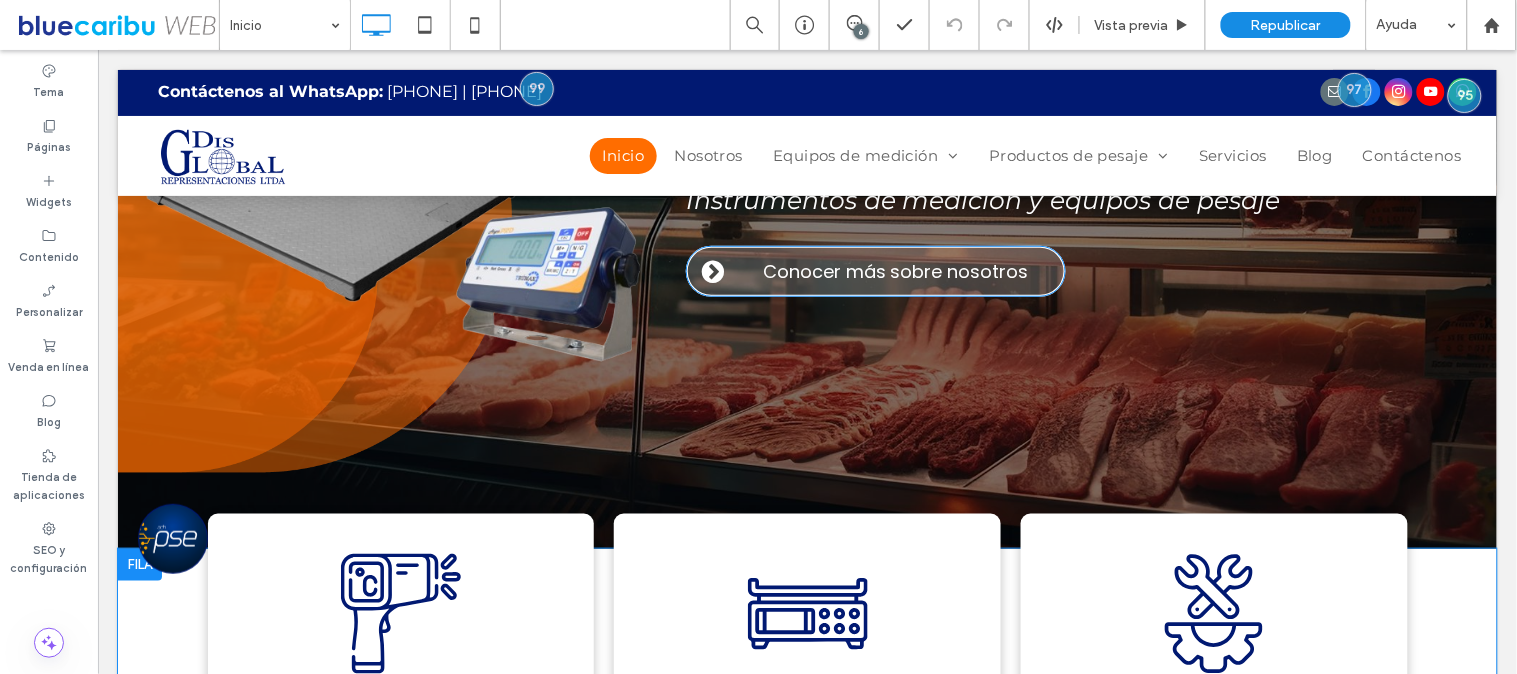 scroll, scrollTop: 0, scrollLeft: 0, axis: both 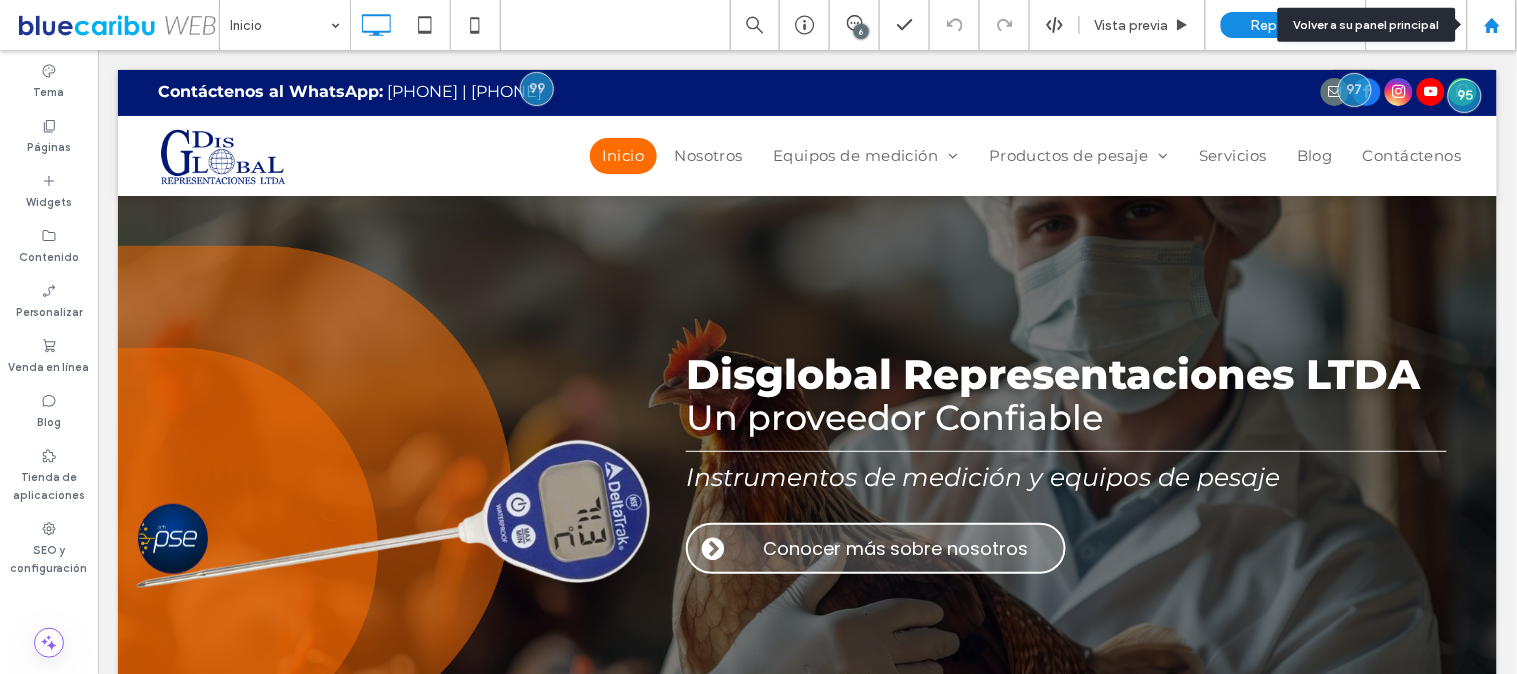 click at bounding box center [1492, 25] 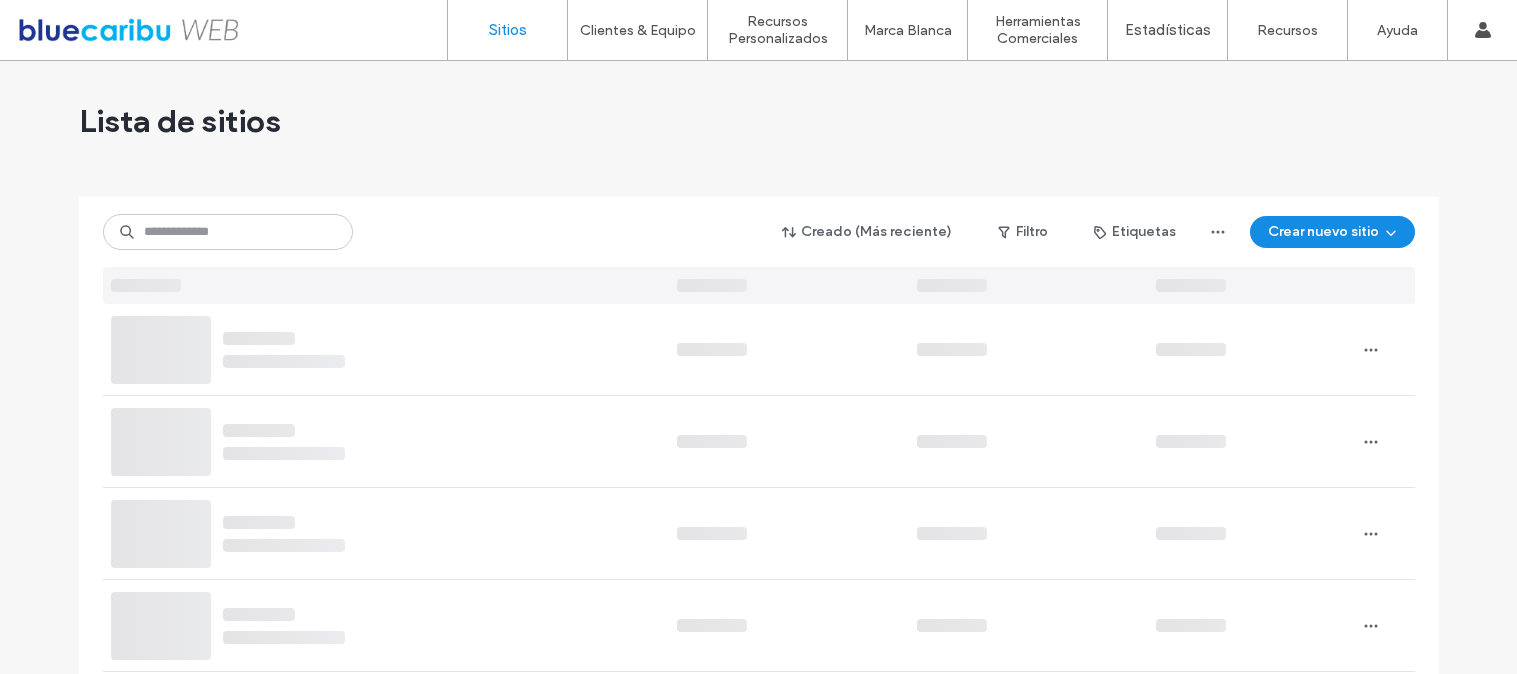 scroll, scrollTop: 0, scrollLeft: 0, axis: both 